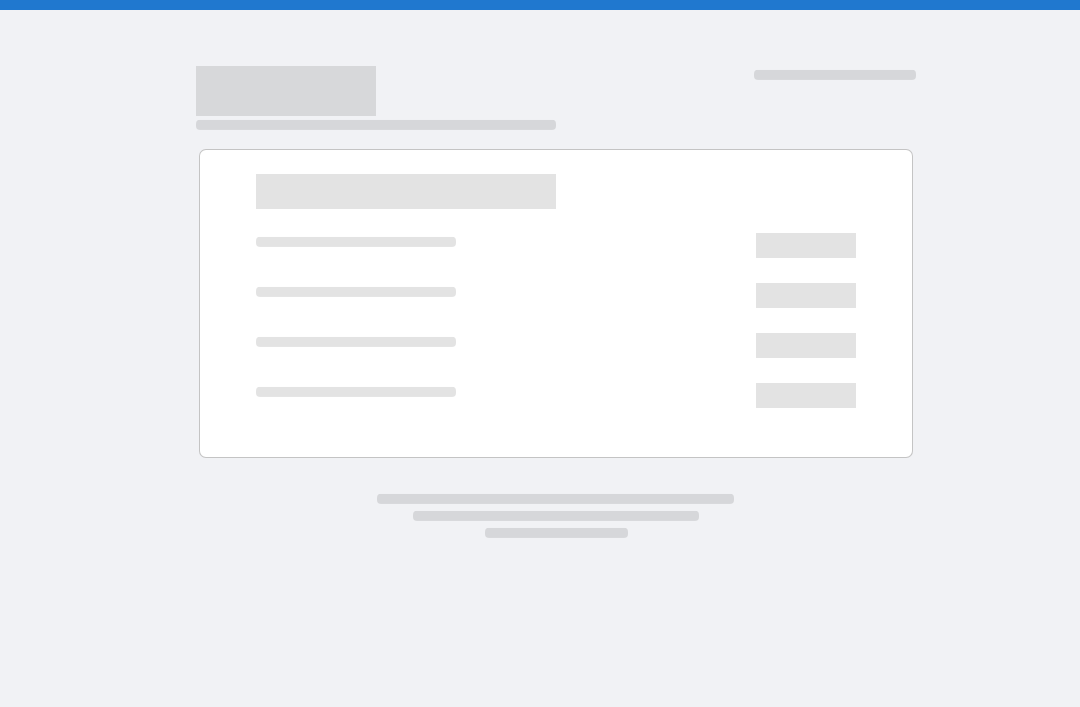 scroll, scrollTop: 0, scrollLeft: 0, axis: both 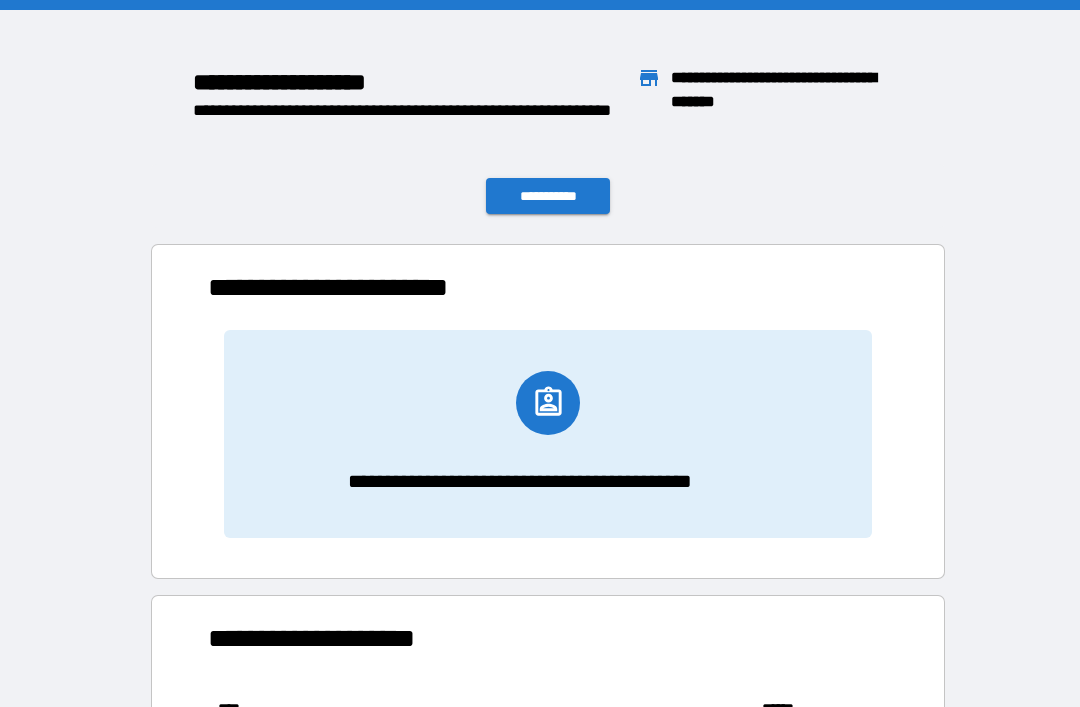 click on "**********" at bounding box center (548, 196) 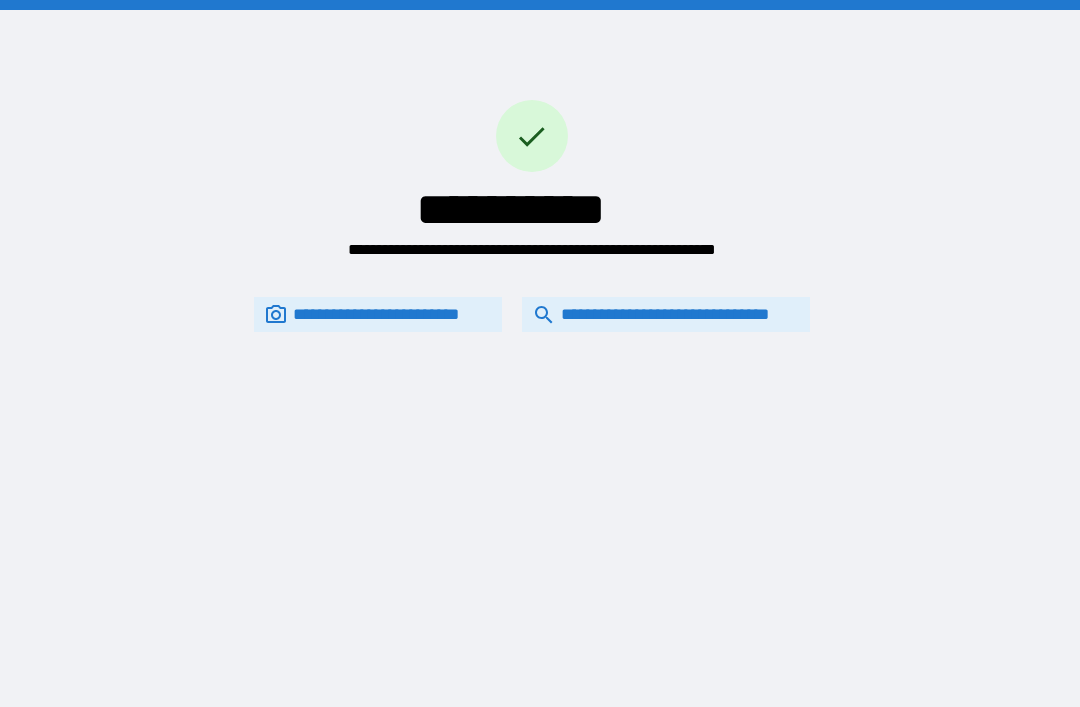 click on "**********" at bounding box center (532, 210) 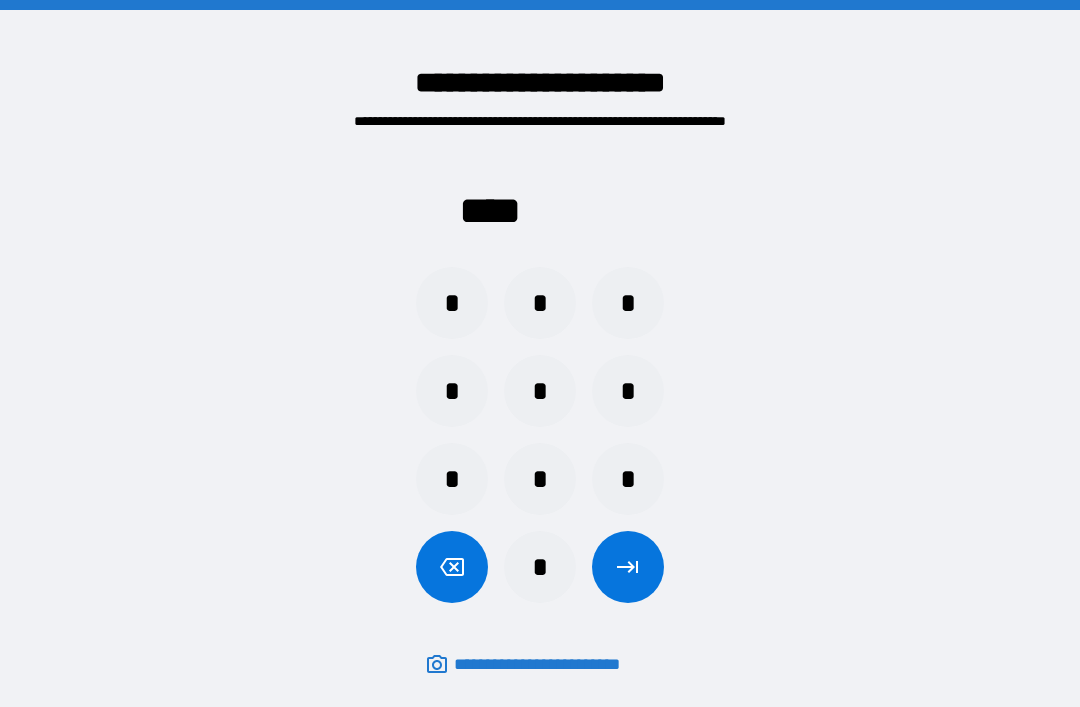 click on "*" at bounding box center [540, 303] 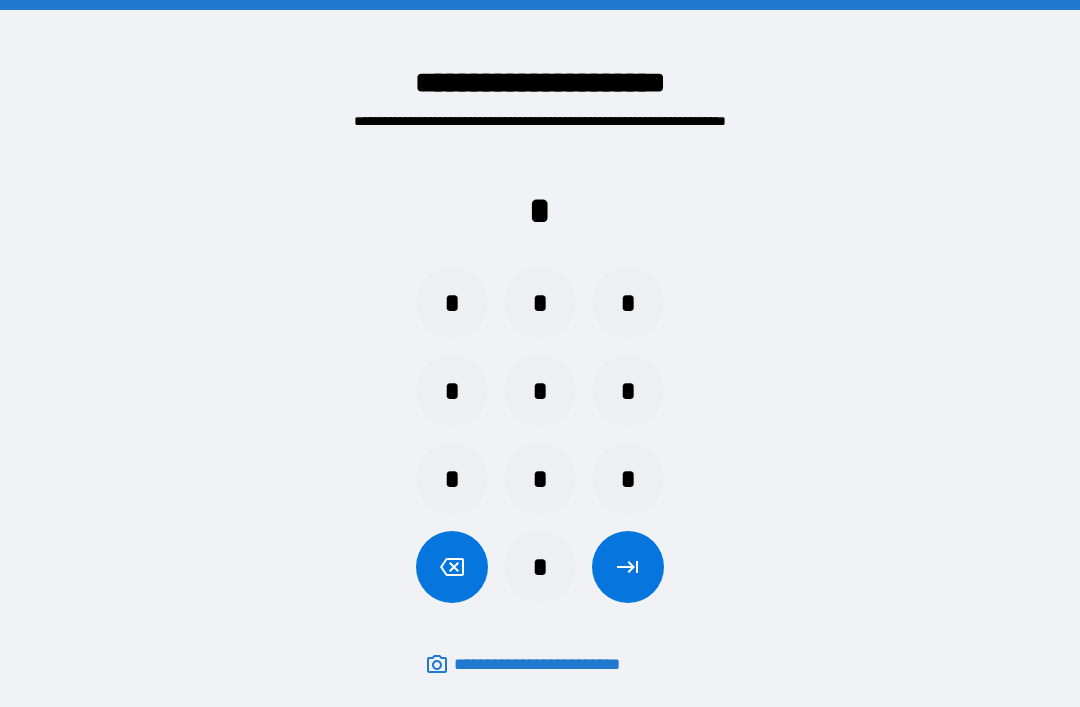 click on "*" at bounding box center (628, 479) 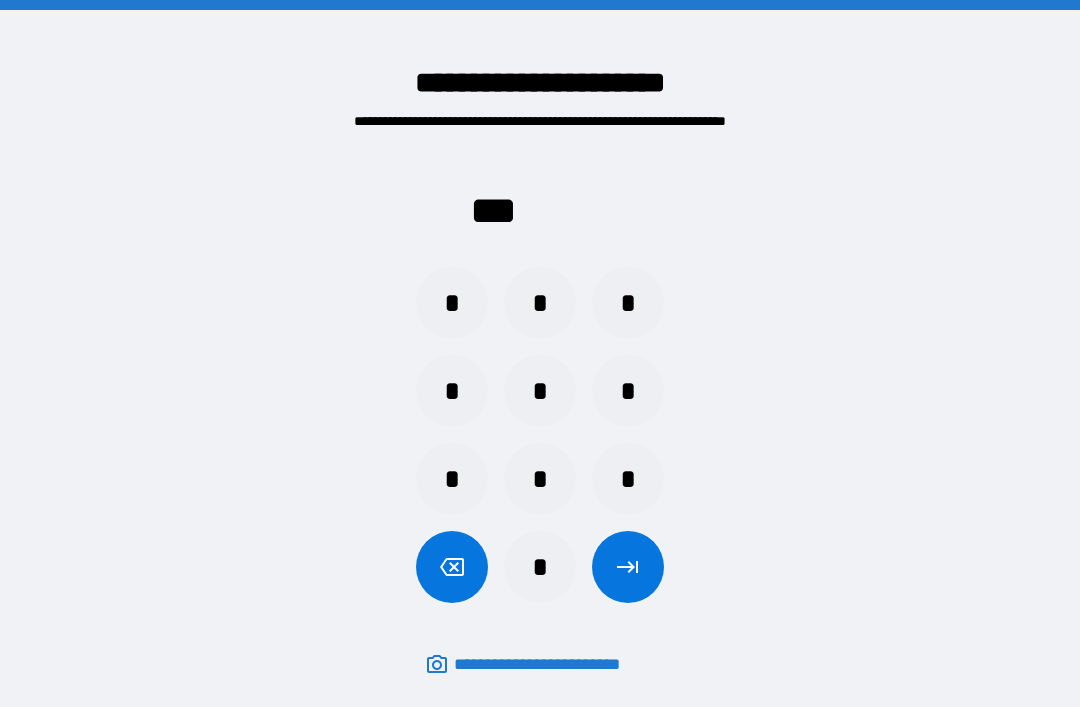 click on "*" at bounding box center (452, 303) 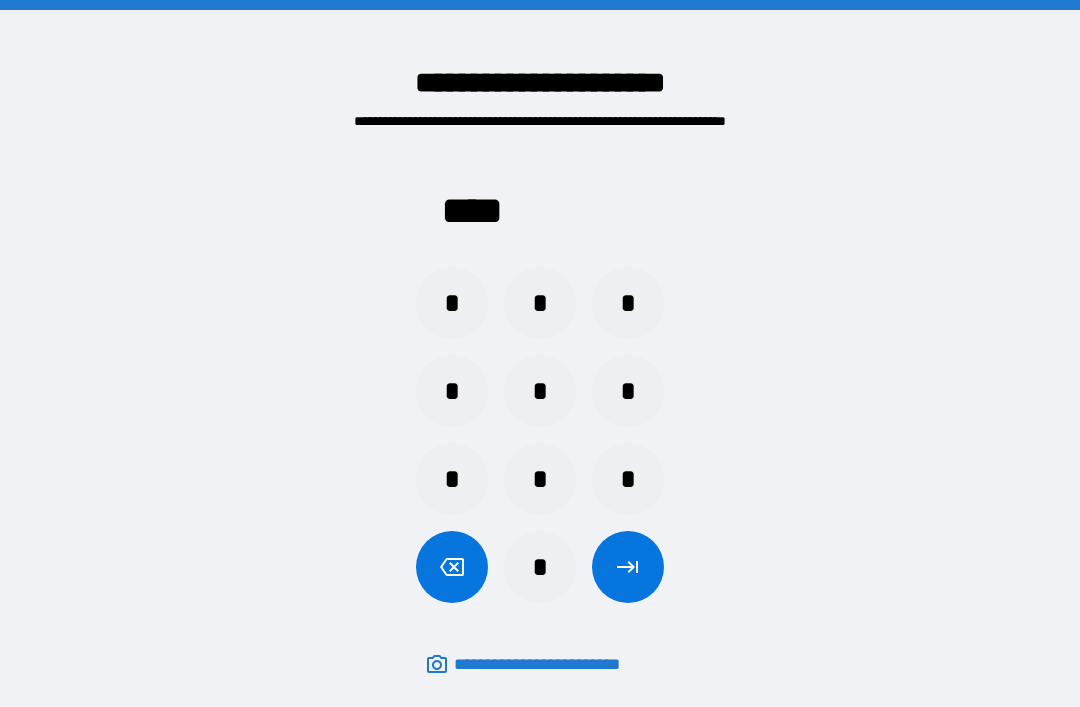 click at bounding box center [628, 567] 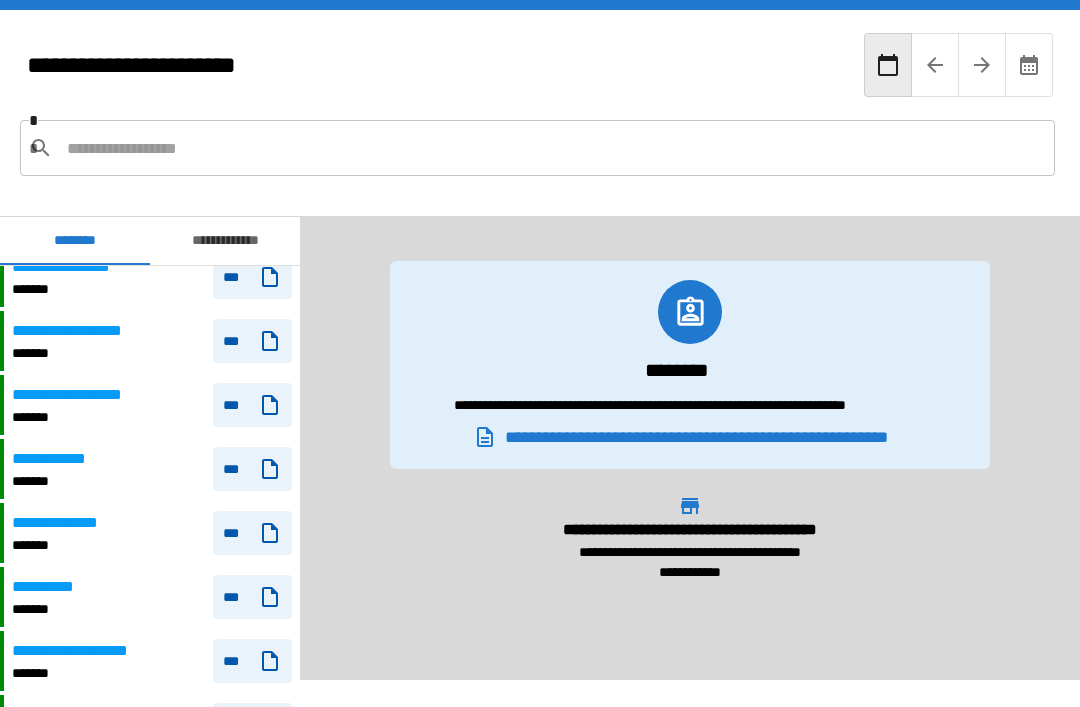 scroll, scrollTop: 581, scrollLeft: 0, axis: vertical 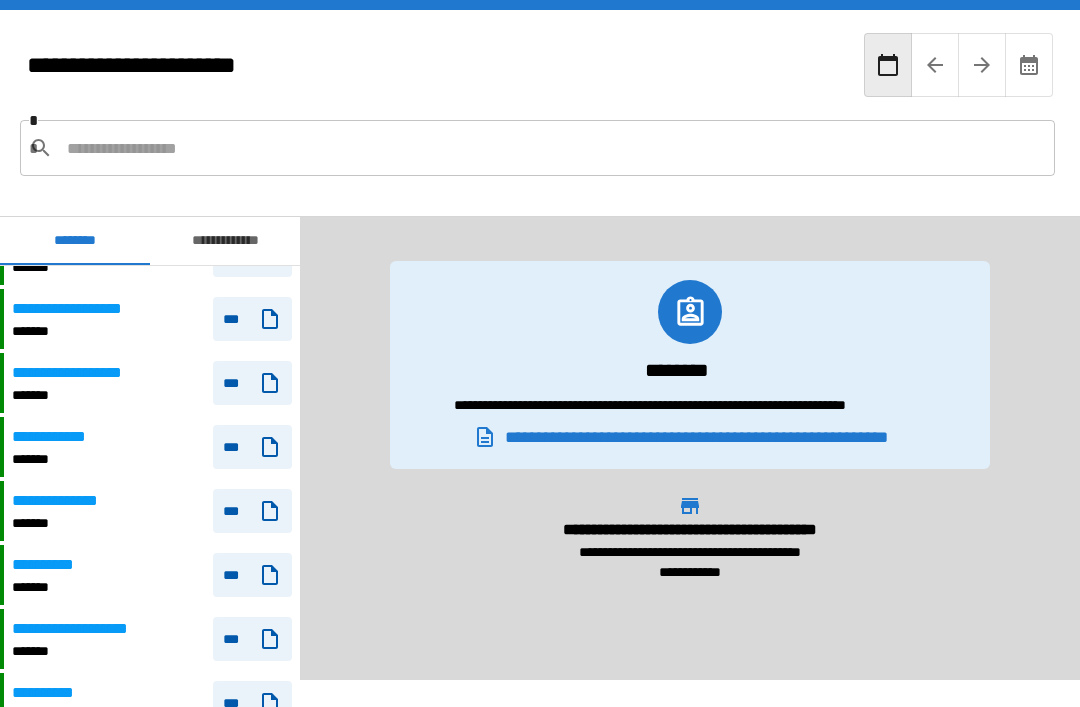 click on "**********" at bounding box center [152, 575] 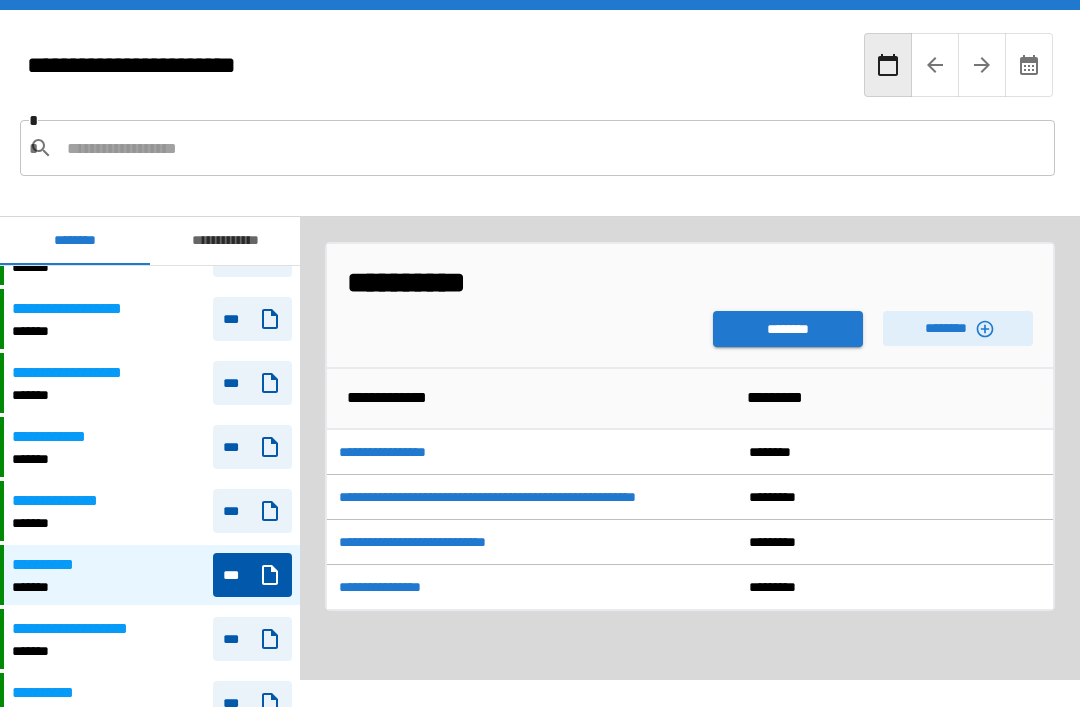click on "********" at bounding box center (958, 328) 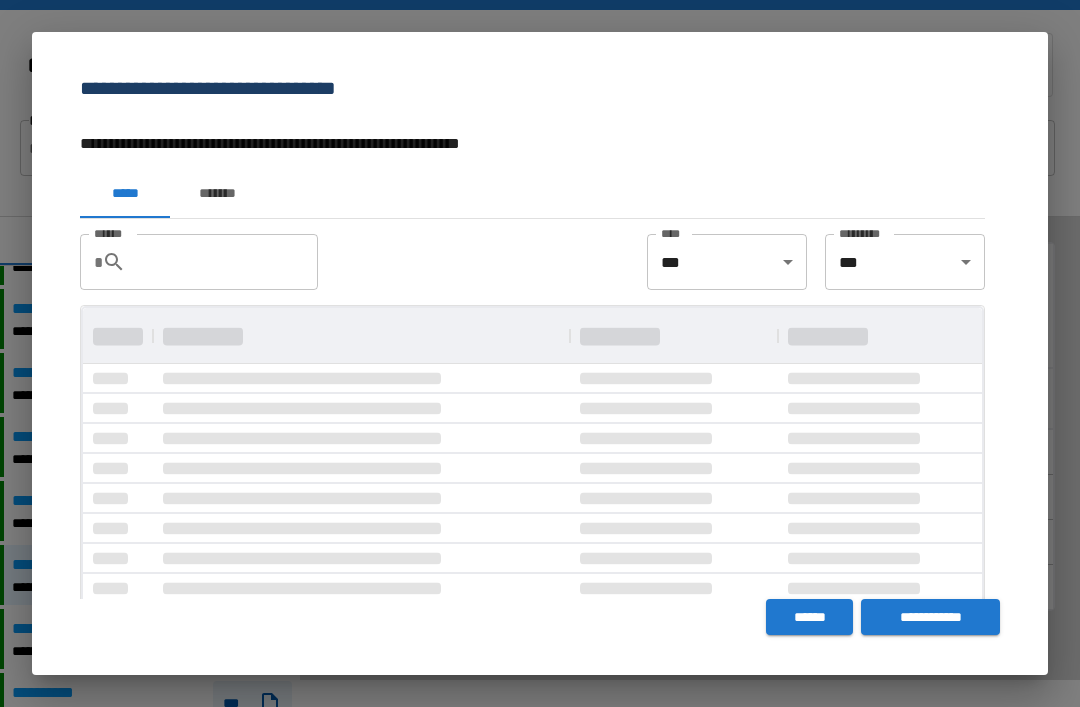 scroll, scrollTop: 356, scrollLeft: 899, axis: both 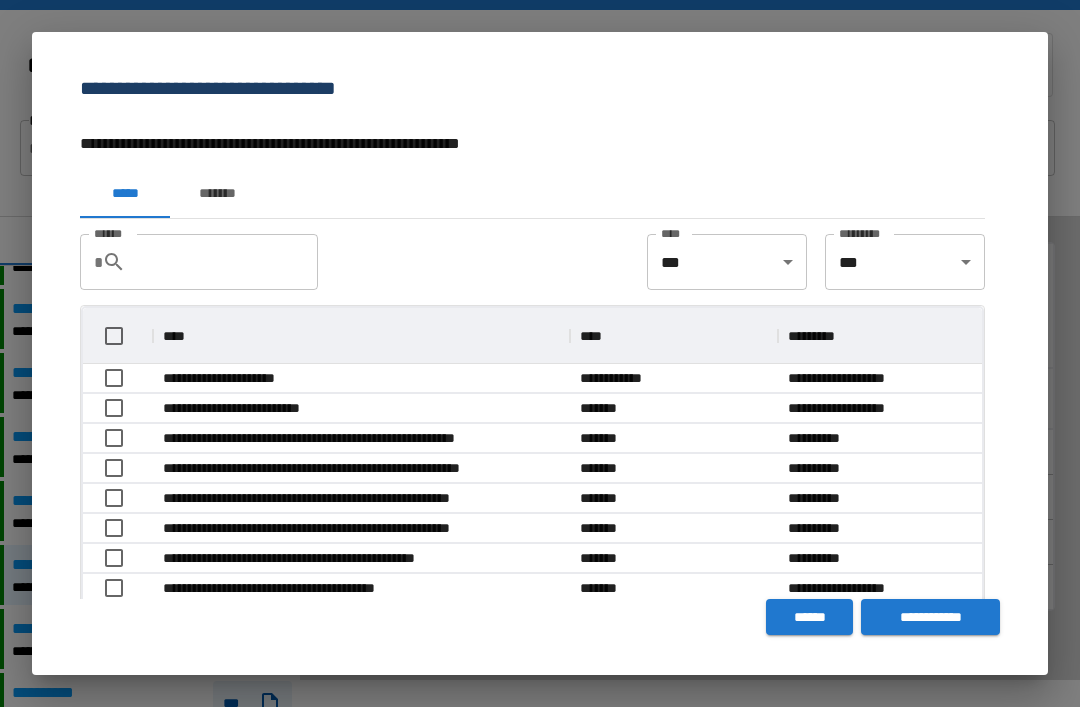 click at bounding box center [118, 379] 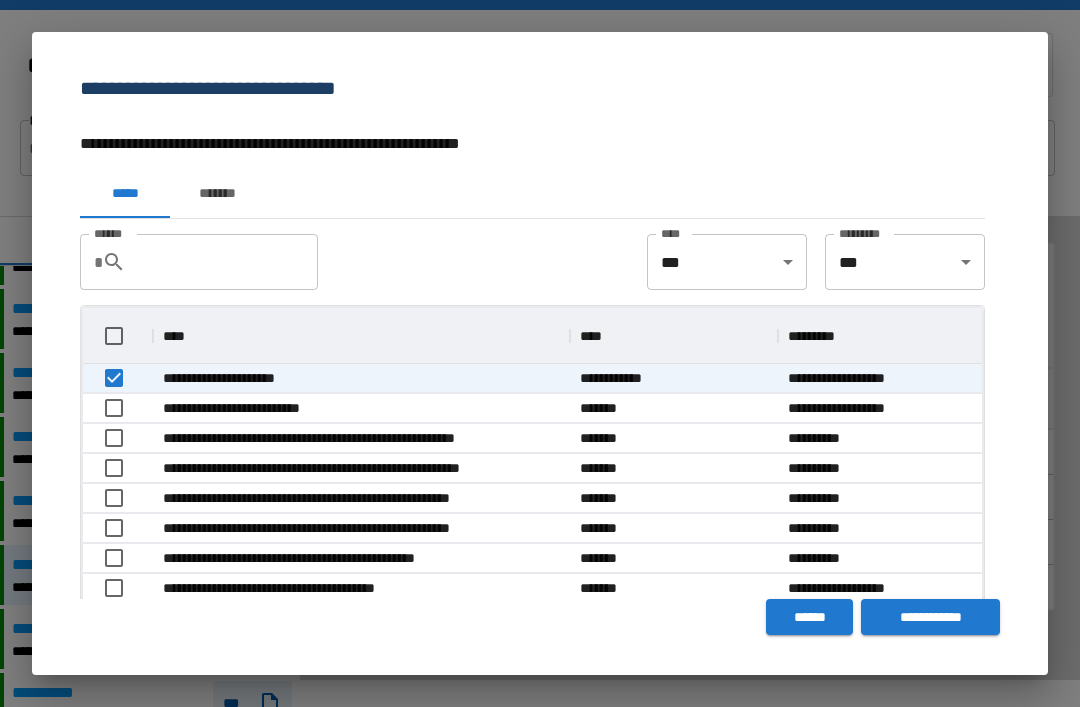 click on "**********" at bounding box center [930, 617] 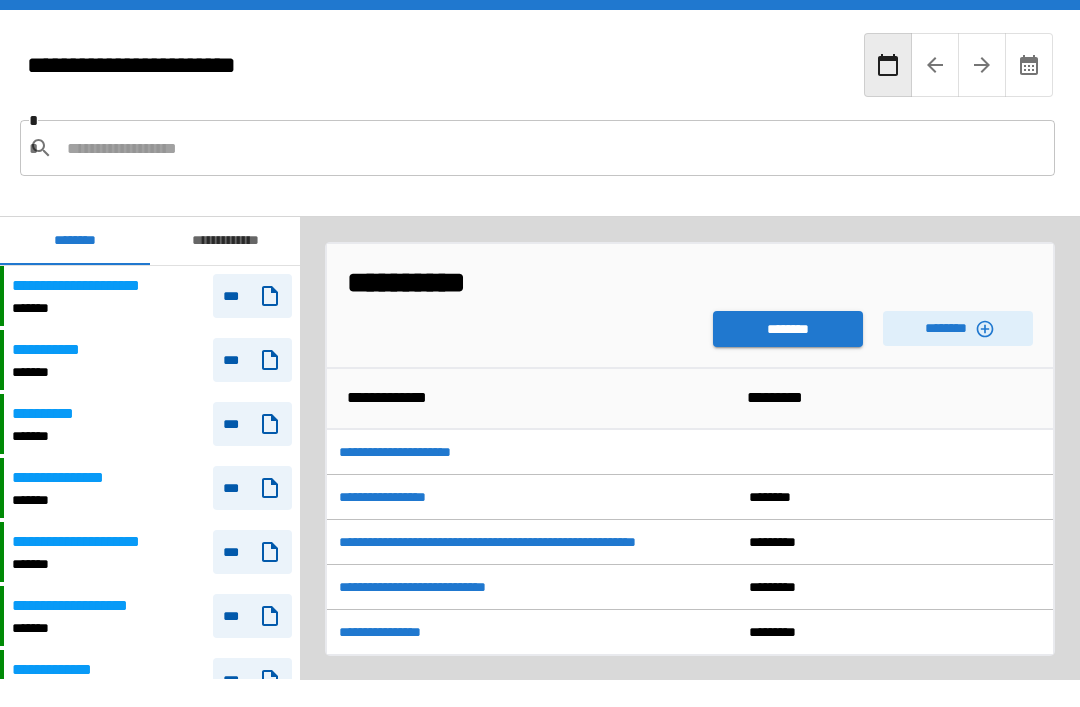 scroll, scrollTop: 1140, scrollLeft: 0, axis: vertical 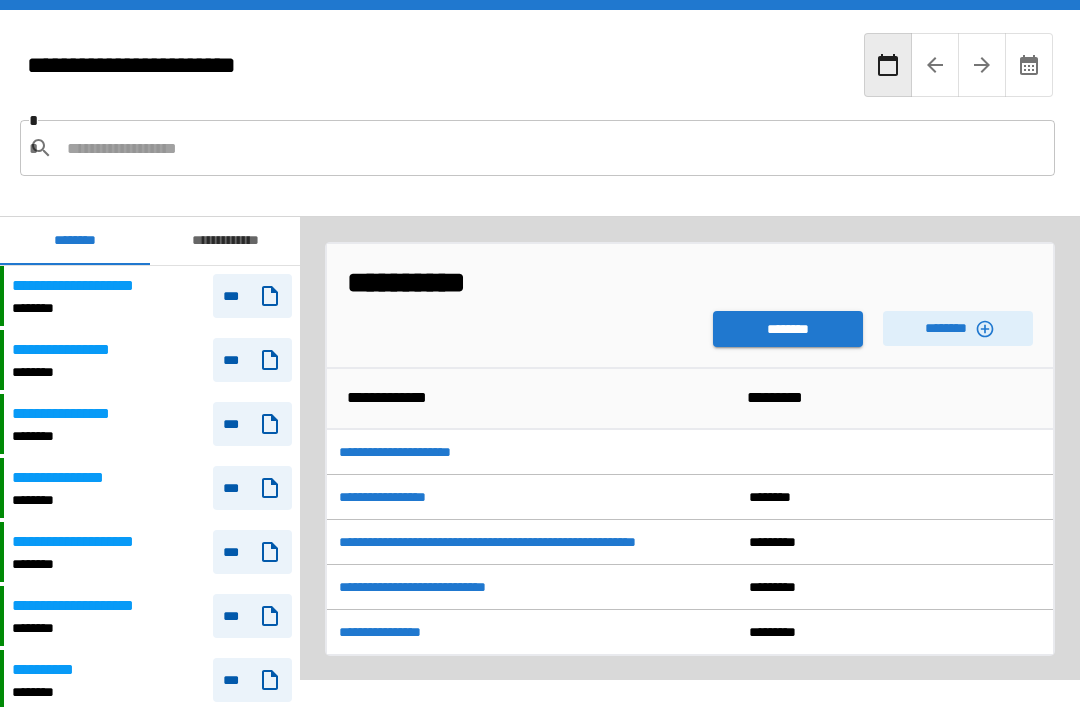click on "********" at bounding box center (788, 329) 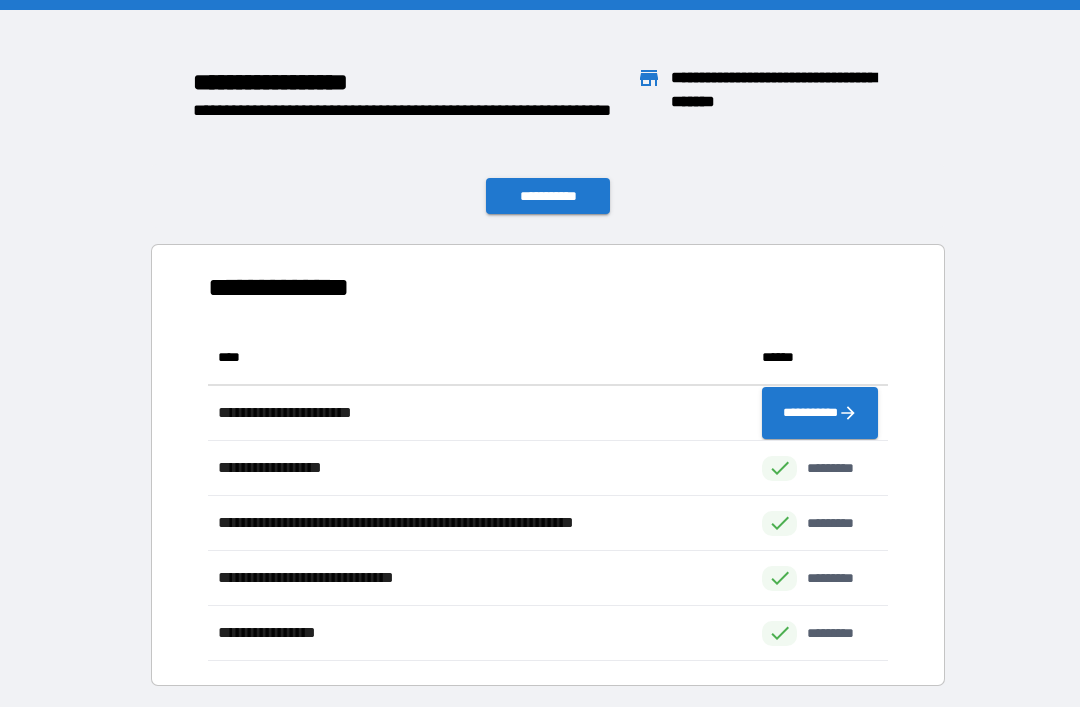 scroll, scrollTop: 331, scrollLeft: 680, axis: both 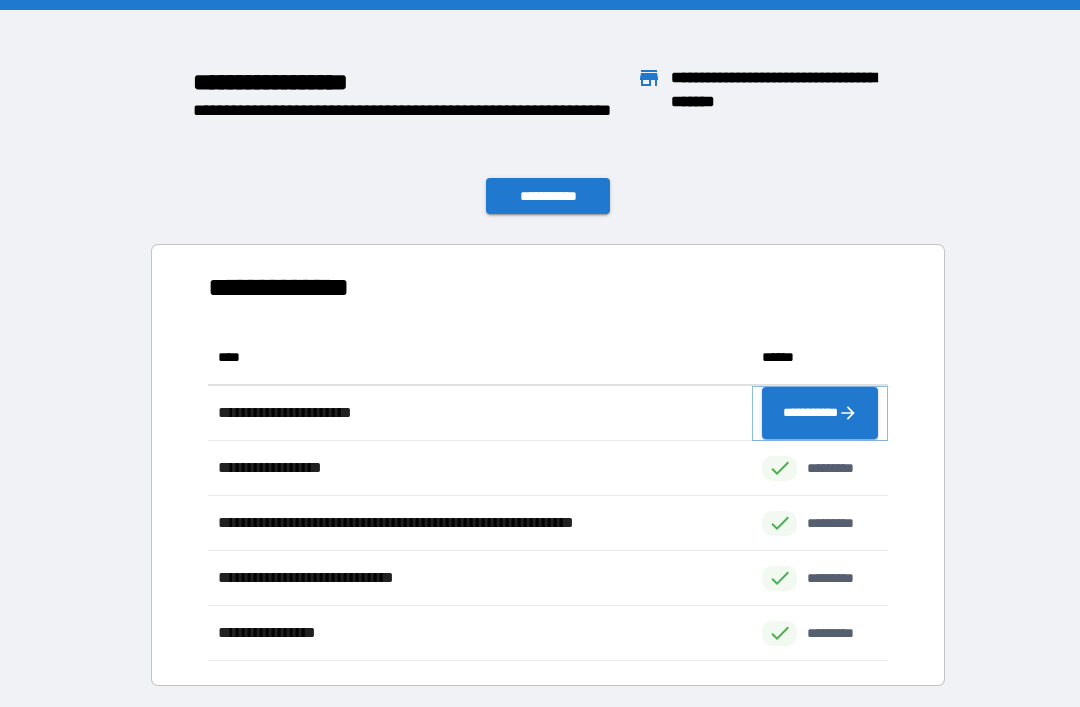 click 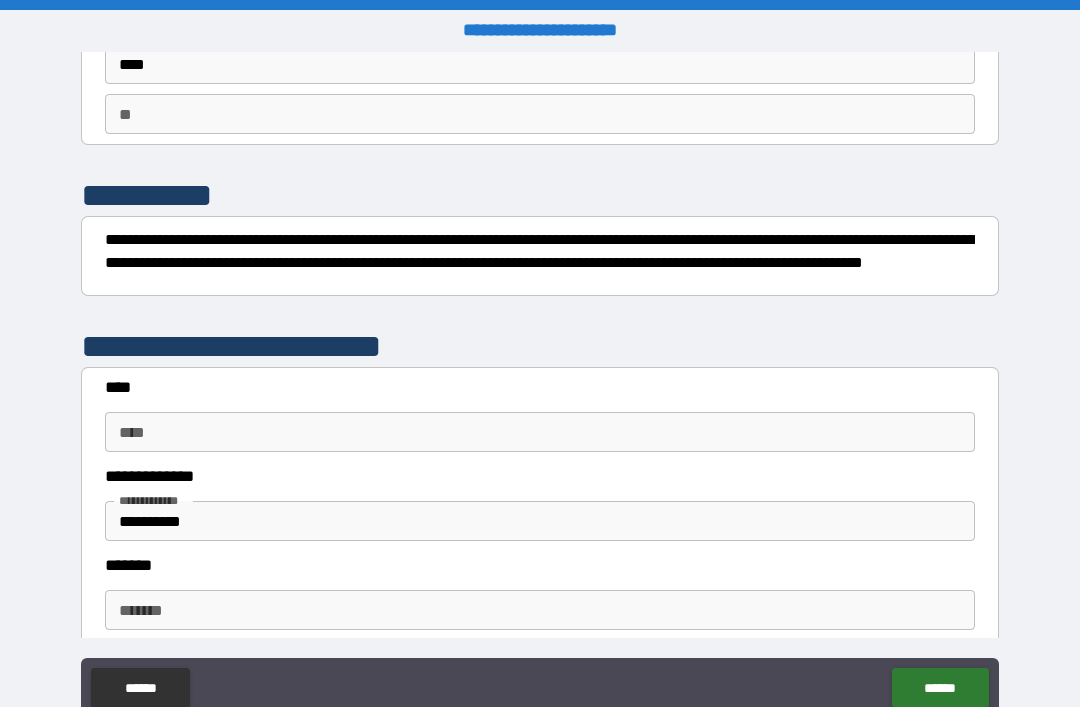 scroll, scrollTop: 156, scrollLeft: 0, axis: vertical 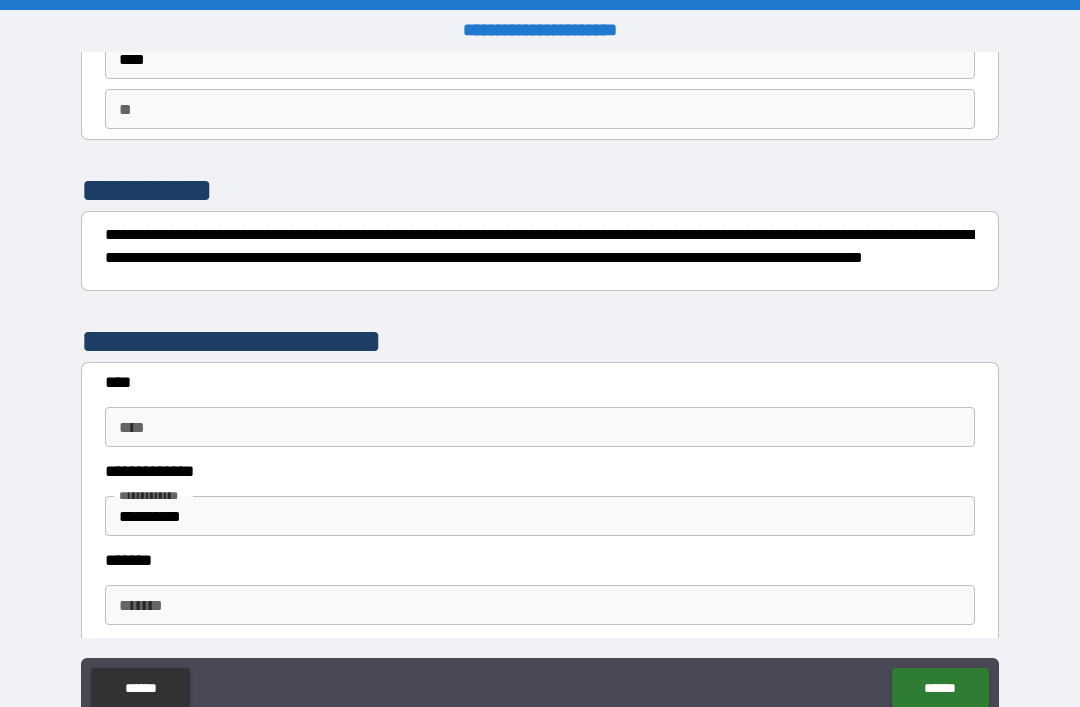 click on "****" at bounding box center [540, 427] 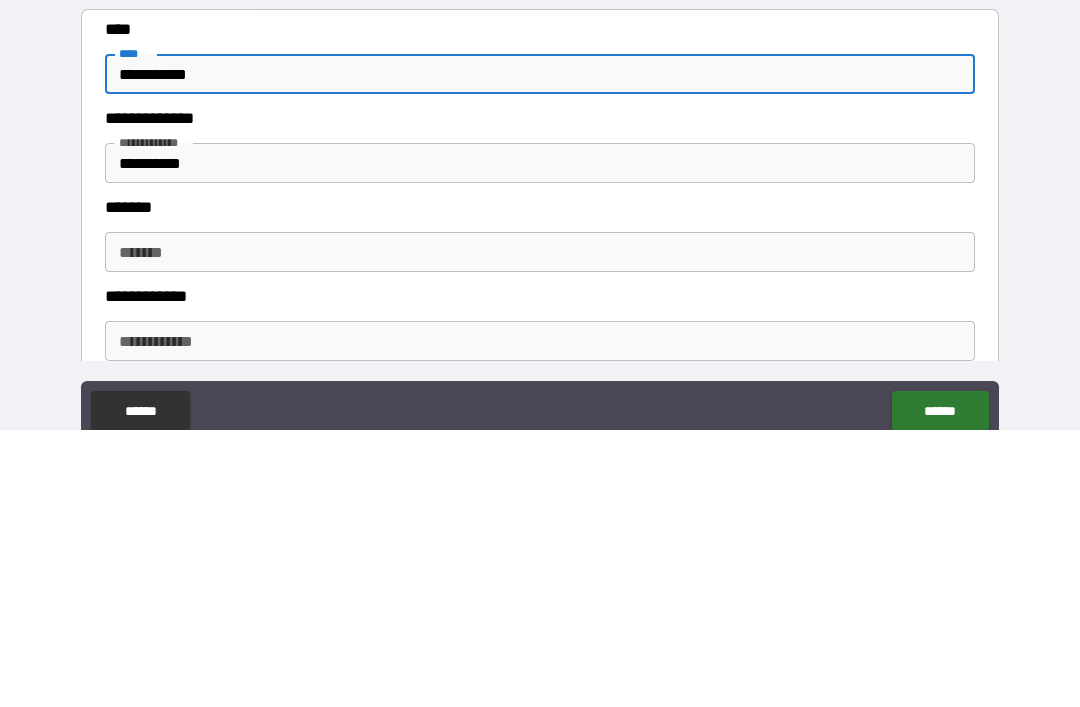 scroll, scrollTop: 235, scrollLeft: 0, axis: vertical 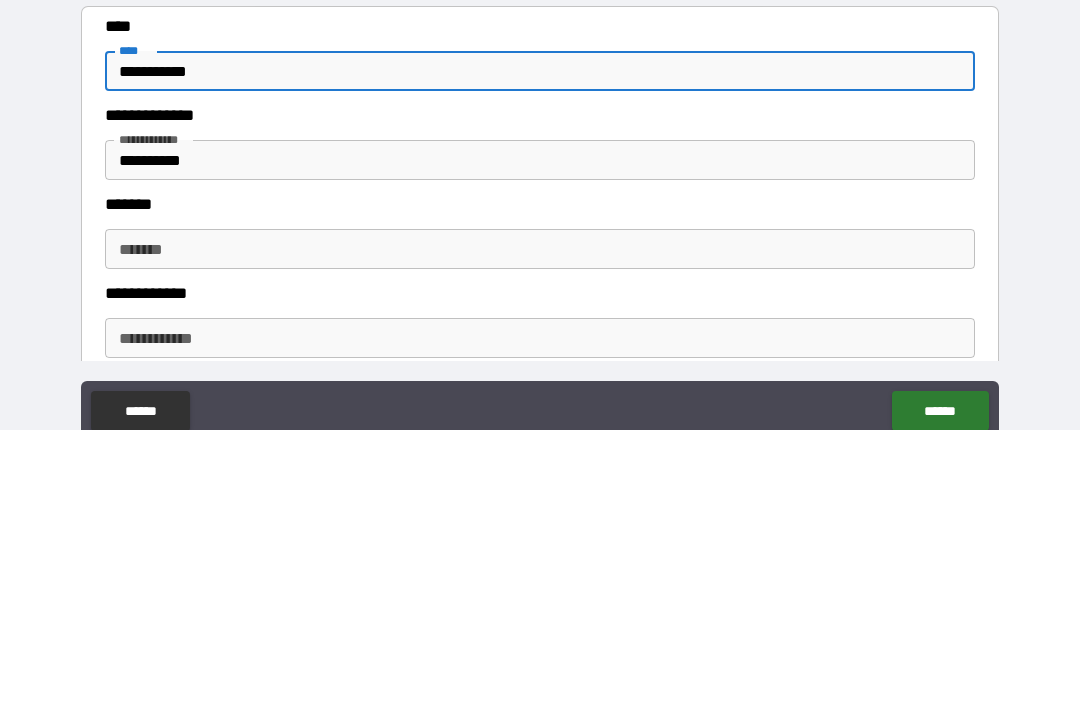 type on "**********" 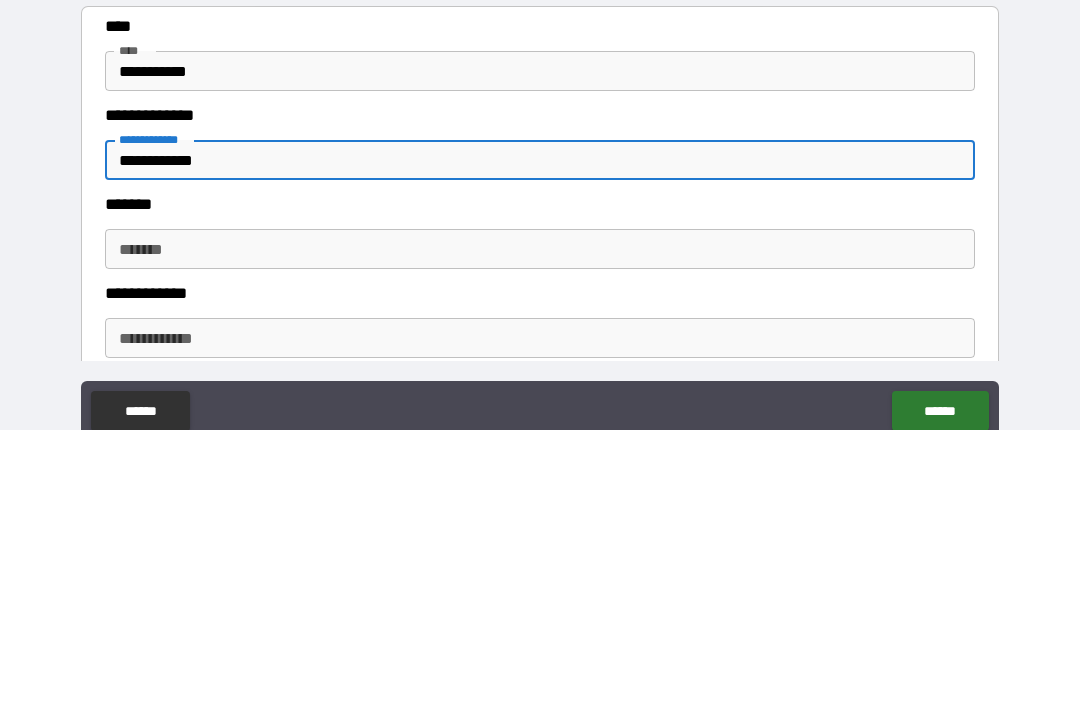 click on "**********" at bounding box center [540, 437] 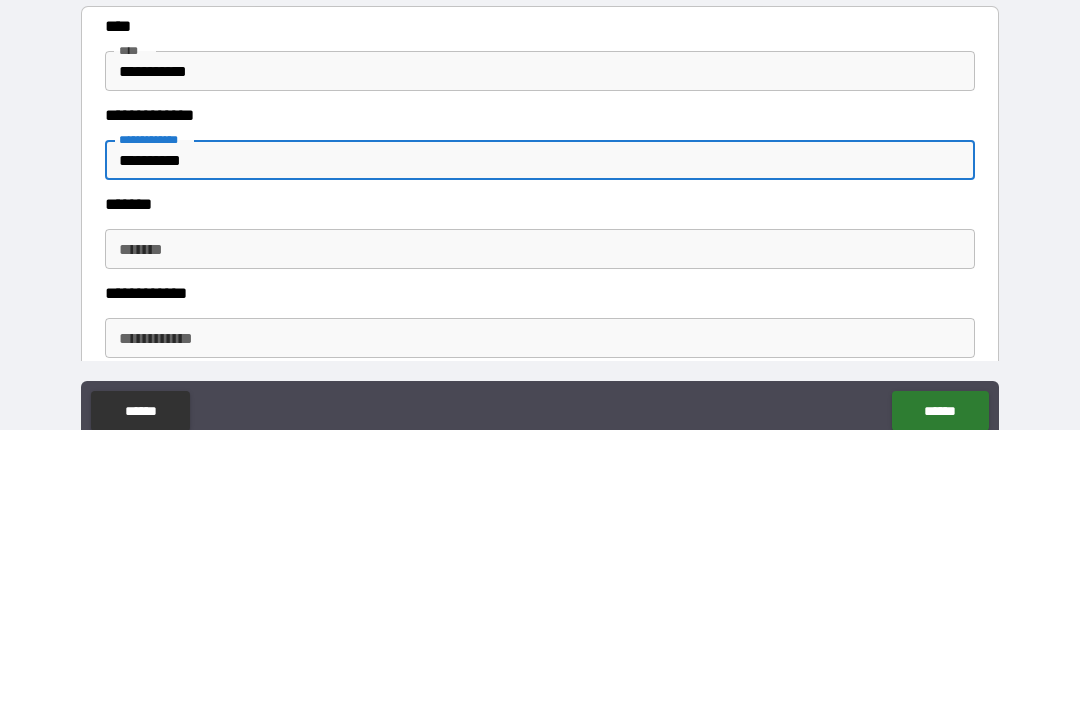 click on "**********" at bounding box center (153, 416) 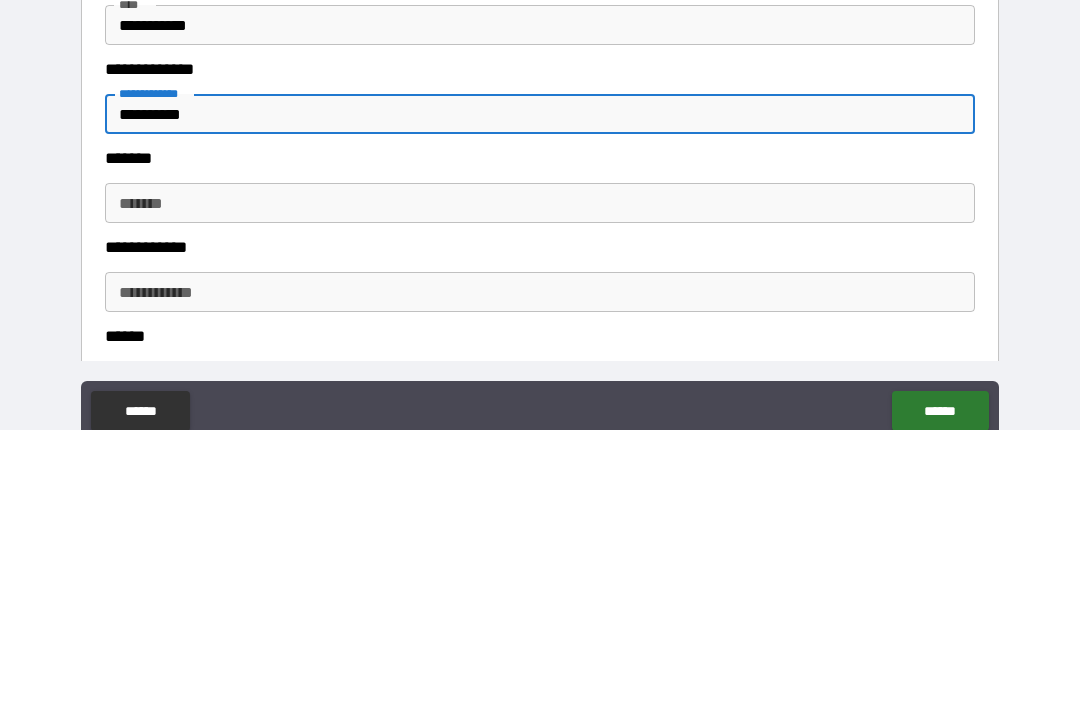 scroll, scrollTop: 279, scrollLeft: 0, axis: vertical 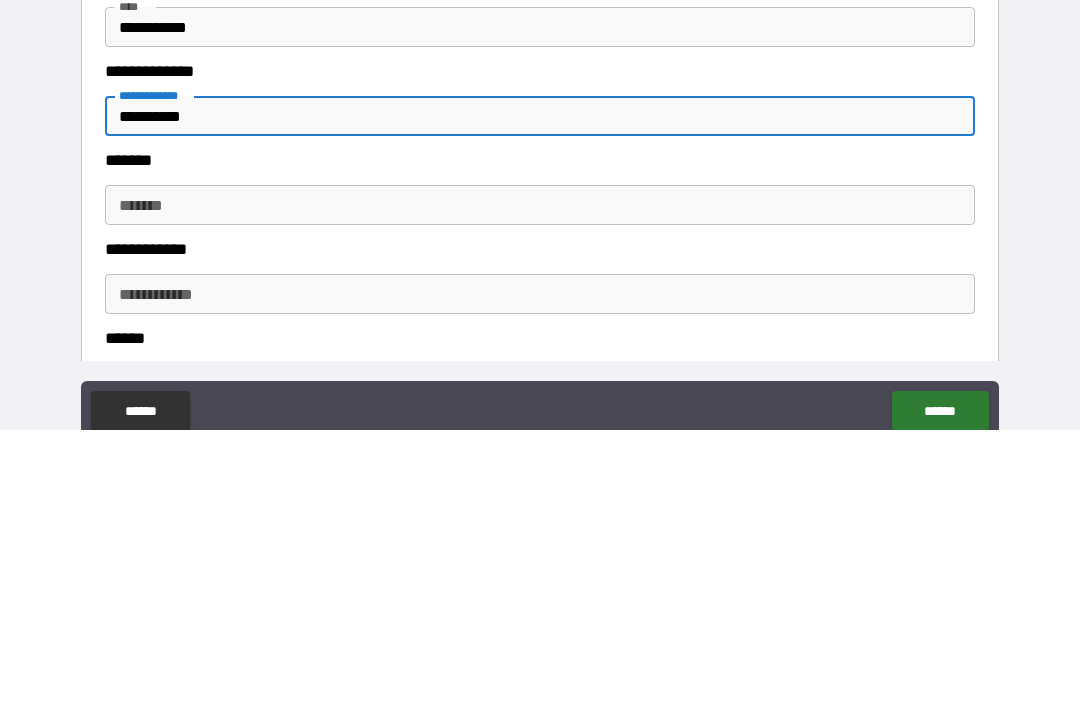 type on "**********" 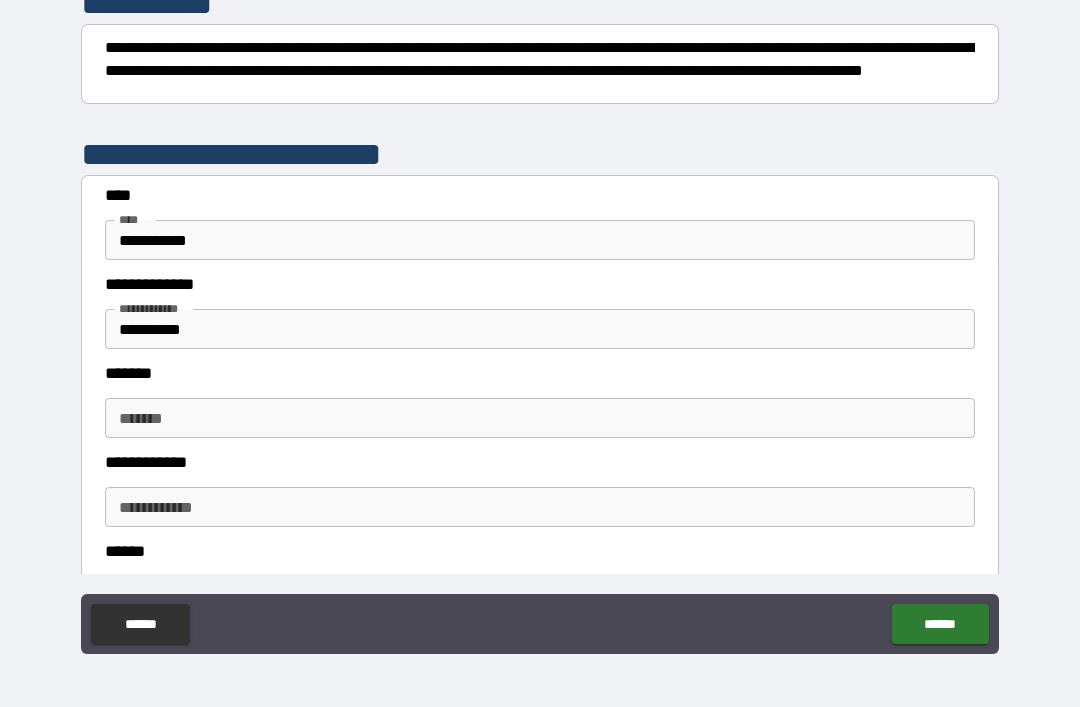 click on "******* ******* *******" at bounding box center (540, 403) 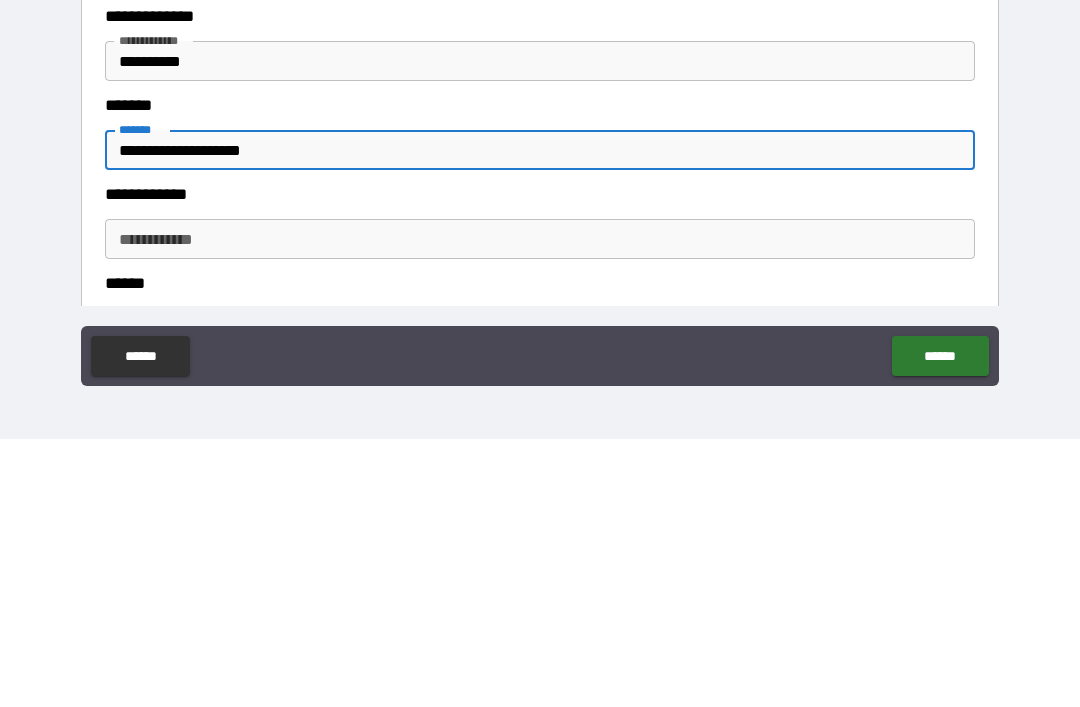type on "**********" 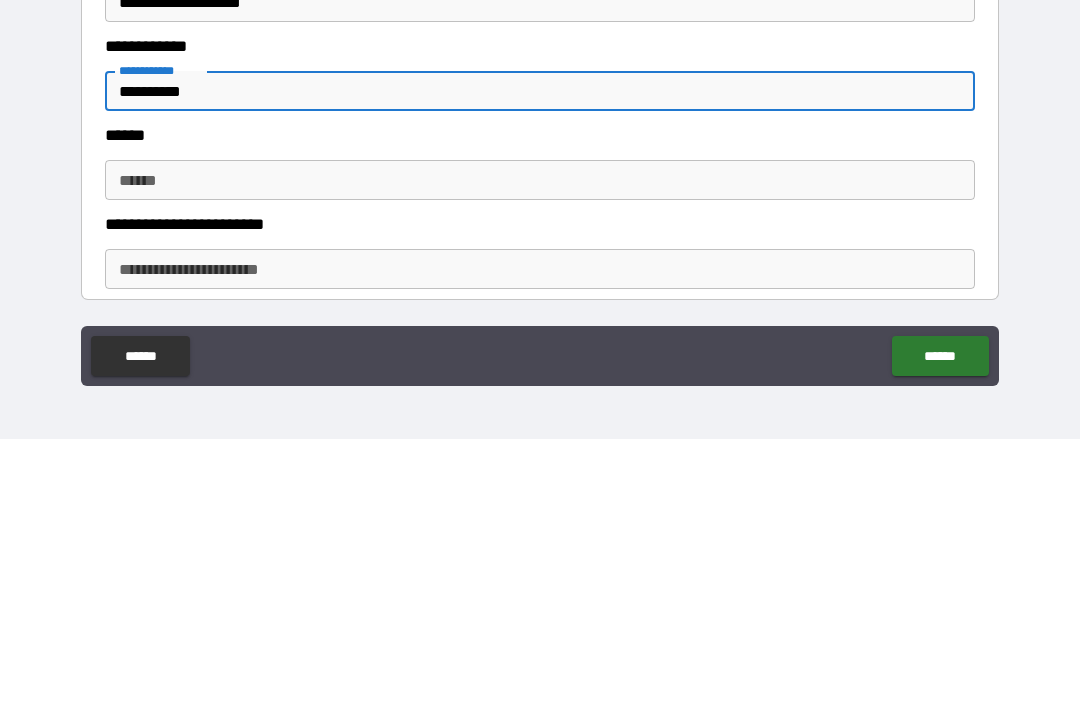 scroll, scrollTop: 428, scrollLeft: 0, axis: vertical 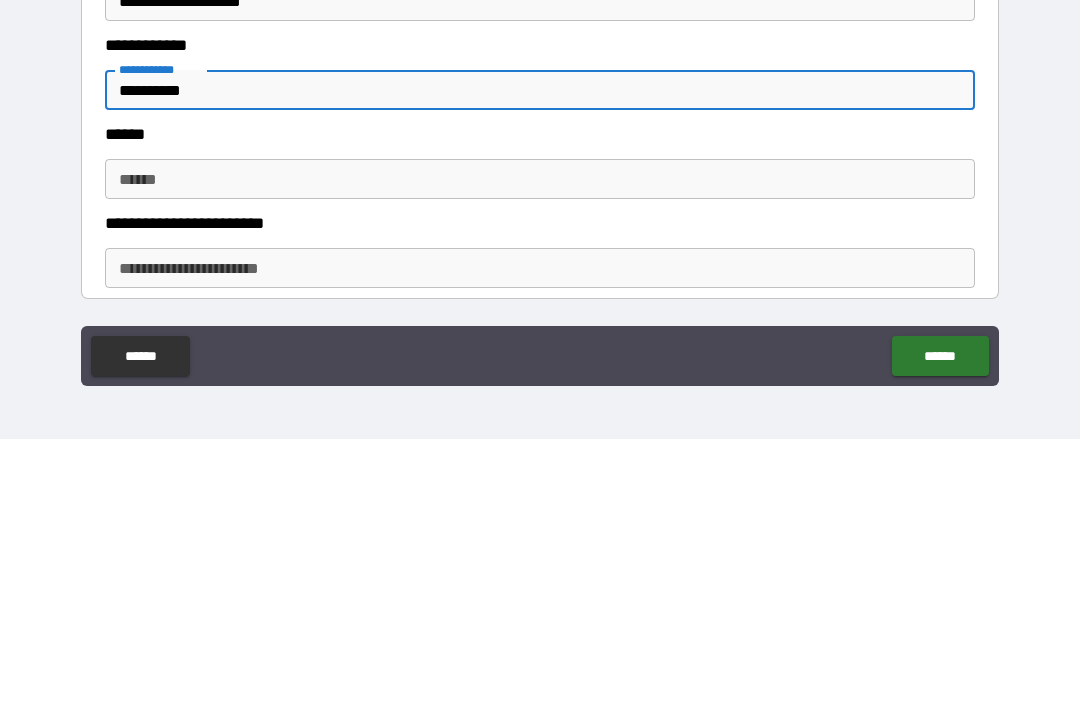 type on "**********" 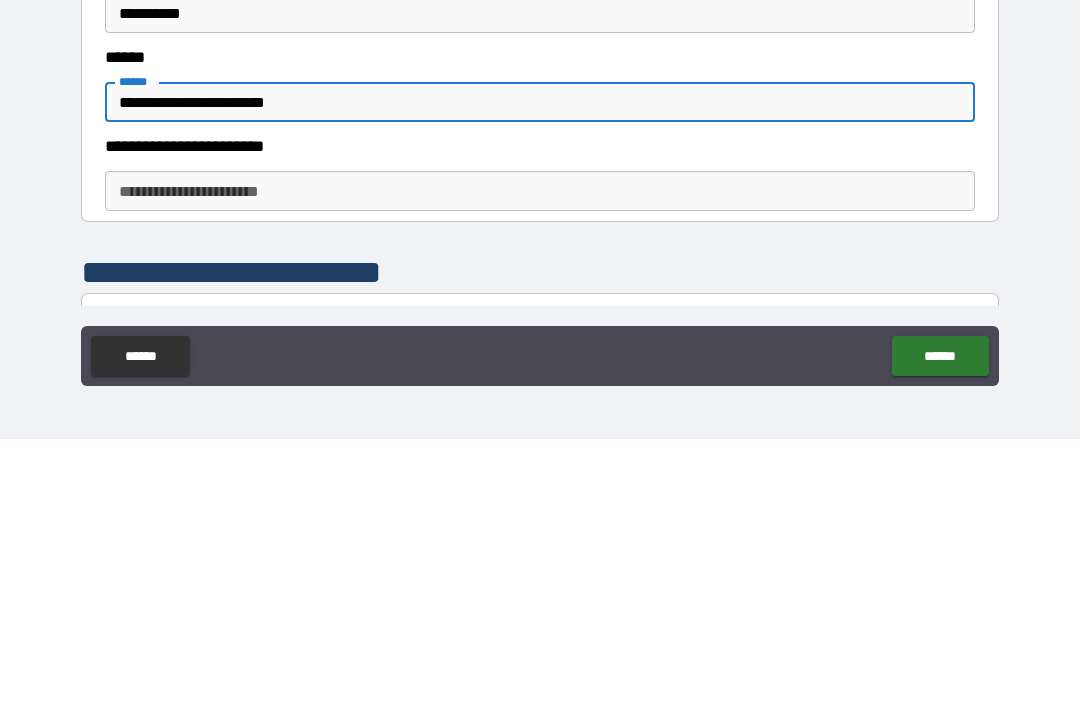 scroll, scrollTop: 518, scrollLeft: 0, axis: vertical 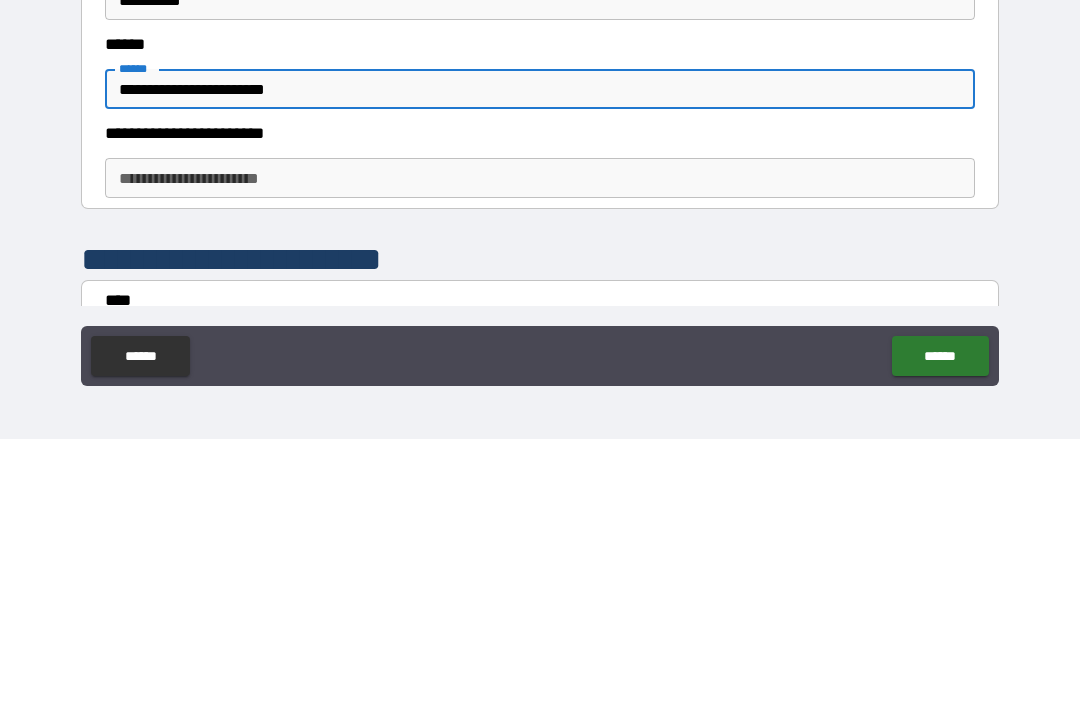 type on "**********" 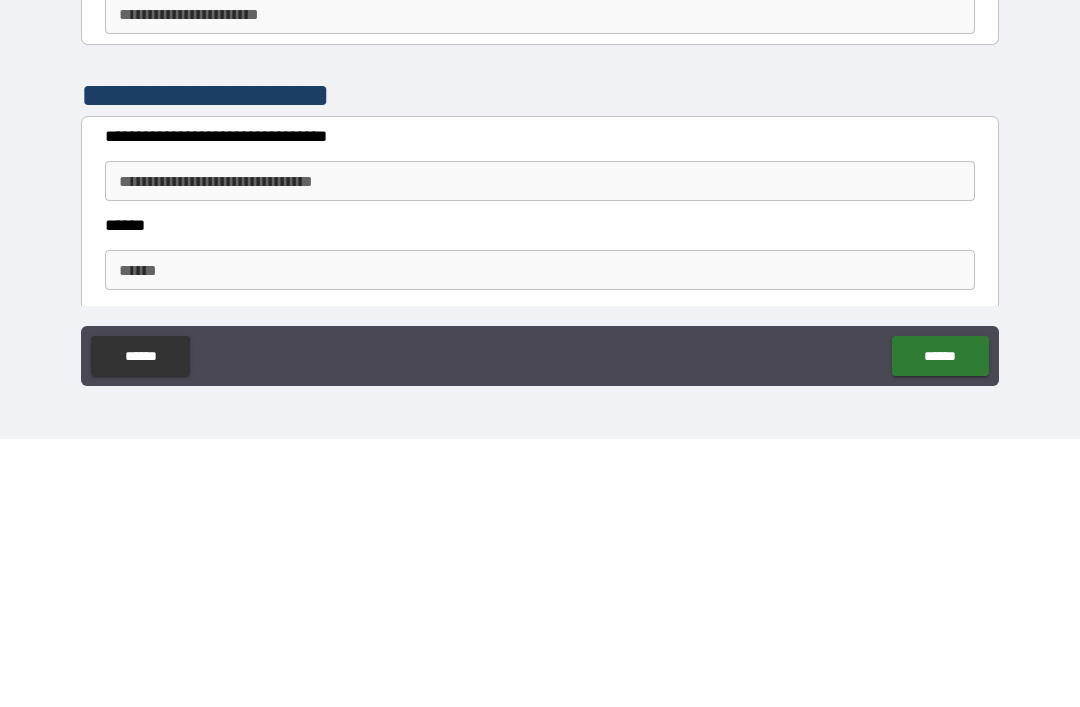 scroll, scrollTop: 1301, scrollLeft: 0, axis: vertical 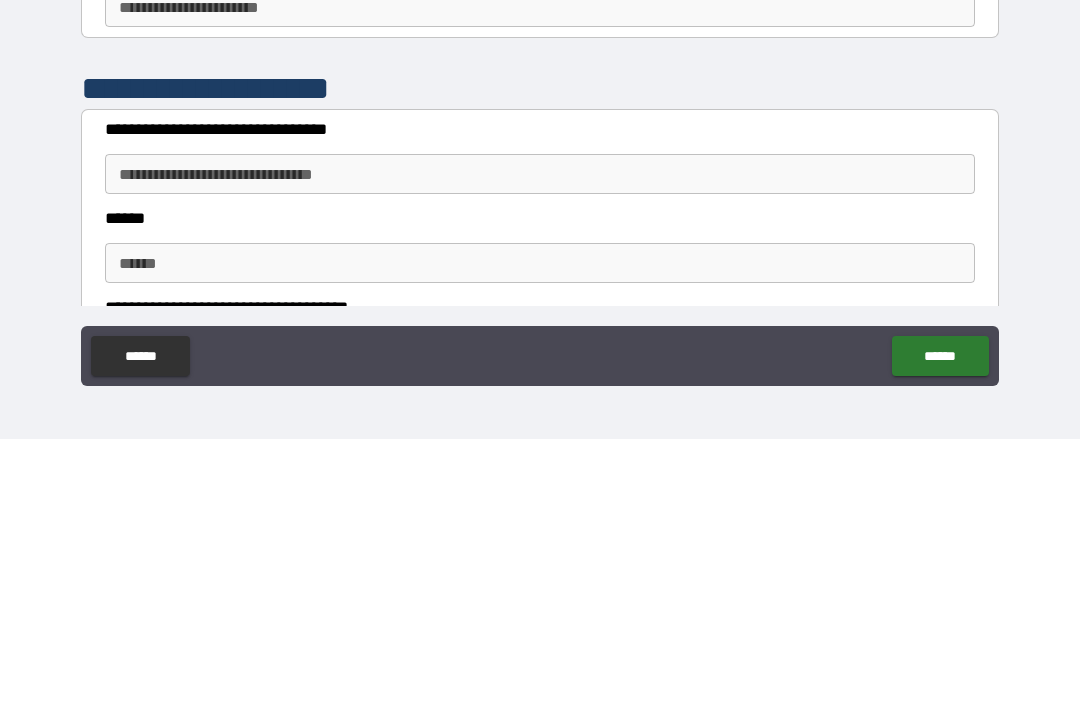 type on "******" 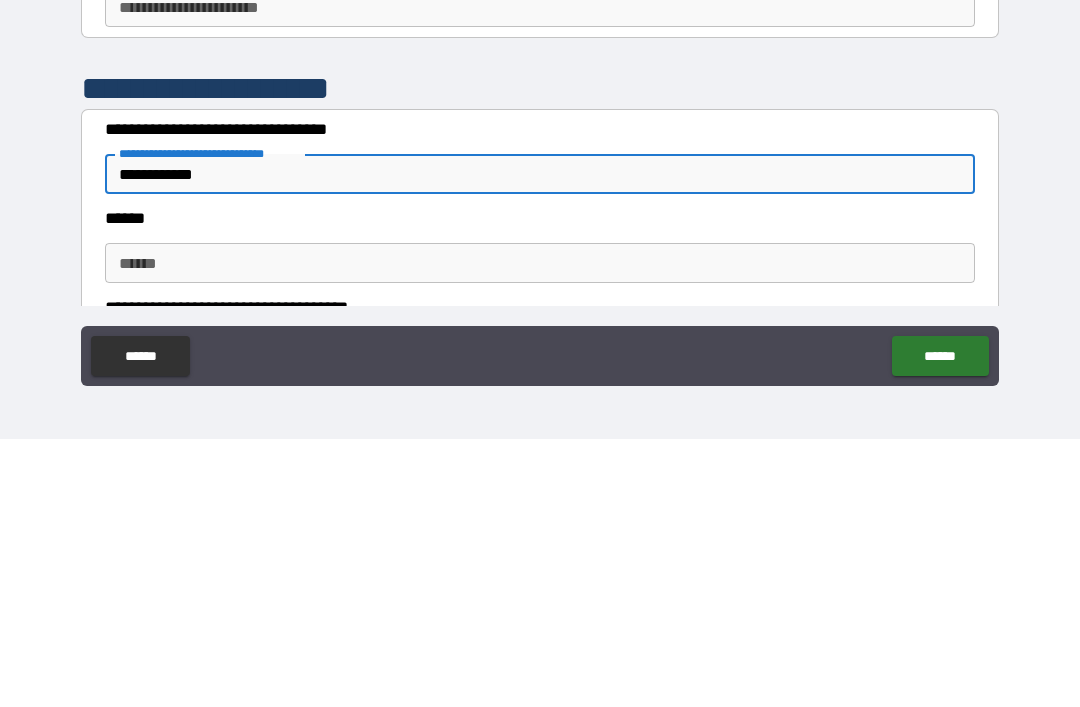type on "**********" 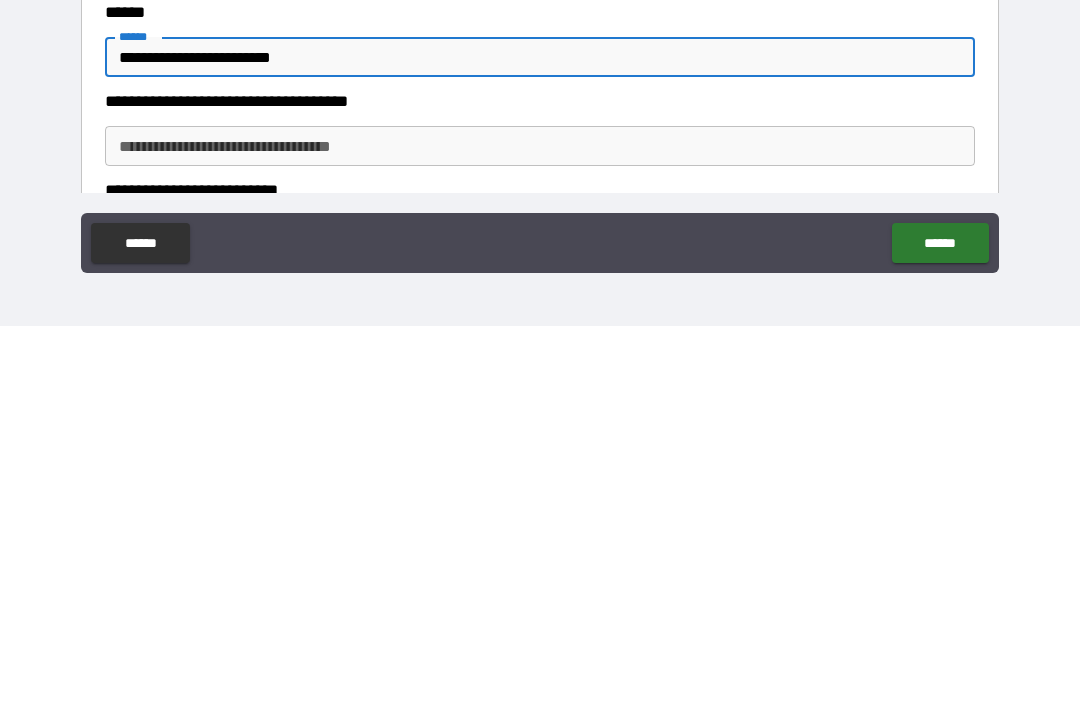 scroll, scrollTop: 1395, scrollLeft: 0, axis: vertical 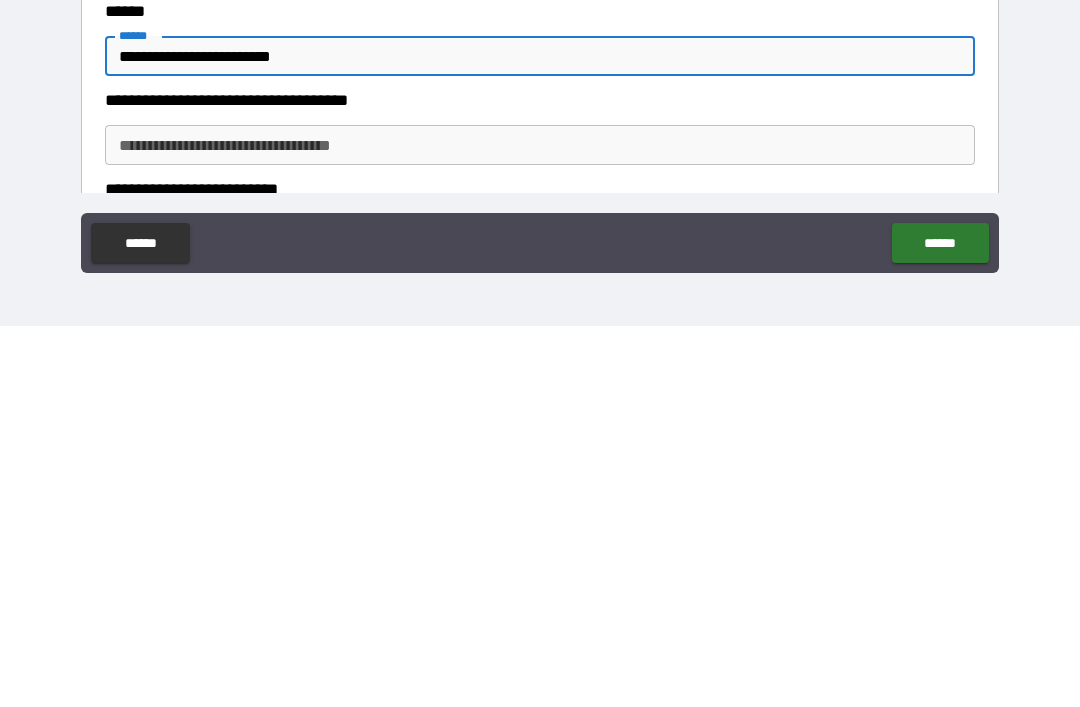 type on "**********" 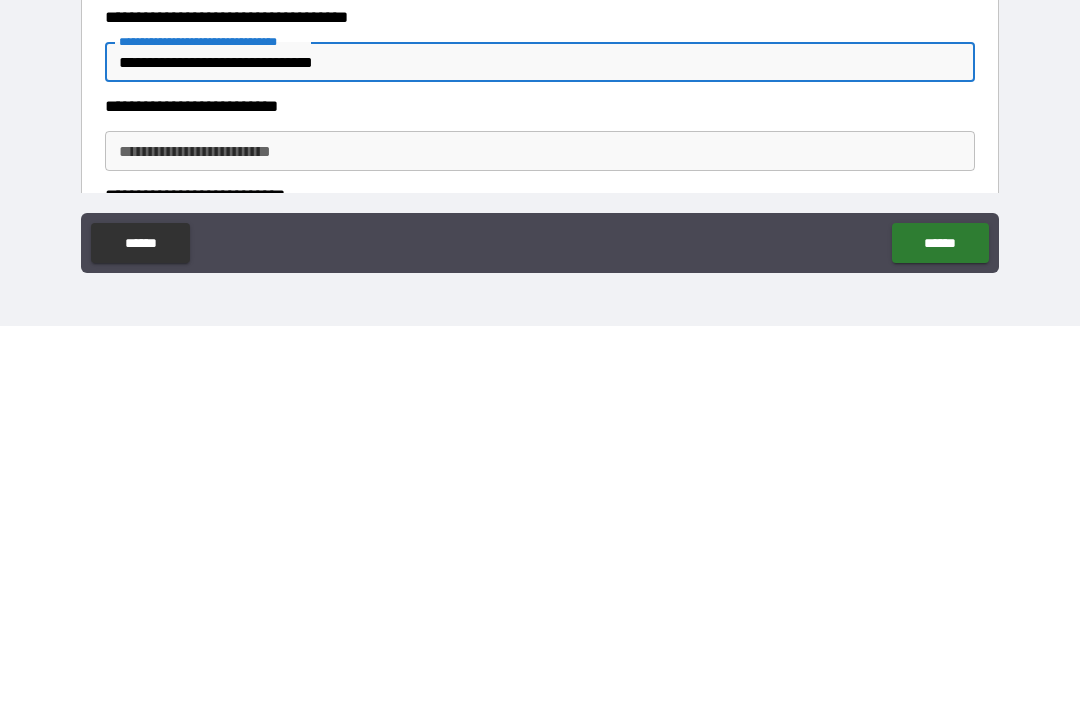 scroll, scrollTop: 1482, scrollLeft: 0, axis: vertical 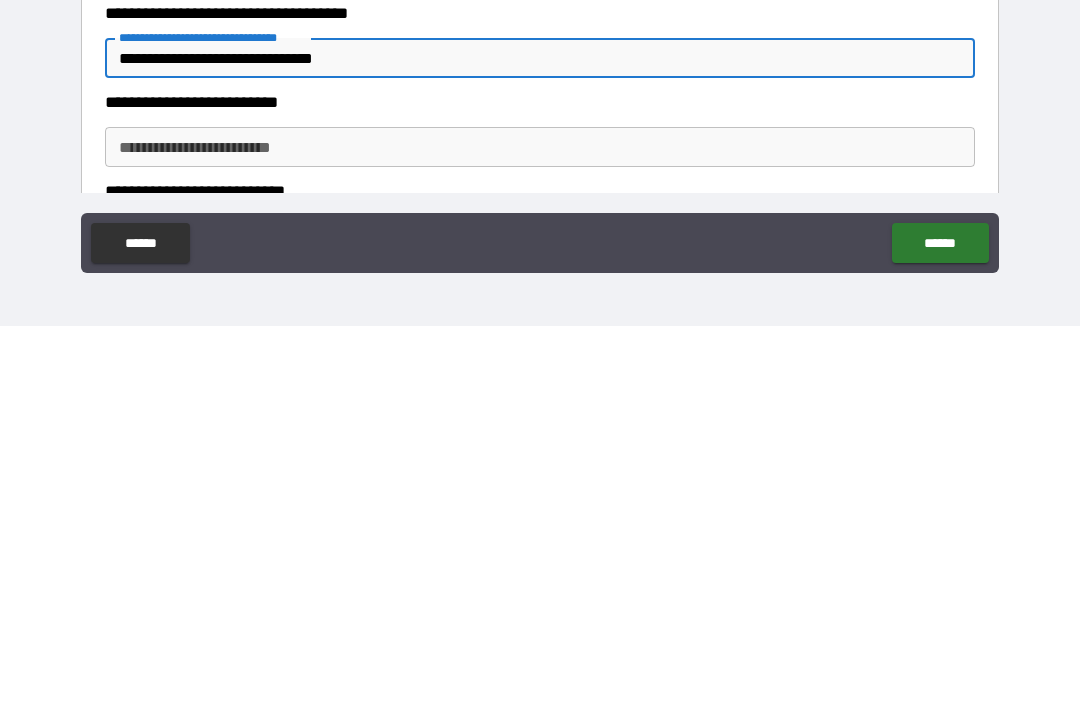 type on "**********" 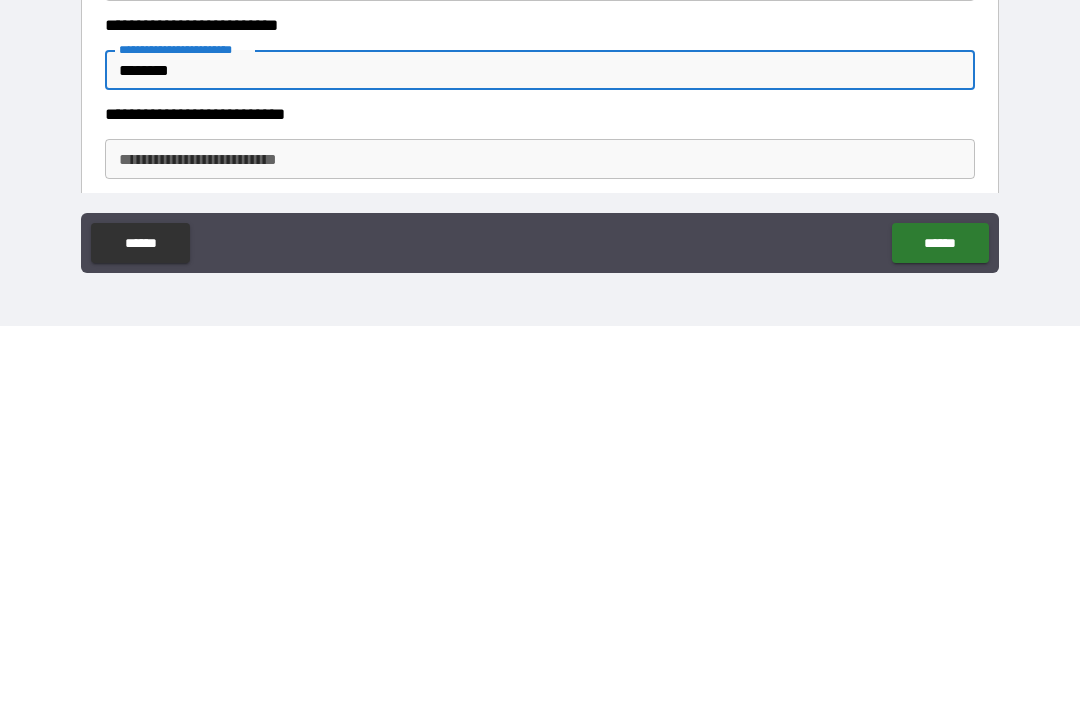 scroll, scrollTop: 1561, scrollLeft: 0, axis: vertical 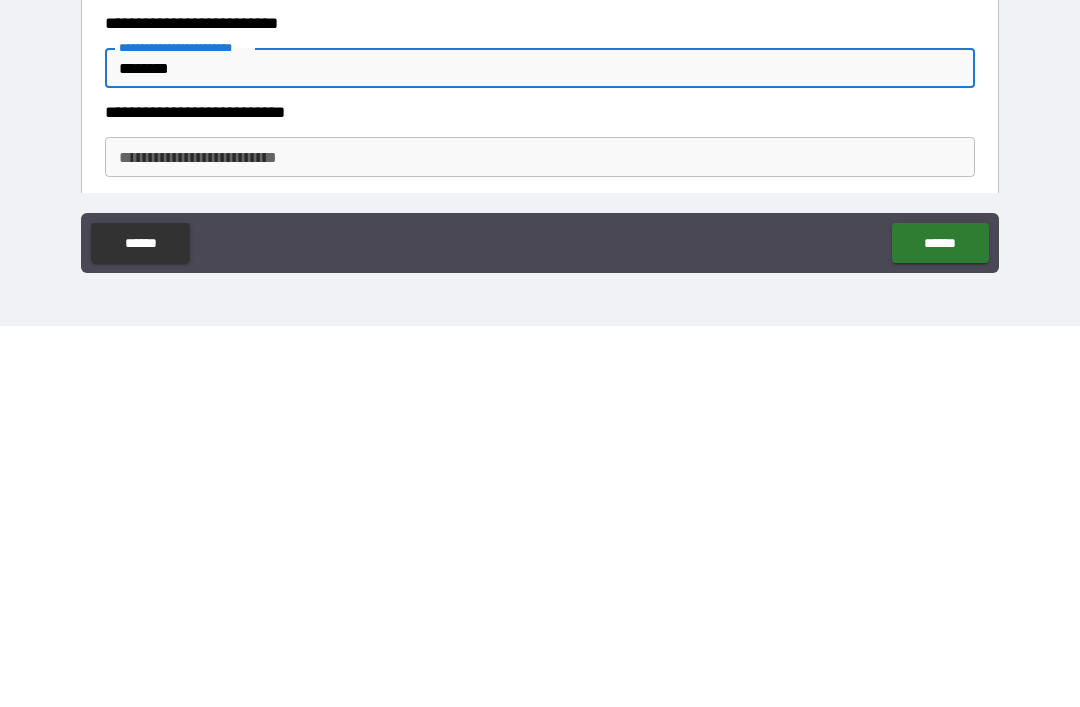 type on "********" 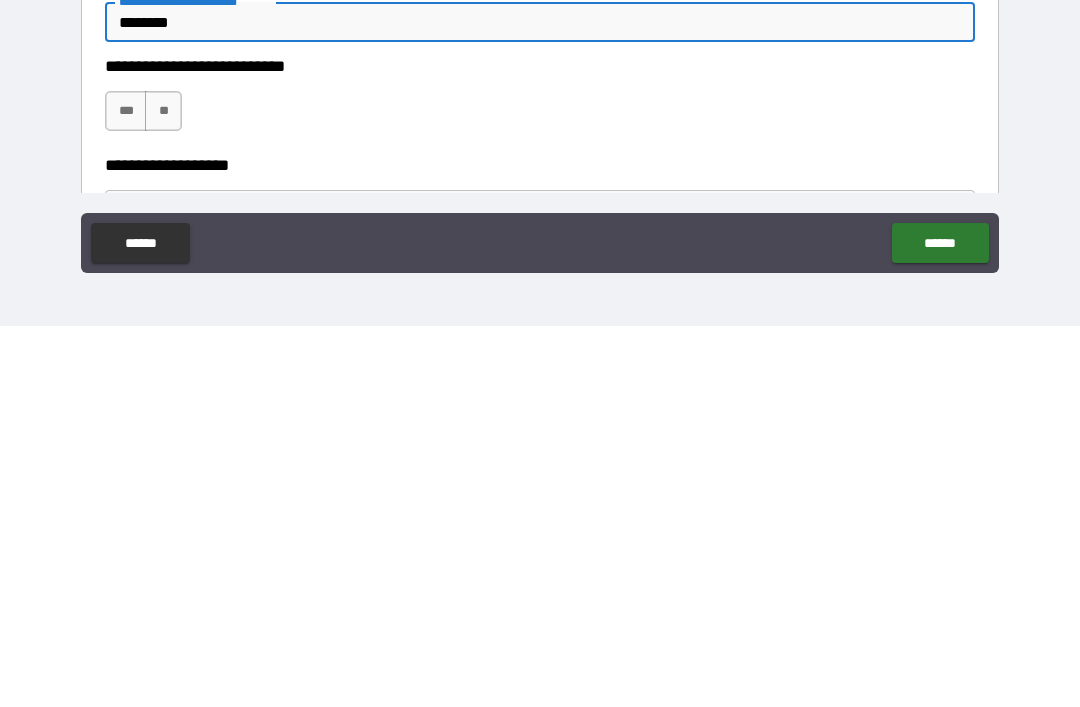 scroll, scrollTop: 1702, scrollLeft: 0, axis: vertical 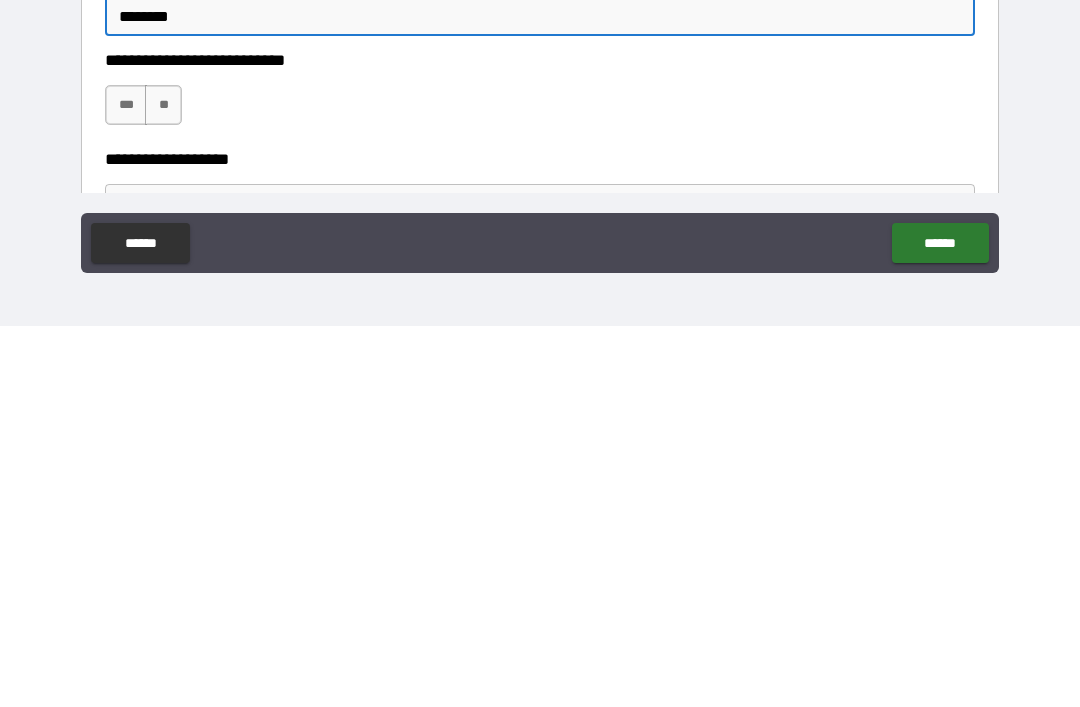 type on "*******" 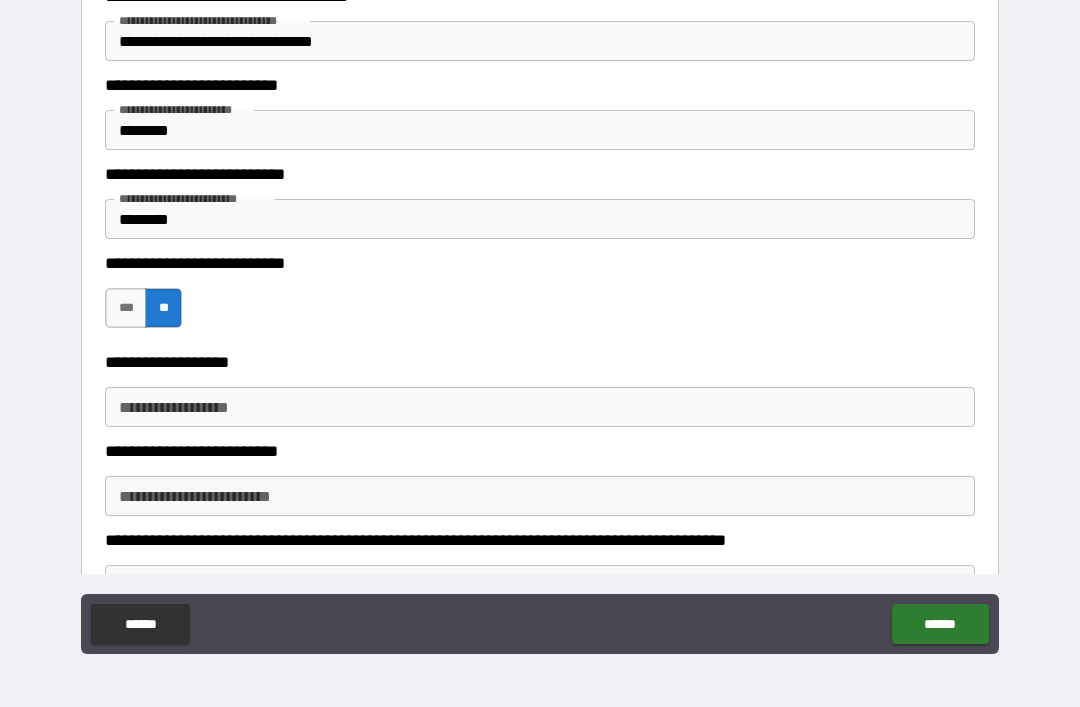 scroll, scrollTop: 1900, scrollLeft: 0, axis: vertical 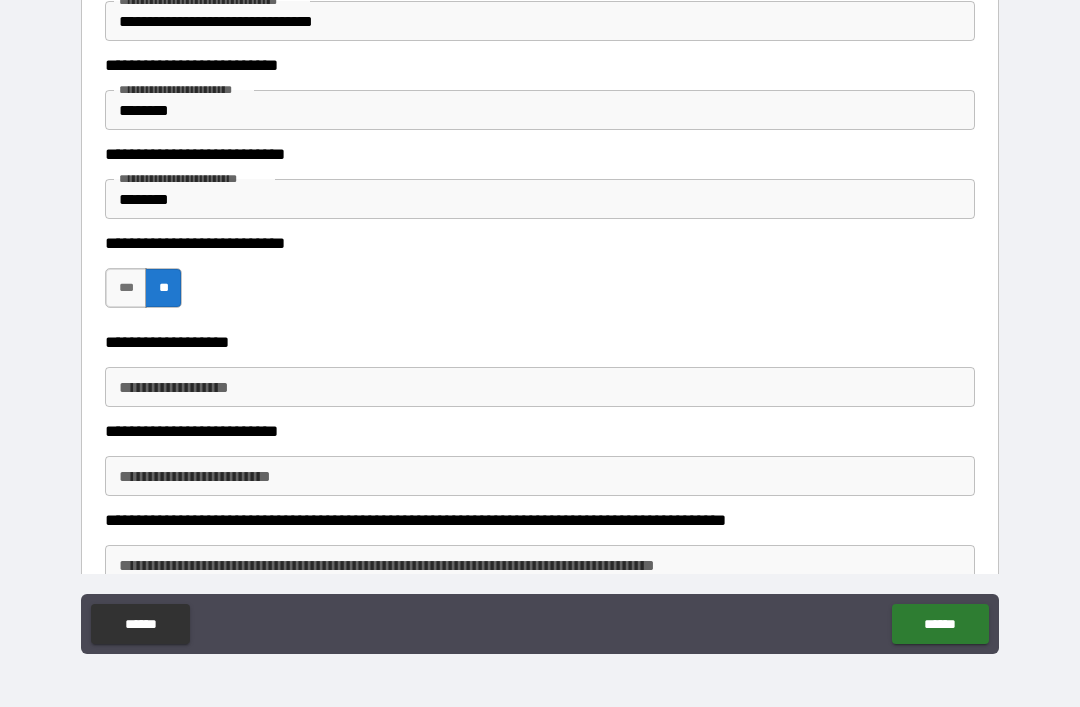 click on "***" at bounding box center [126, 288] 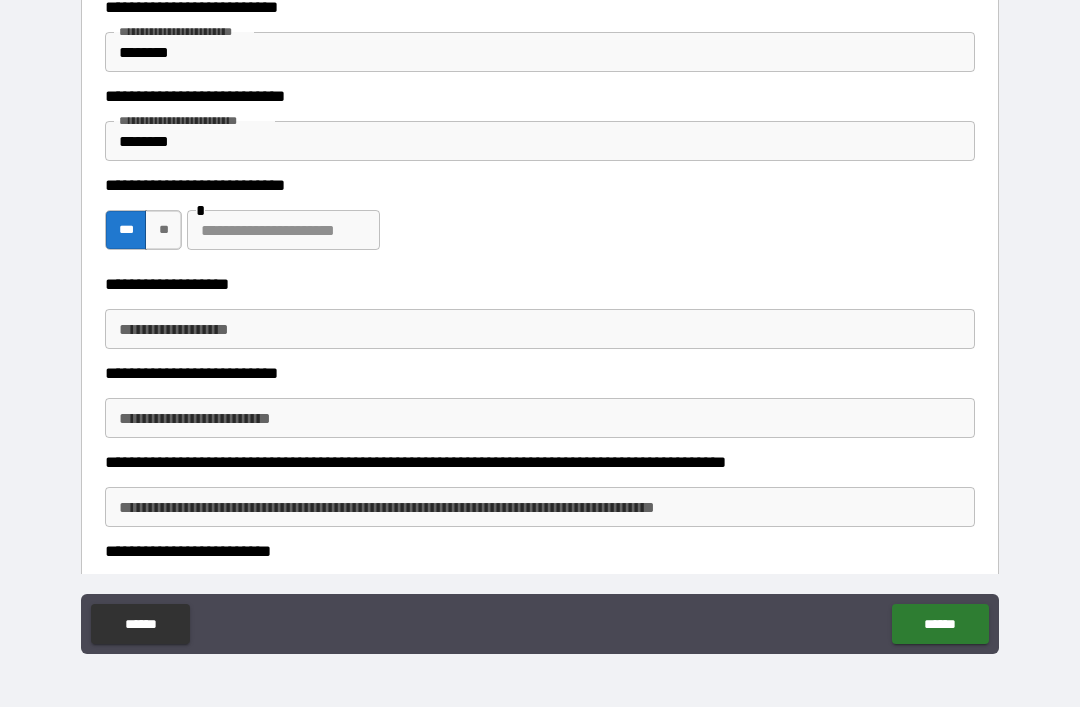 scroll, scrollTop: 1963, scrollLeft: 0, axis: vertical 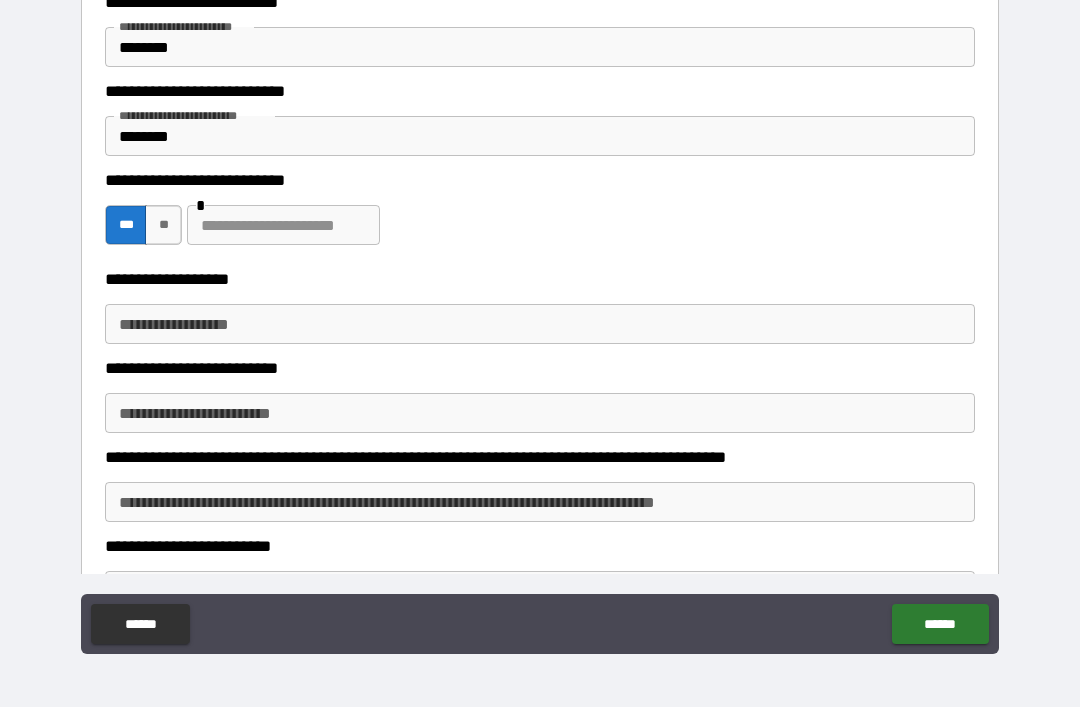 click on "**********" at bounding box center (540, 324) 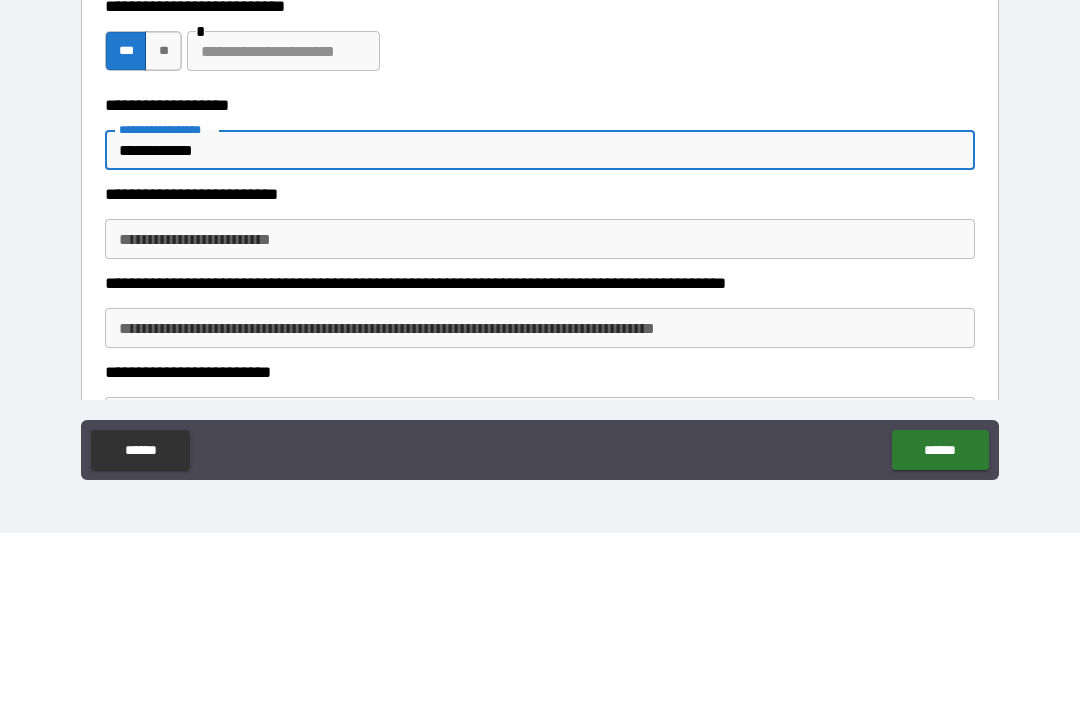 type on "**********" 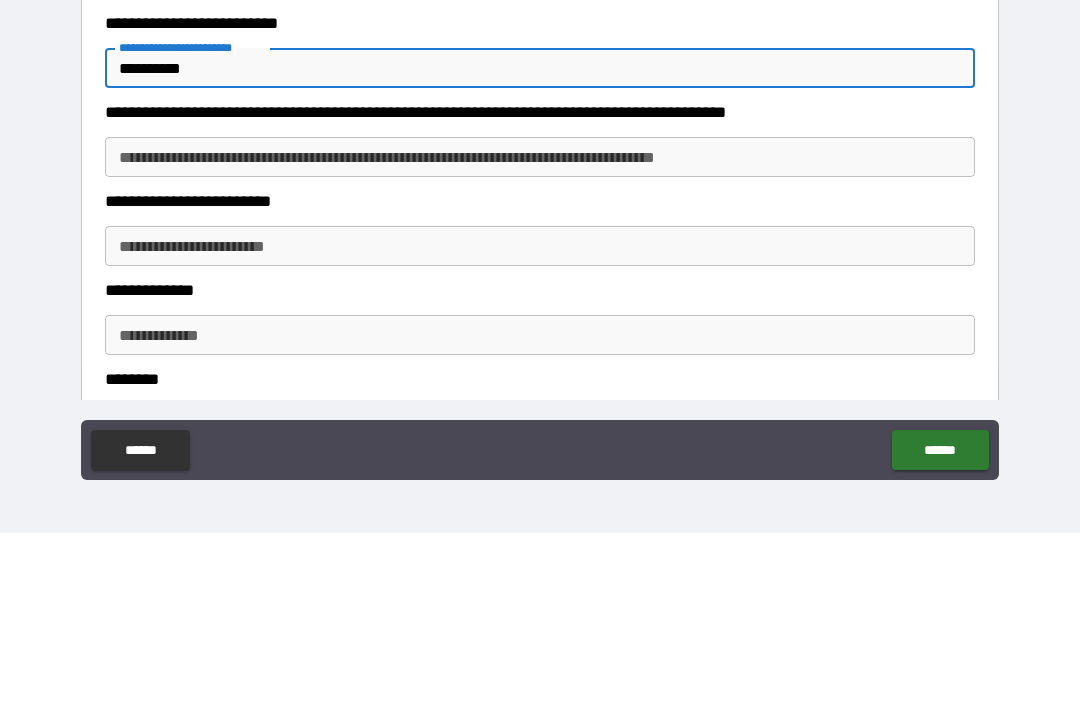 scroll, scrollTop: 2137, scrollLeft: 0, axis: vertical 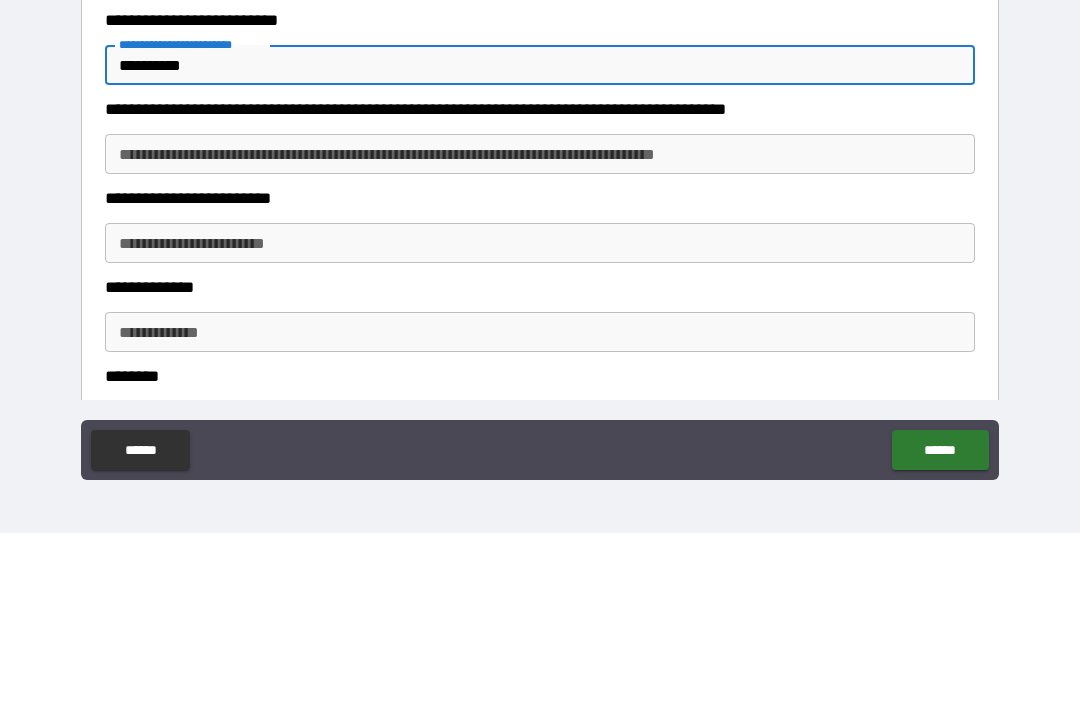 type on "**********" 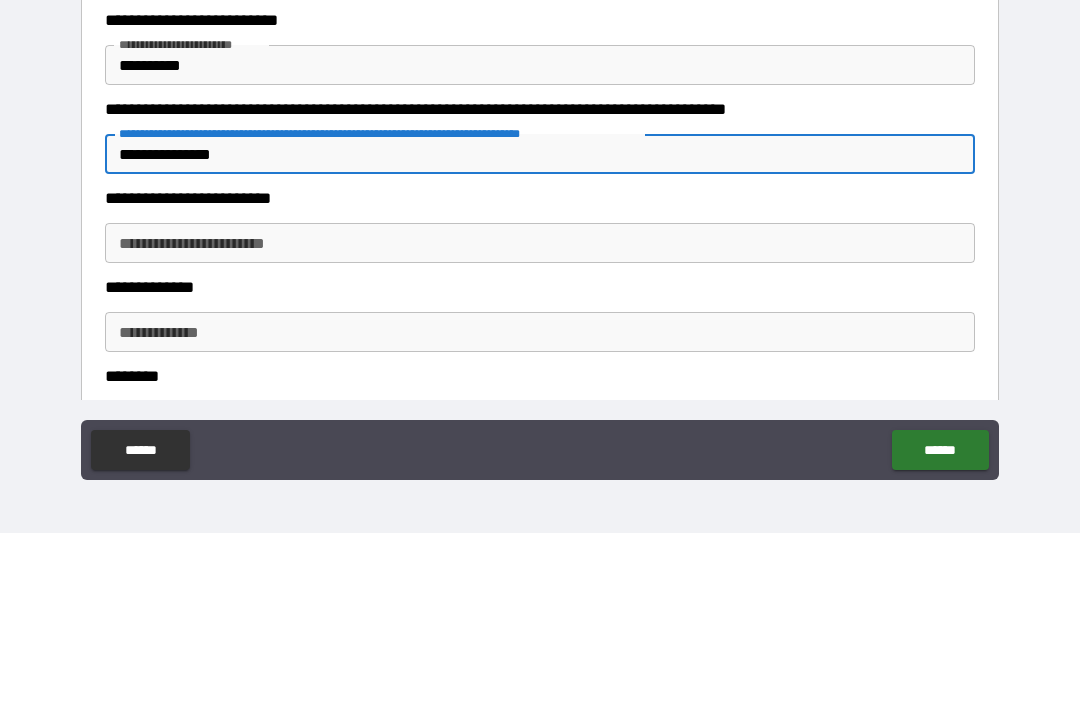 type on "**********" 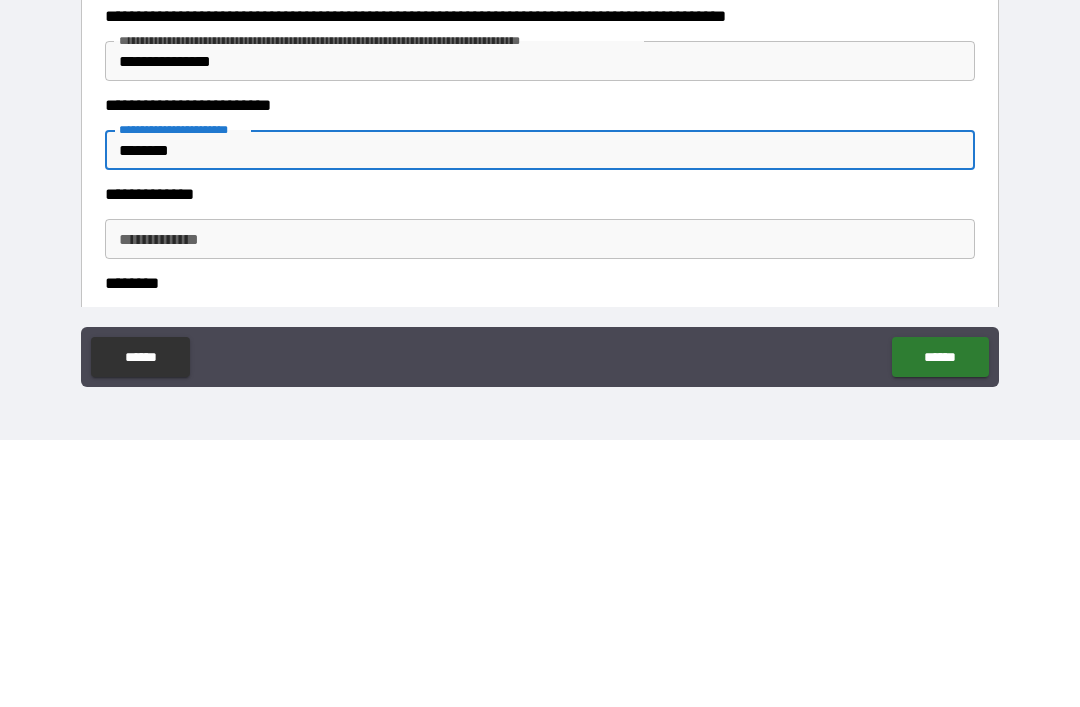 type on "*******" 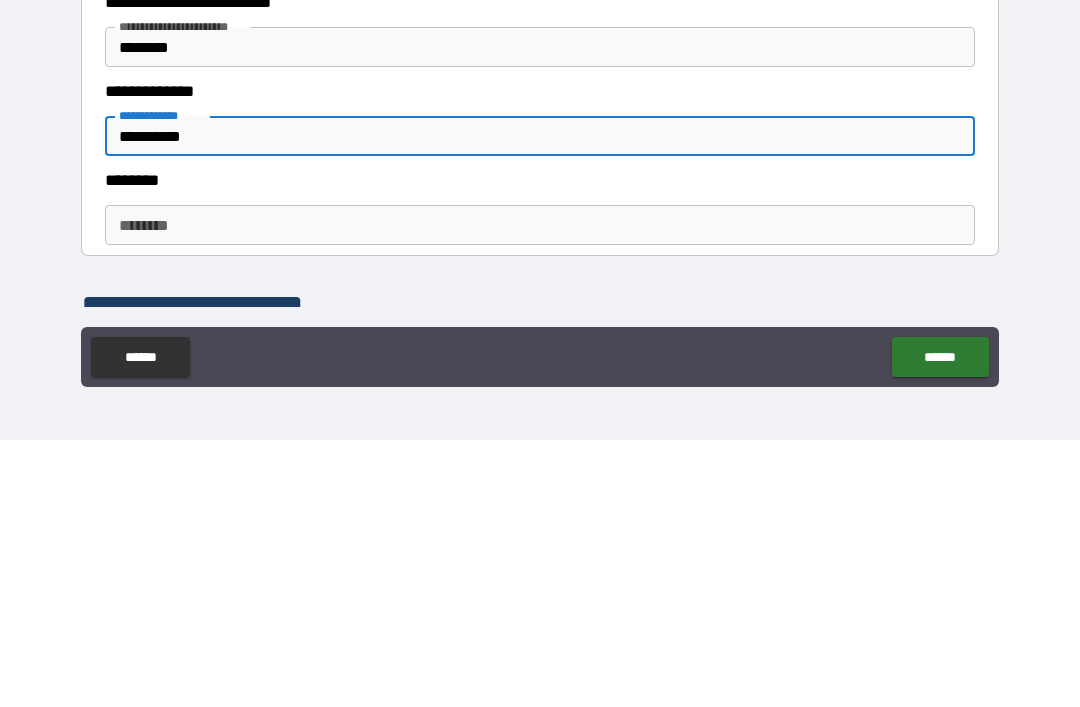 scroll, scrollTop: 2258, scrollLeft: 0, axis: vertical 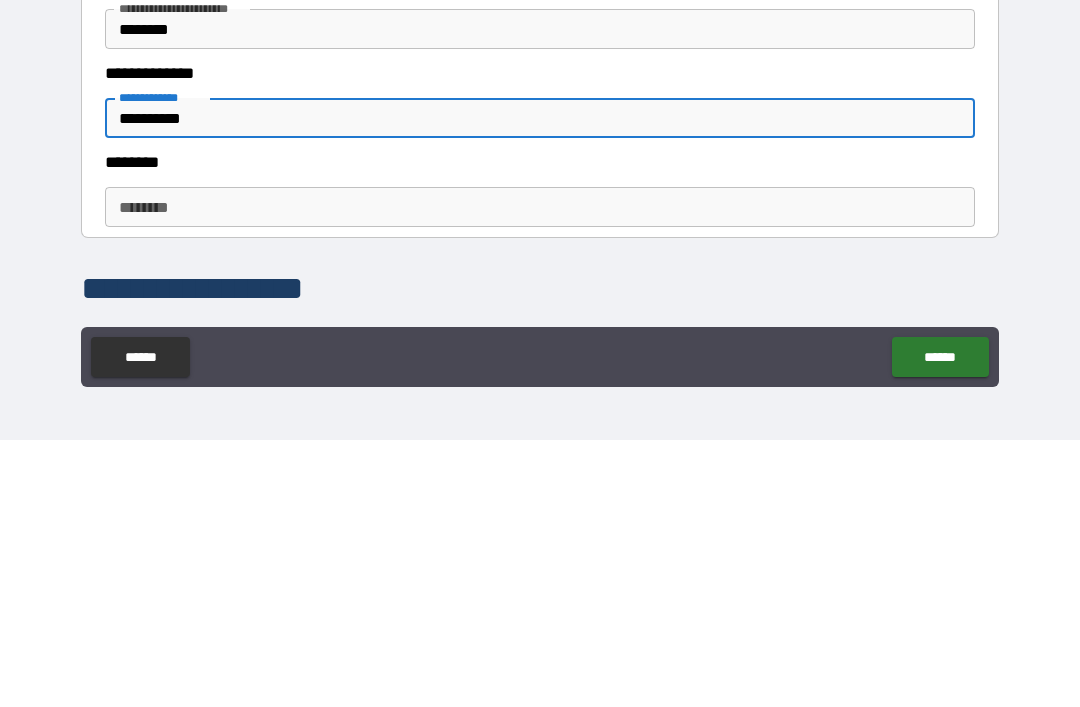 type on "**********" 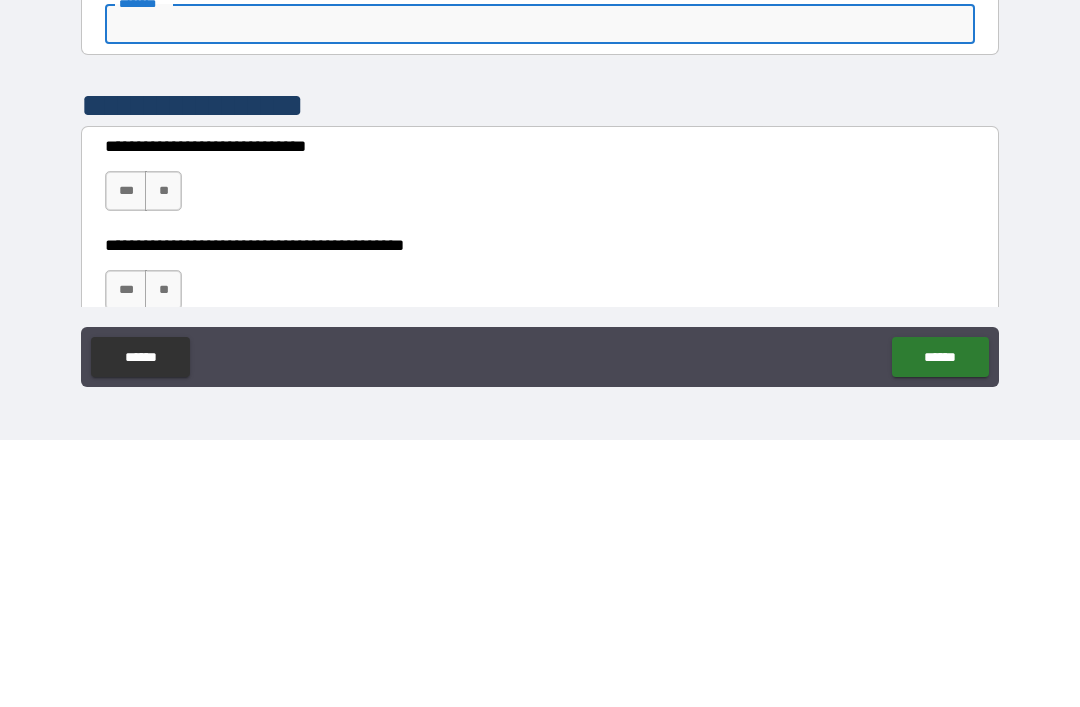 scroll, scrollTop: 2494, scrollLeft: 0, axis: vertical 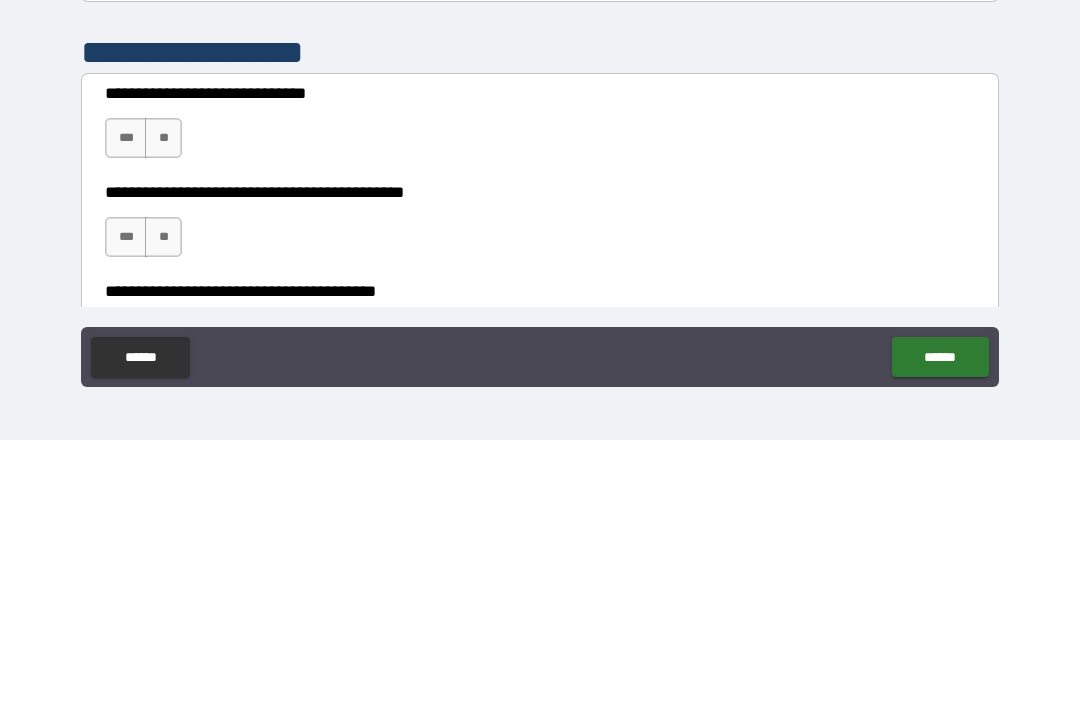 click on "***" at bounding box center [126, 405] 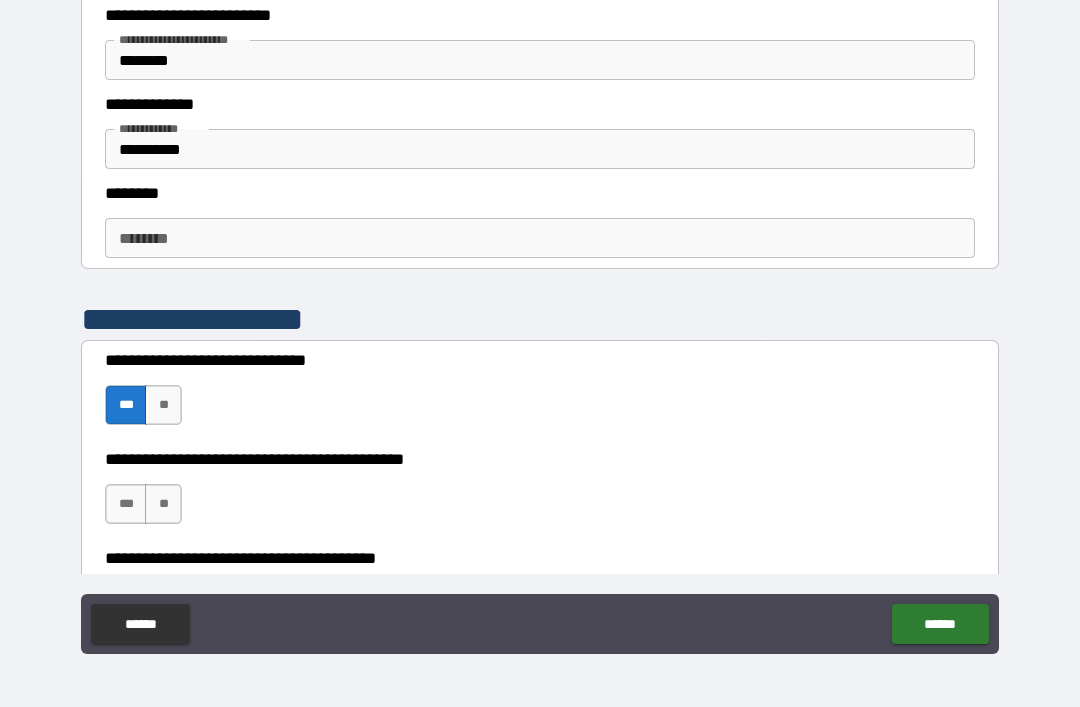 click on "***" at bounding box center (126, 504) 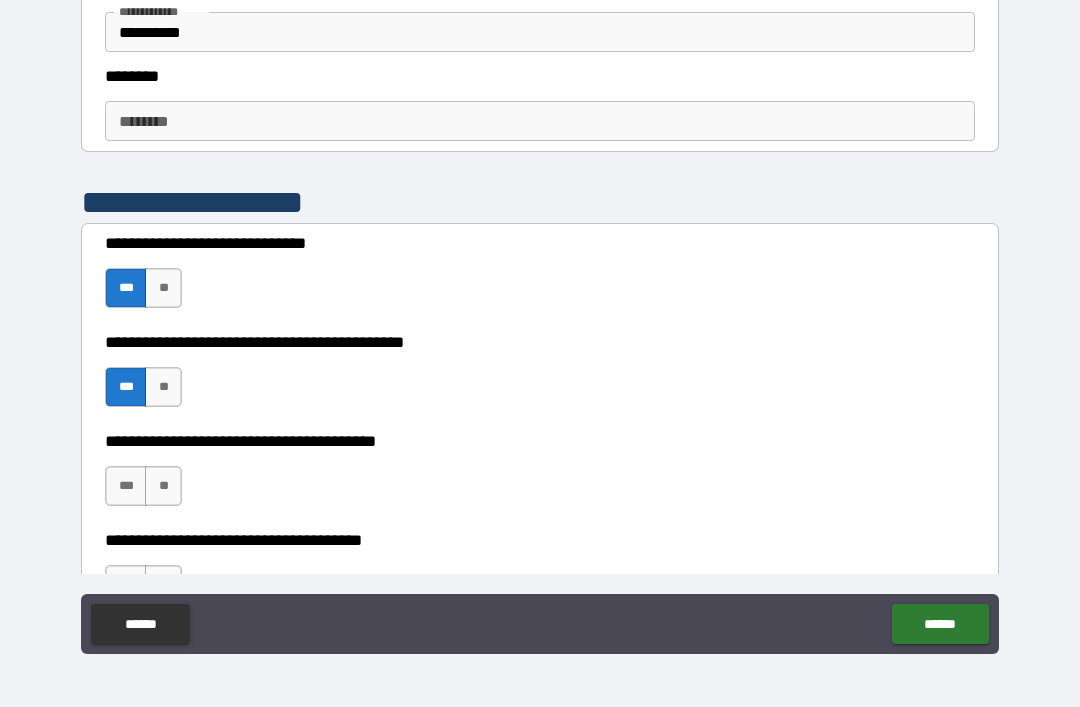 scroll, scrollTop: 2669, scrollLeft: 0, axis: vertical 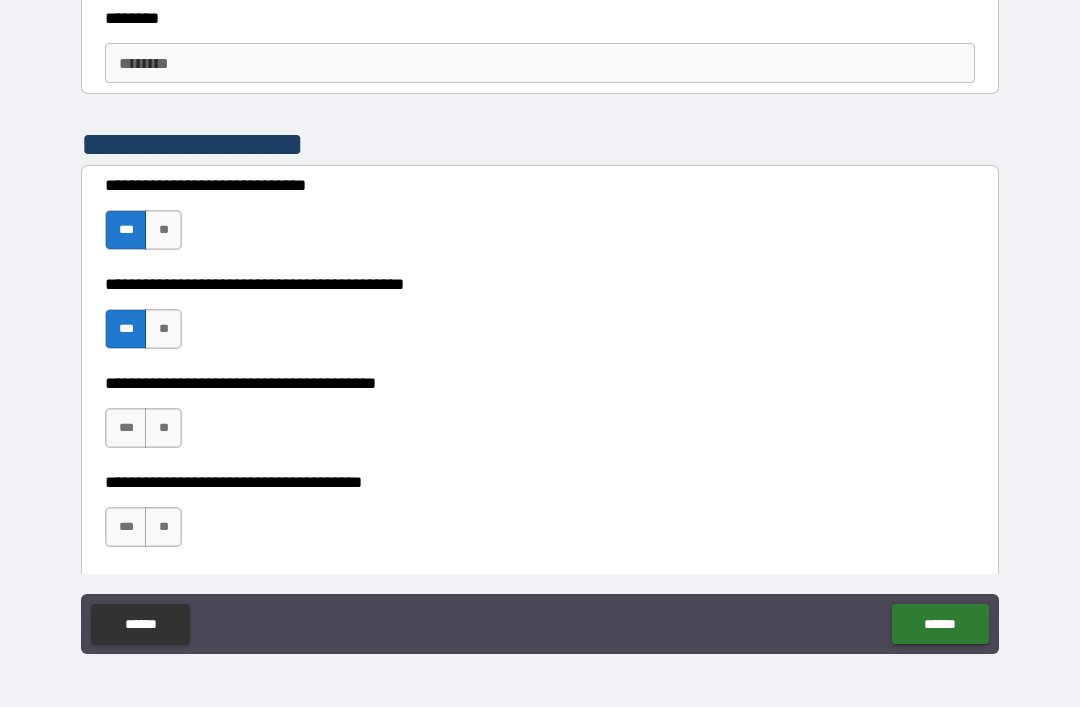 click on "***" at bounding box center (126, 428) 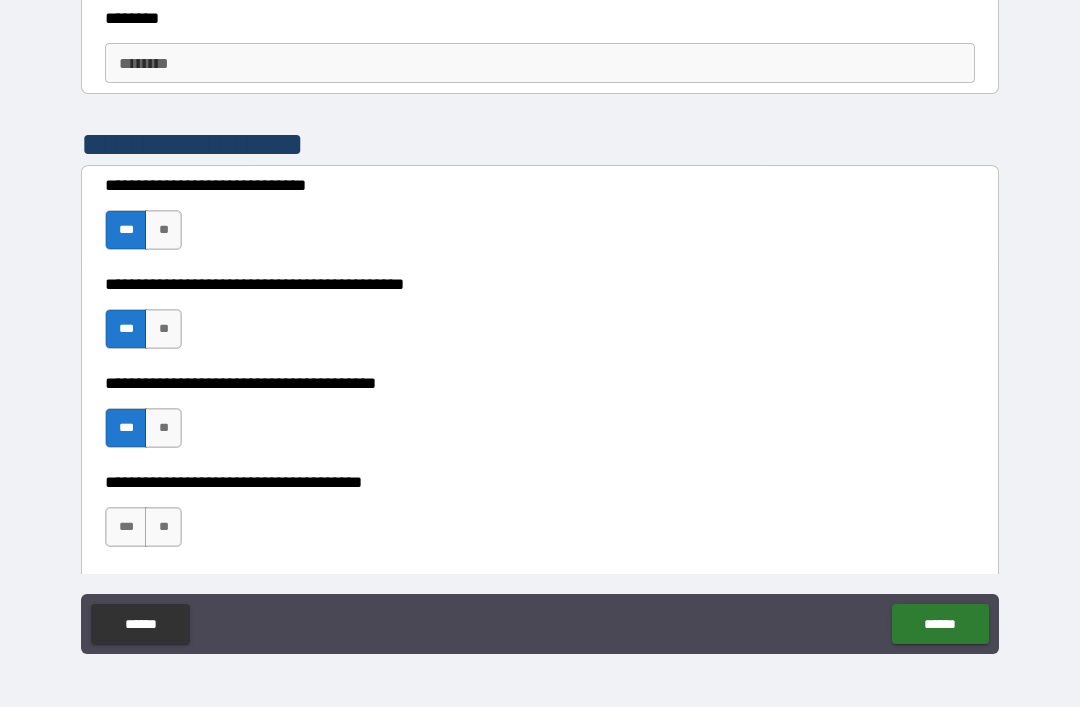 click on "***" at bounding box center (126, 527) 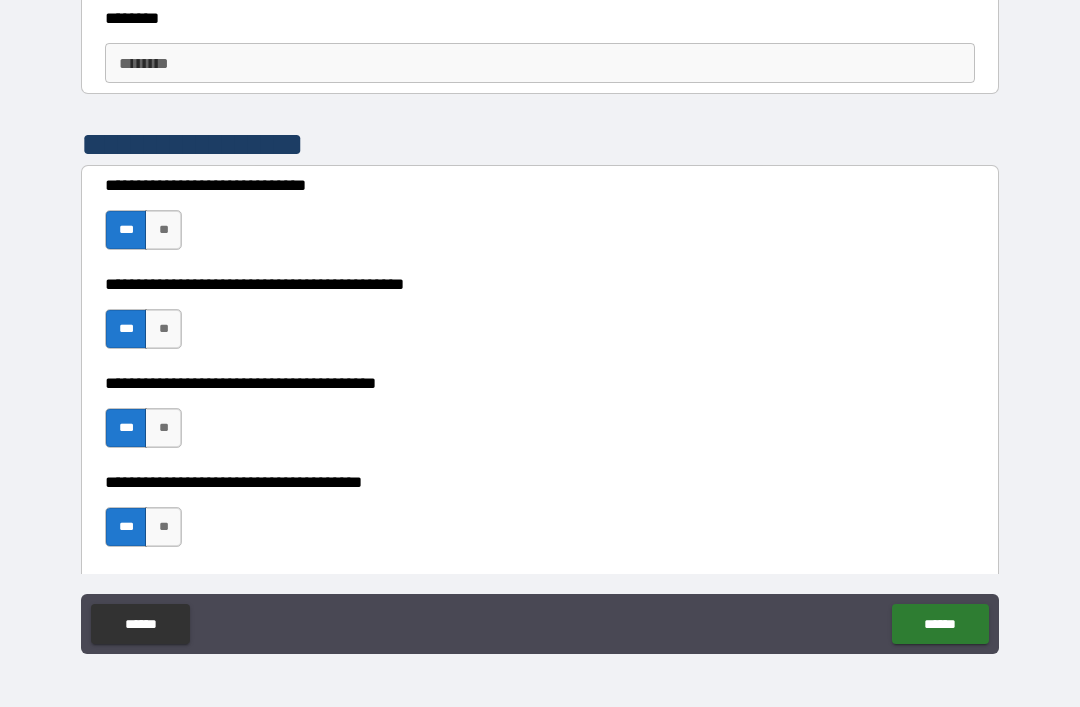 click on "**" at bounding box center [163, 527] 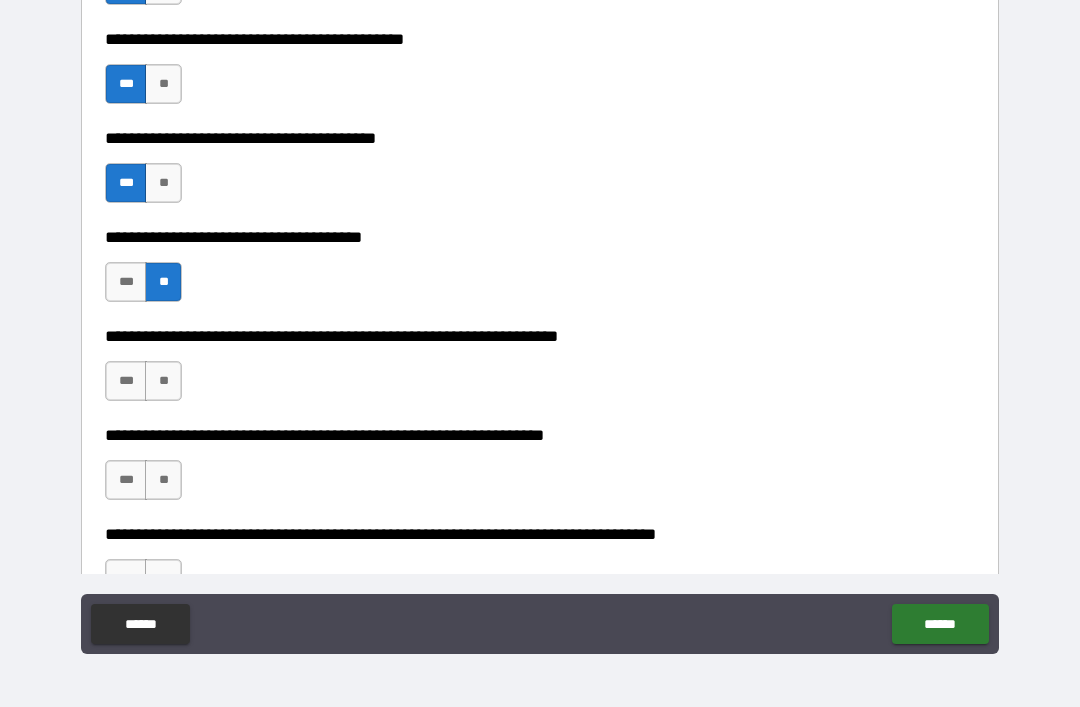 scroll, scrollTop: 2915, scrollLeft: 0, axis: vertical 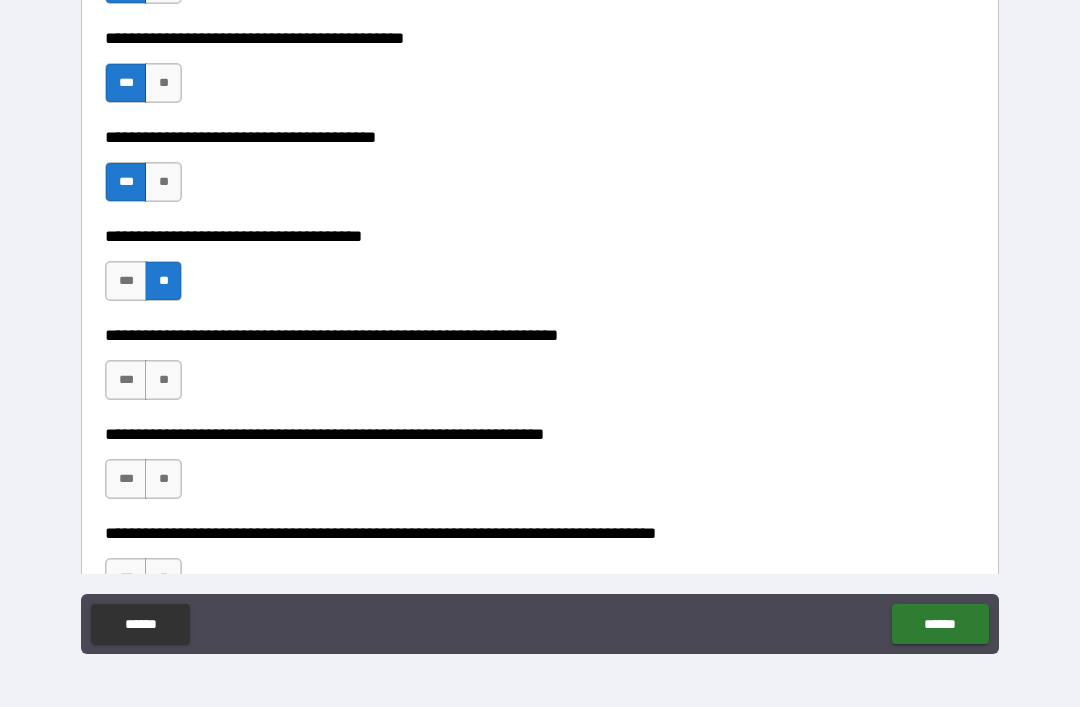 click on "***" at bounding box center (126, 380) 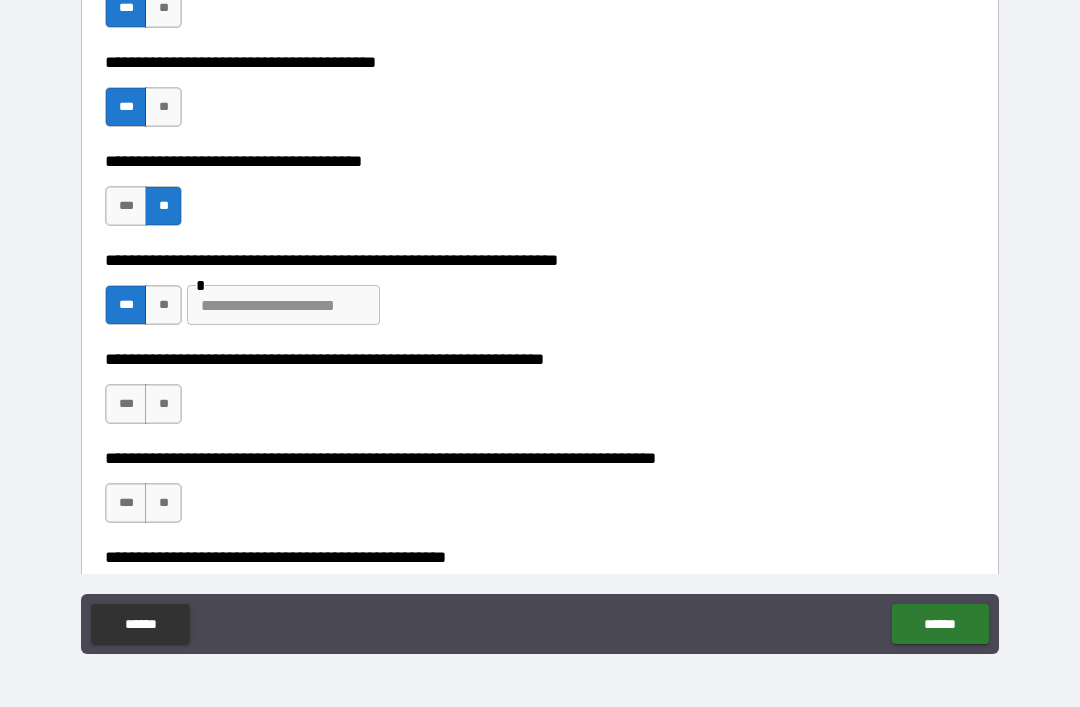 scroll, scrollTop: 3002, scrollLeft: 0, axis: vertical 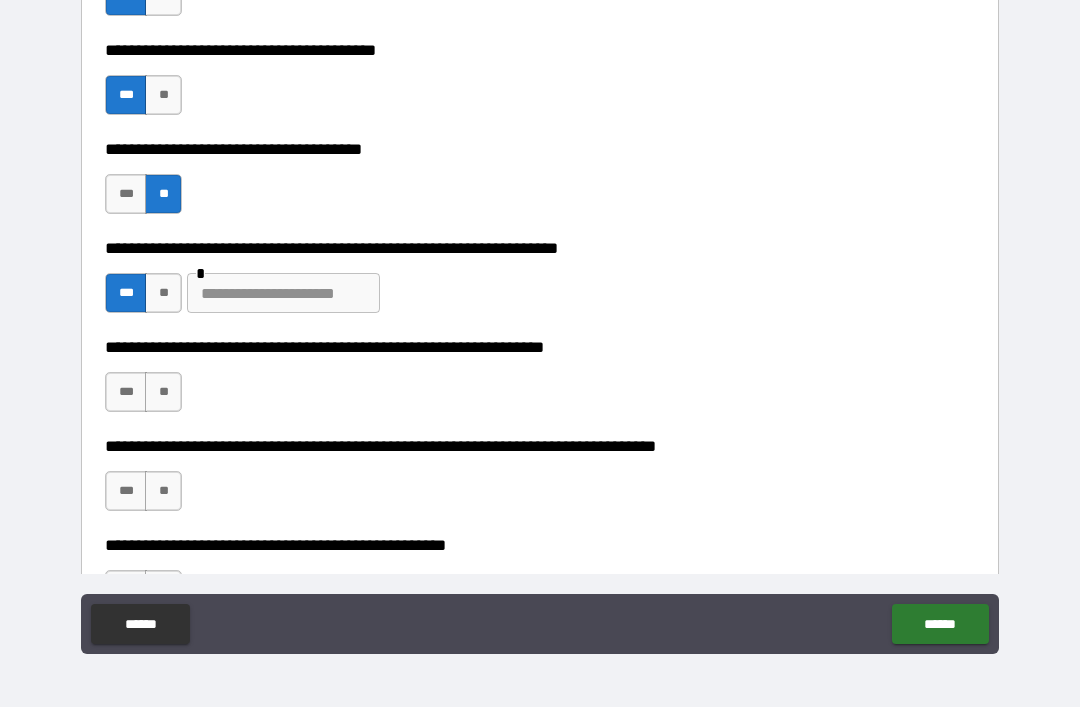 click at bounding box center [283, 293] 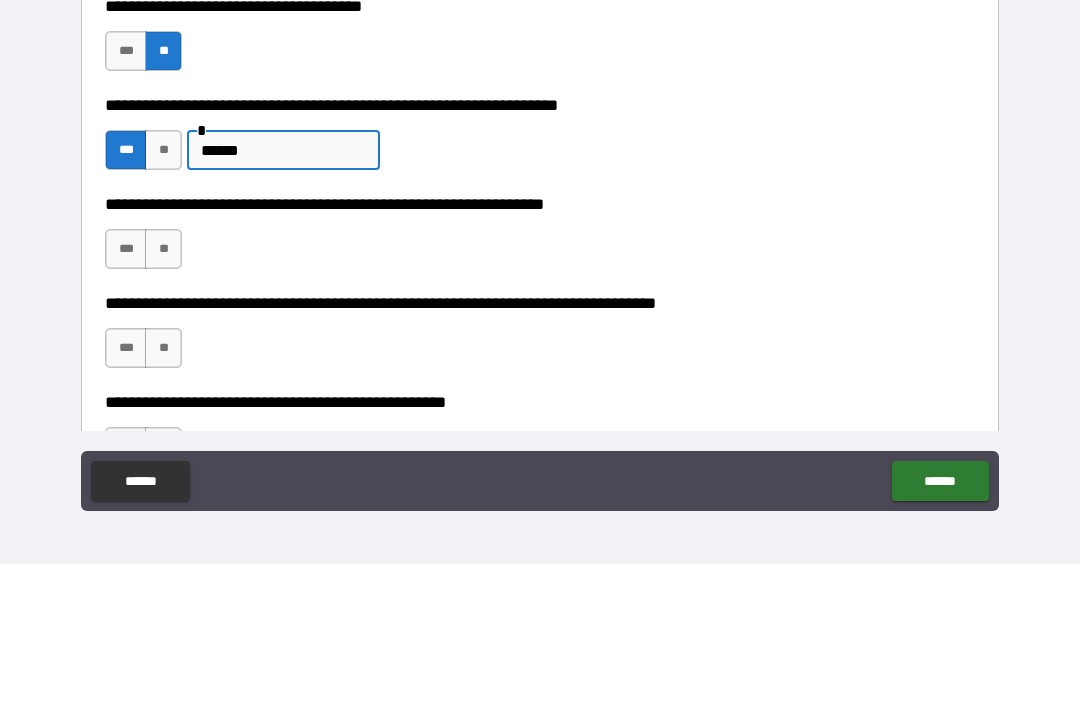 type on "*****" 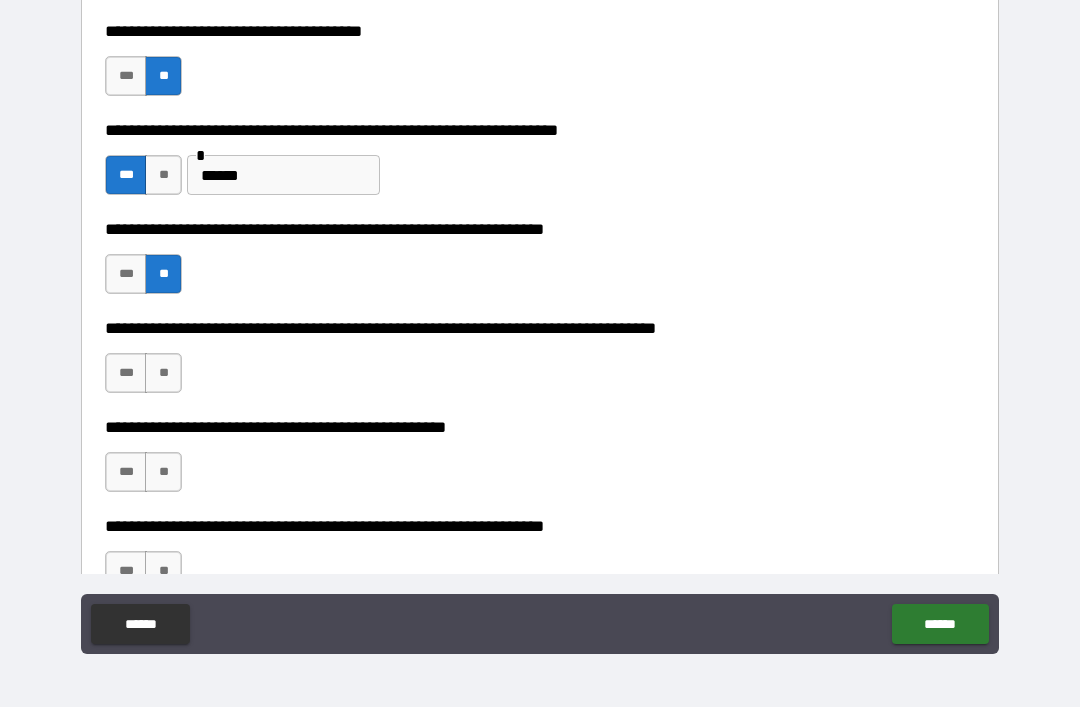 scroll, scrollTop: 3122, scrollLeft: 0, axis: vertical 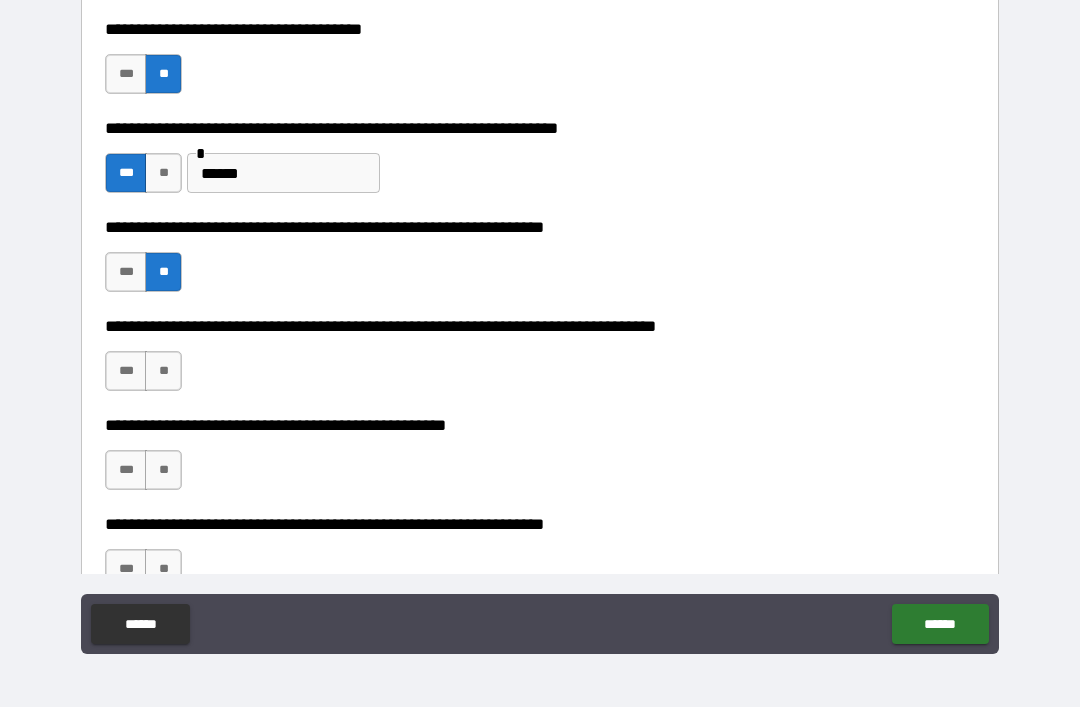 click on "**" at bounding box center [163, 371] 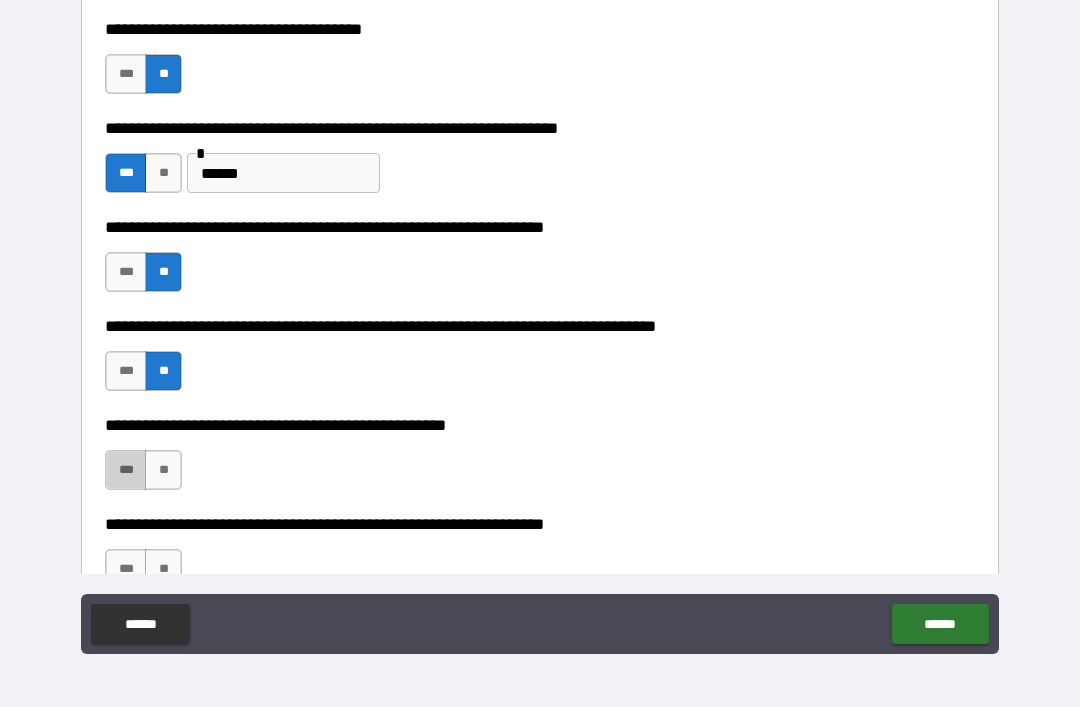 click on "***" at bounding box center [126, 470] 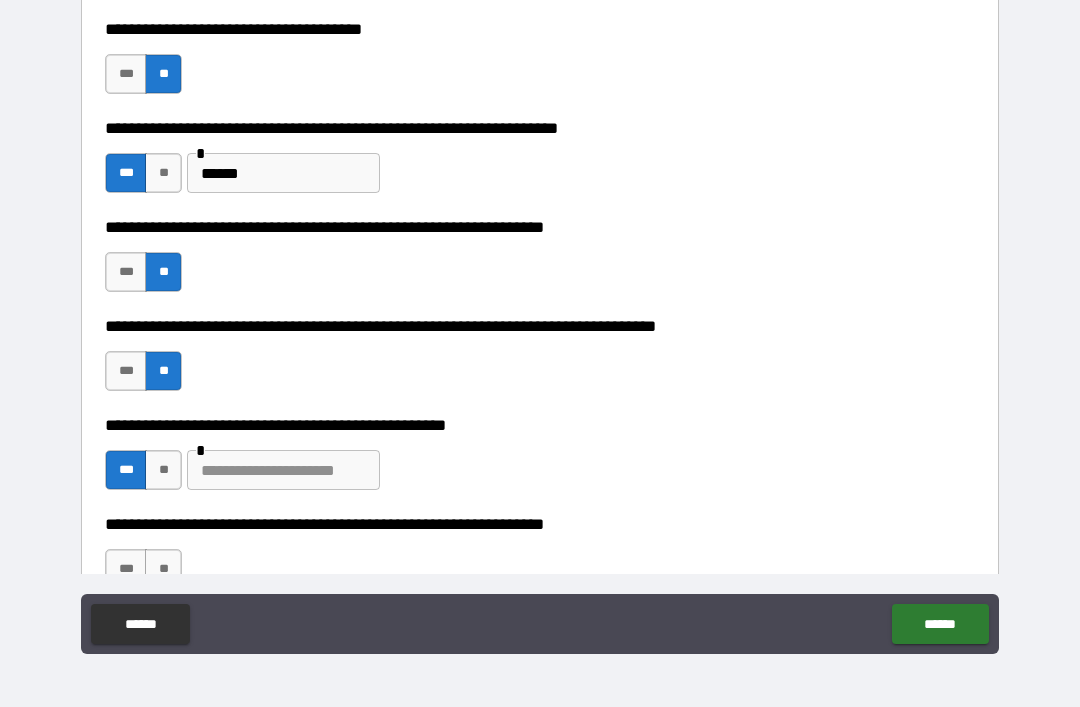 click at bounding box center (283, 470) 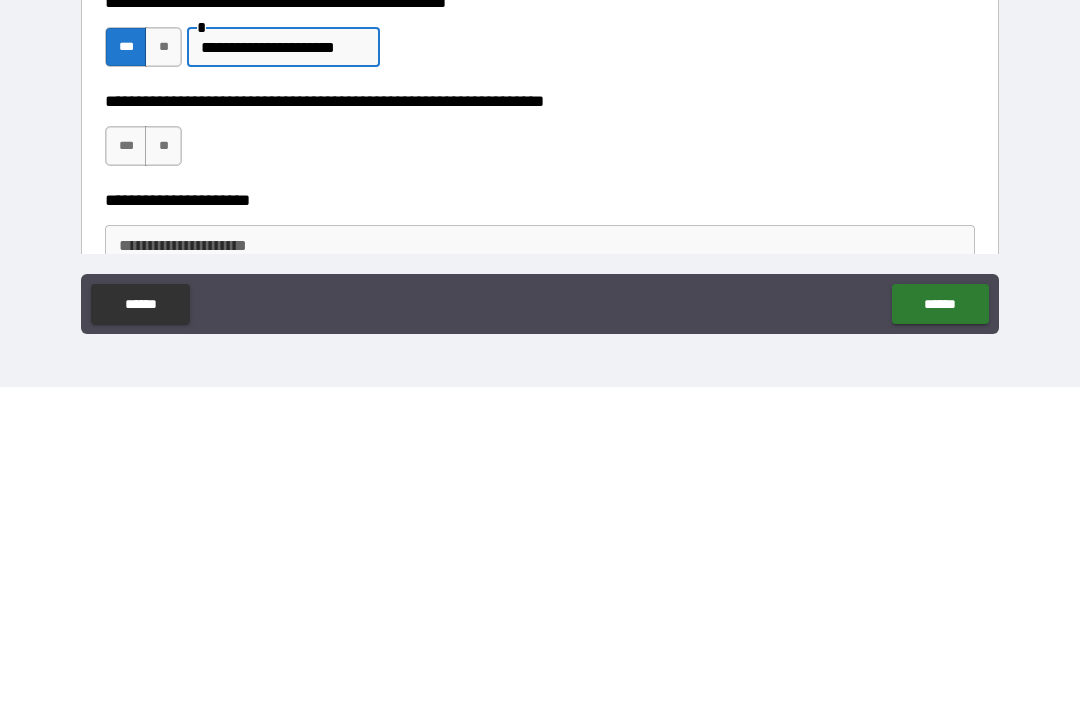 scroll, scrollTop: 3232, scrollLeft: 0, axis: vertical 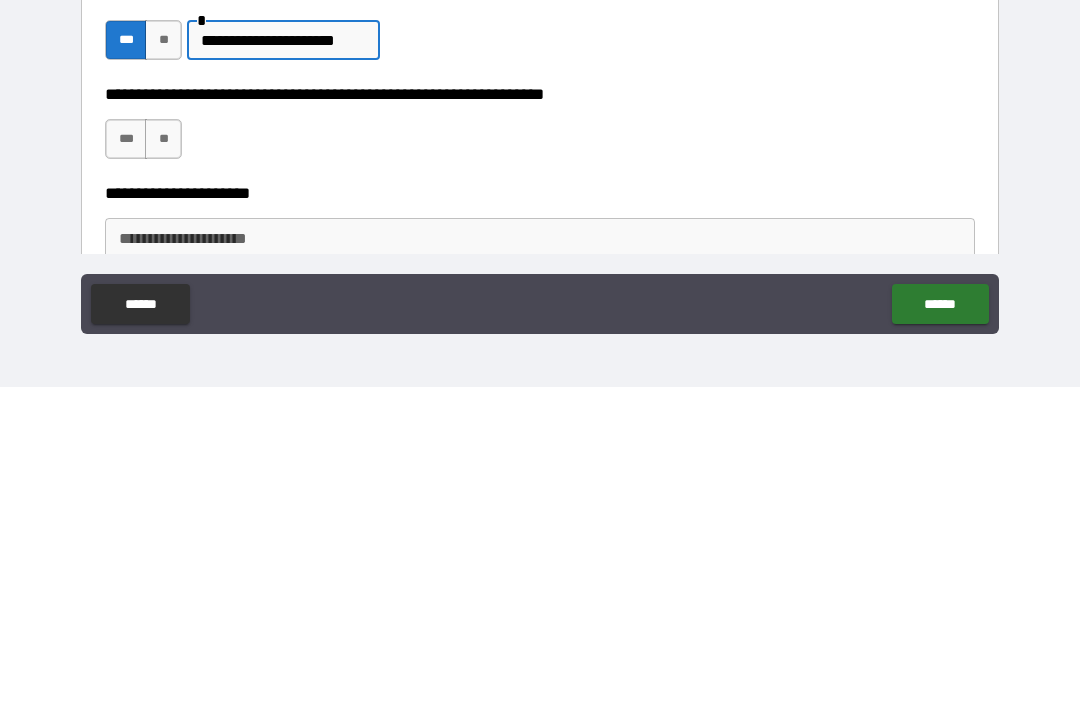 type on "**********" 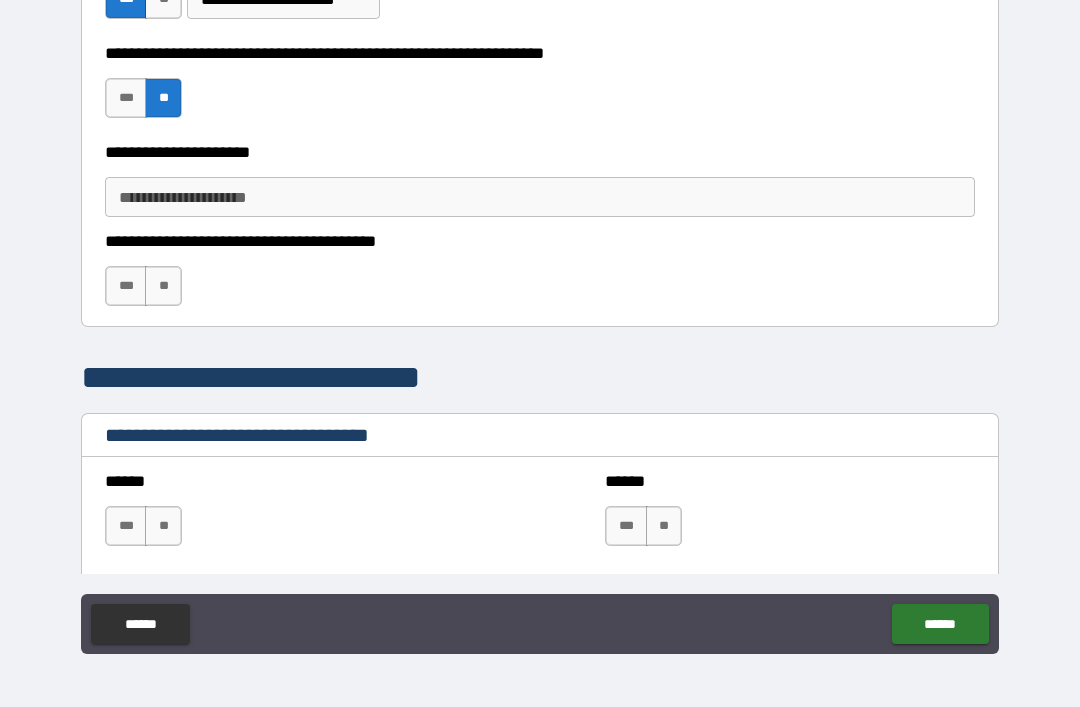scroll, scrollTop: 3595, scrollLeft: 0, axis: vertical 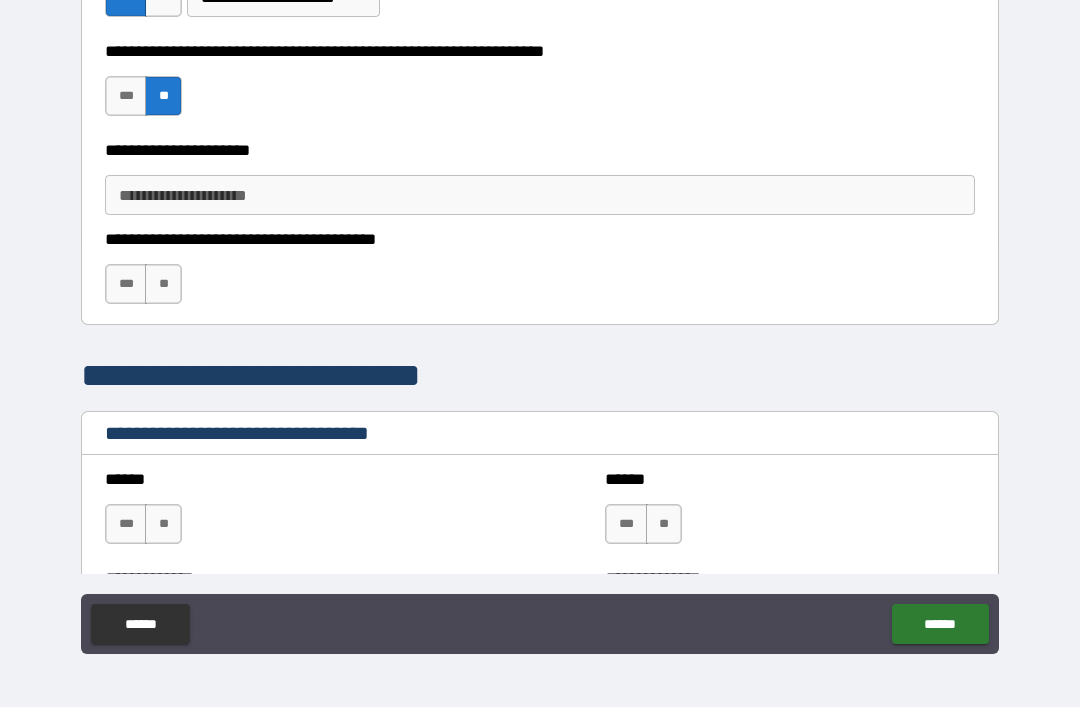 click on "**" at bounding box center (163, 284) 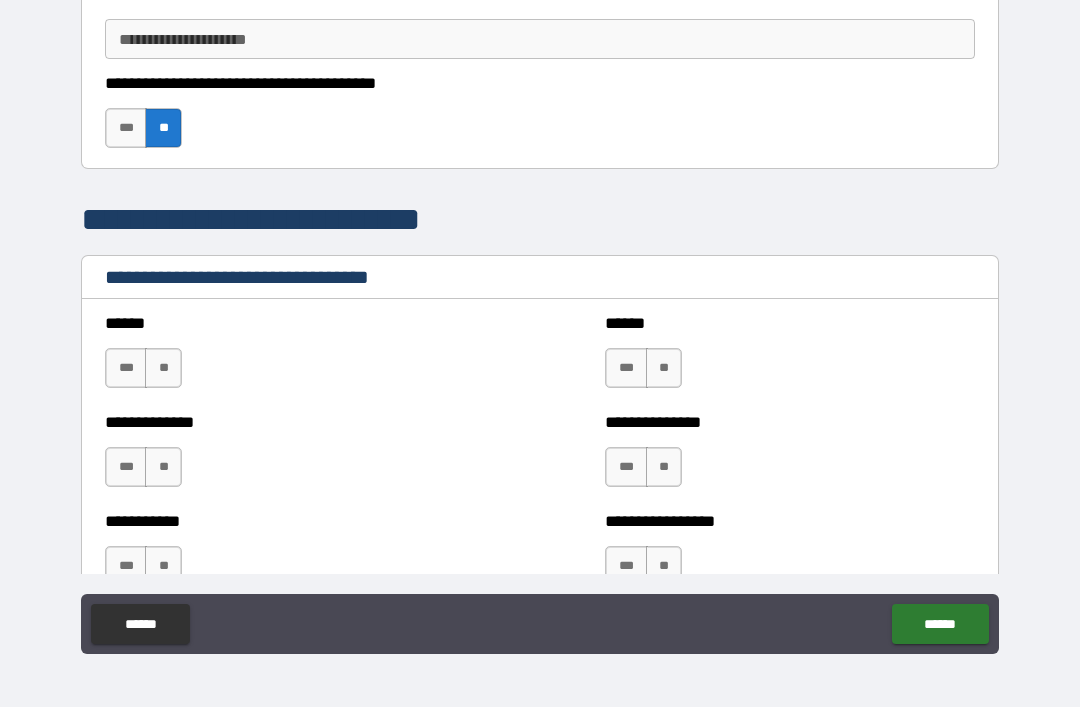 scroll, scrollTop: 3752, scrollLeft: 0, axis: vertical 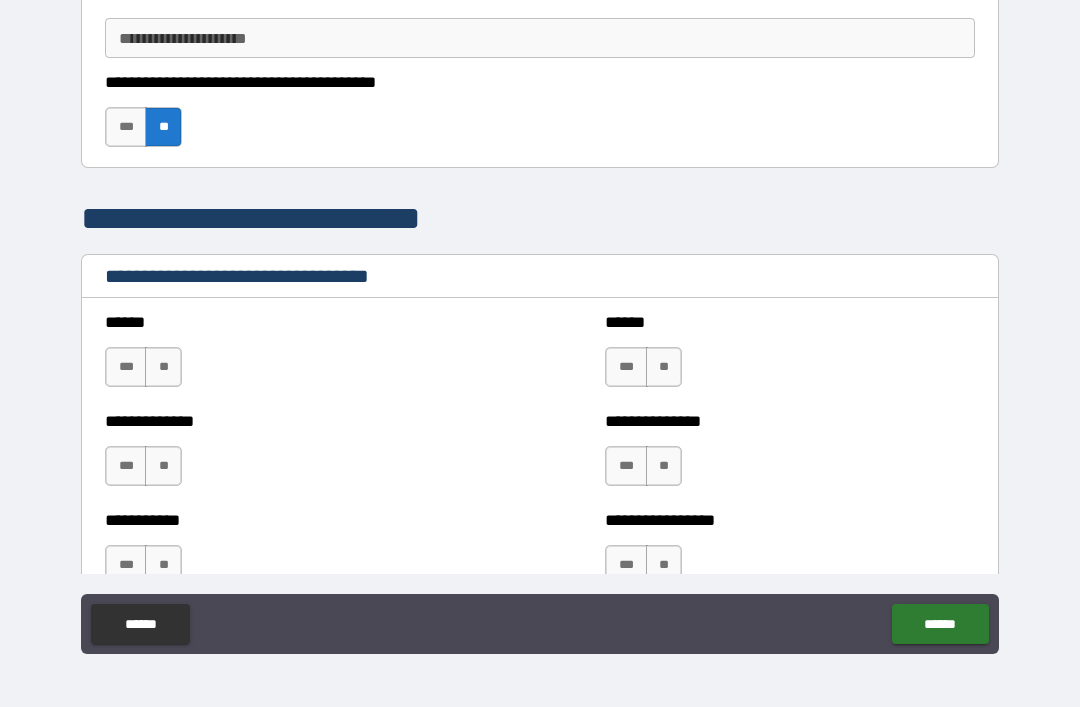 click on "***" at bounding box center (126, 367) 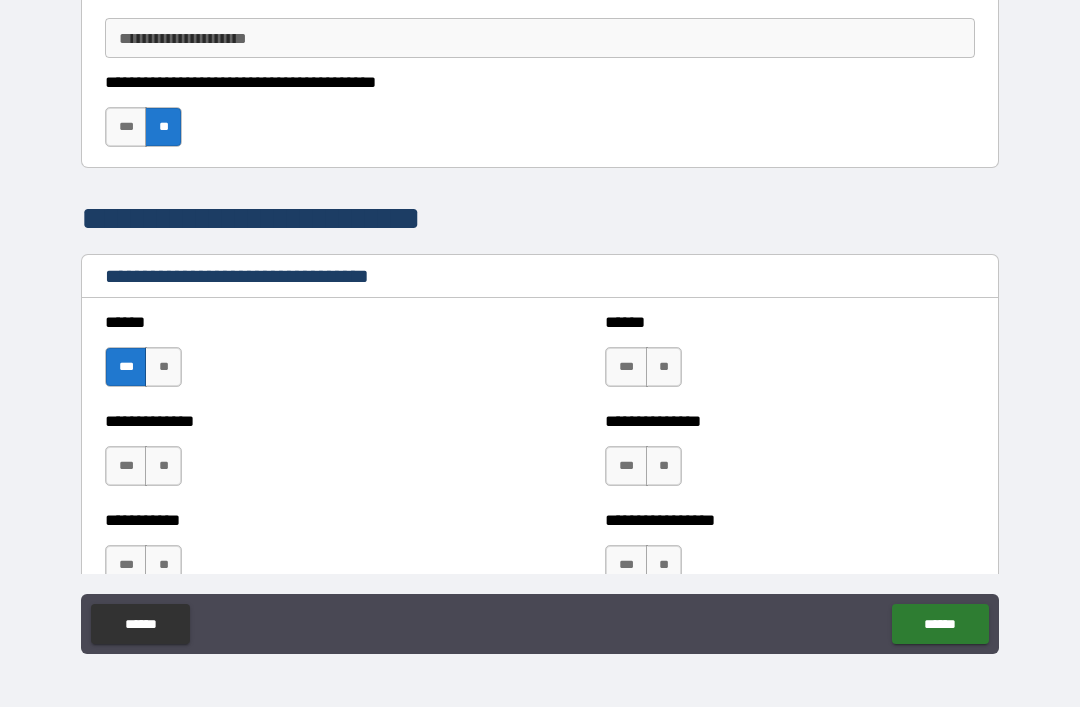 click on "**" at bounding box center (163, 466) 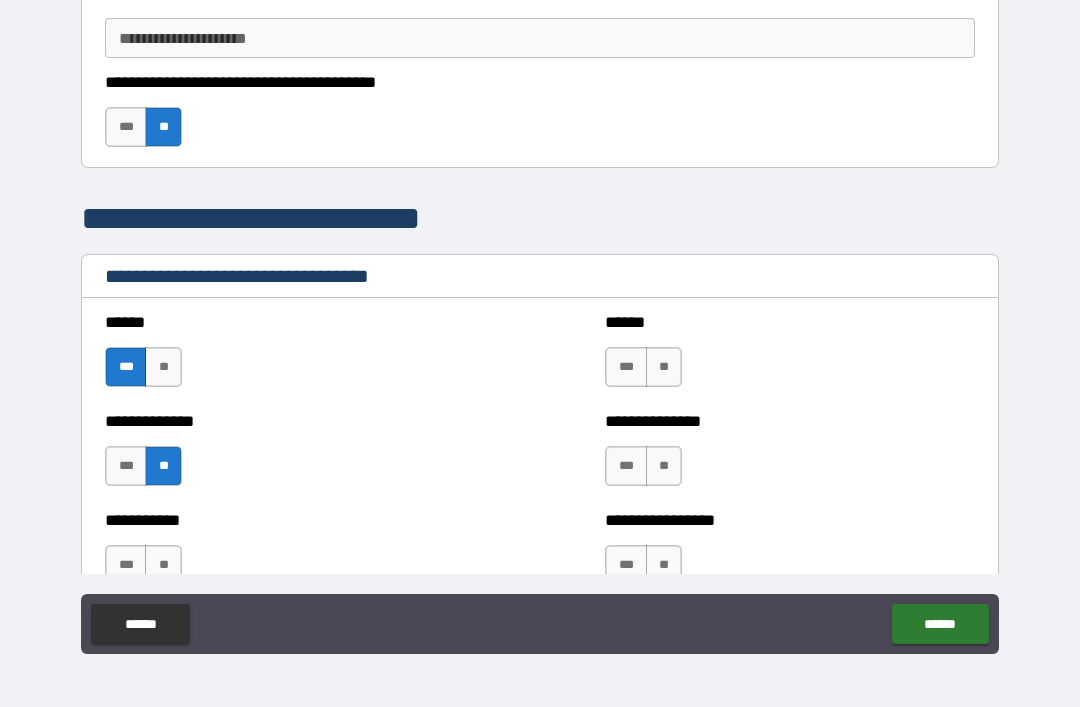 click on "**" at bounding box center (664, 367) 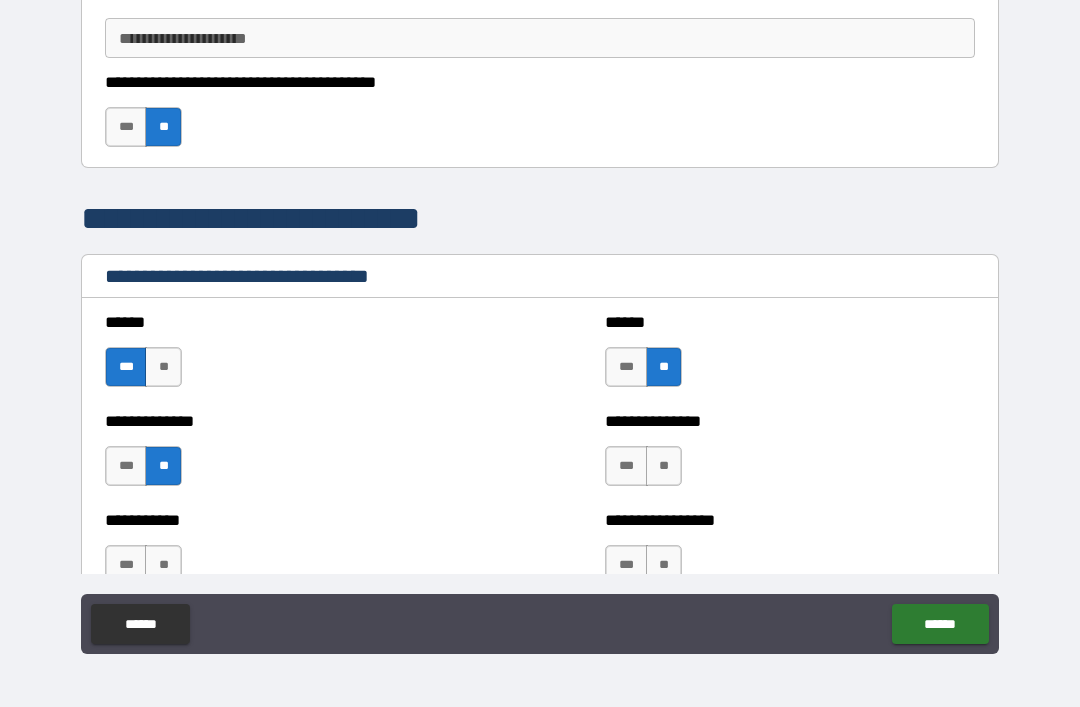 click on "**" at bounding box center [664, 466] 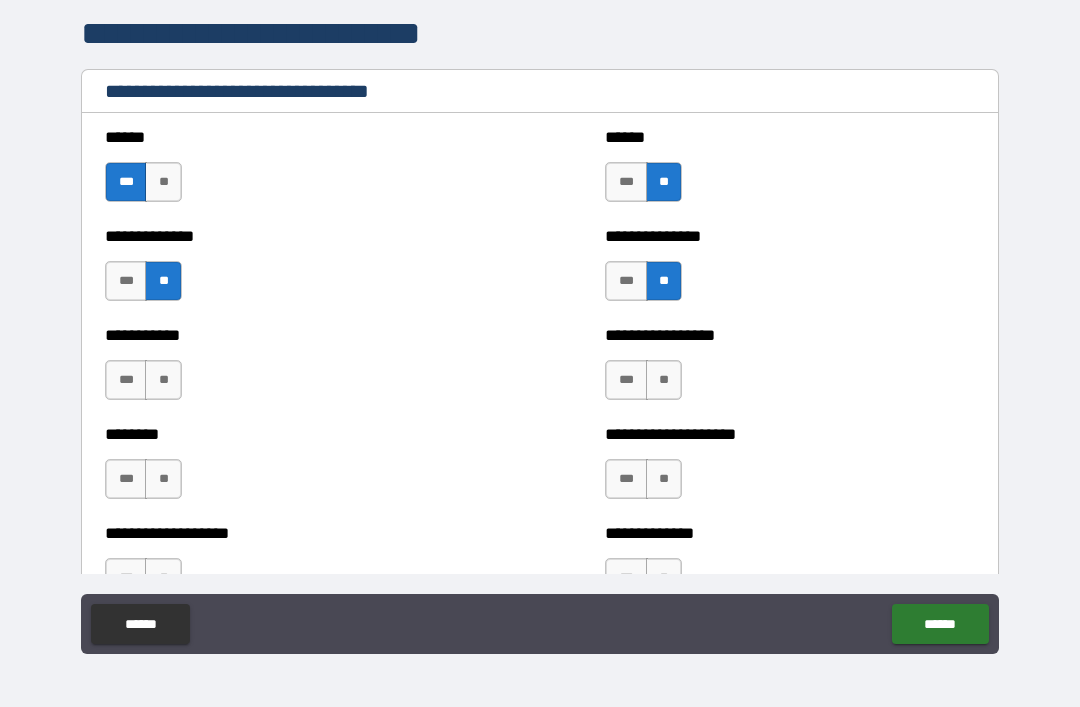 scroll, scrollTop: 3938, scrollLeft: 0, axis: vertical 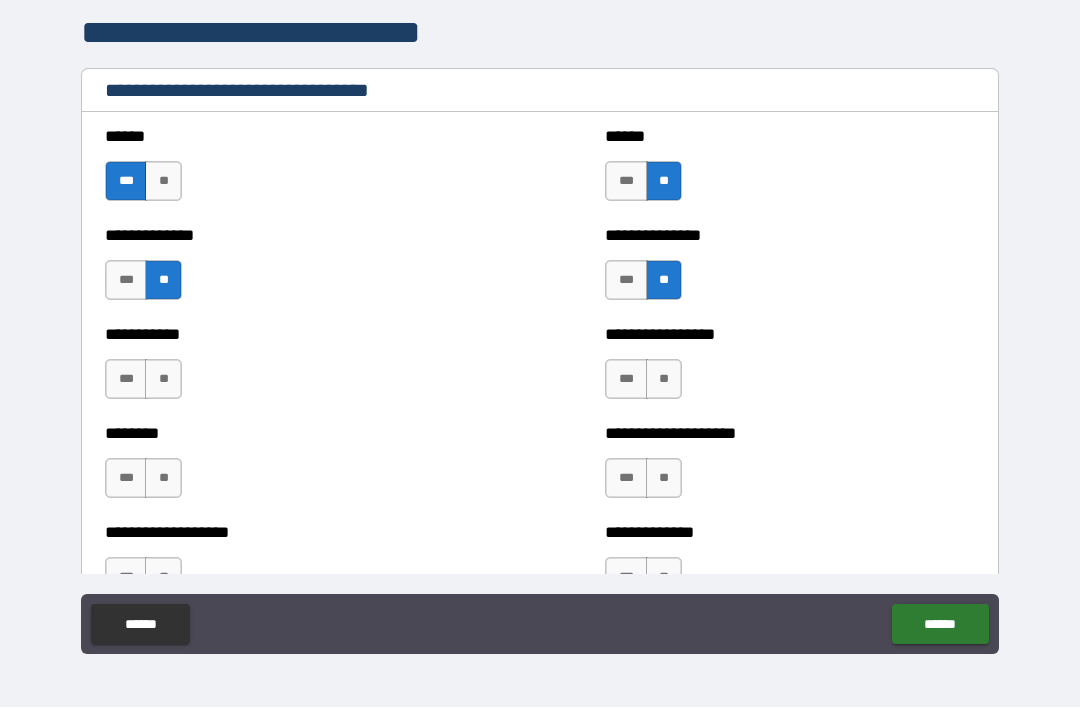 click on "**" at bounding box center (163, 379) 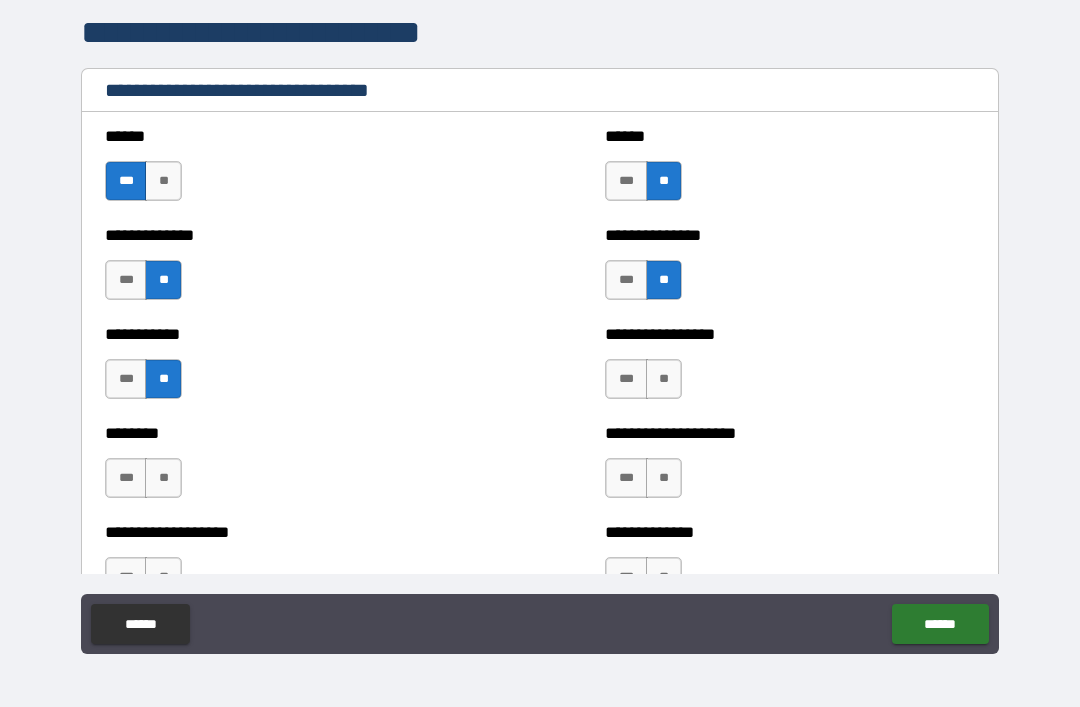 click on "**" at bounding box center [664, 379] 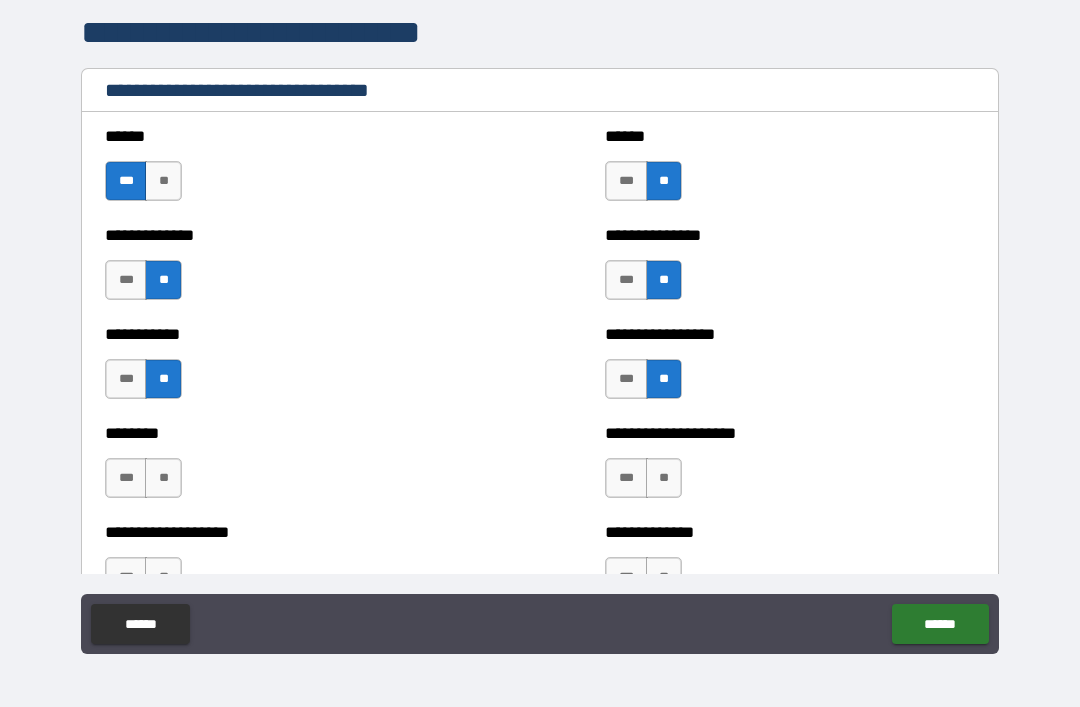 click on "**" at bounding box center (163, 478) 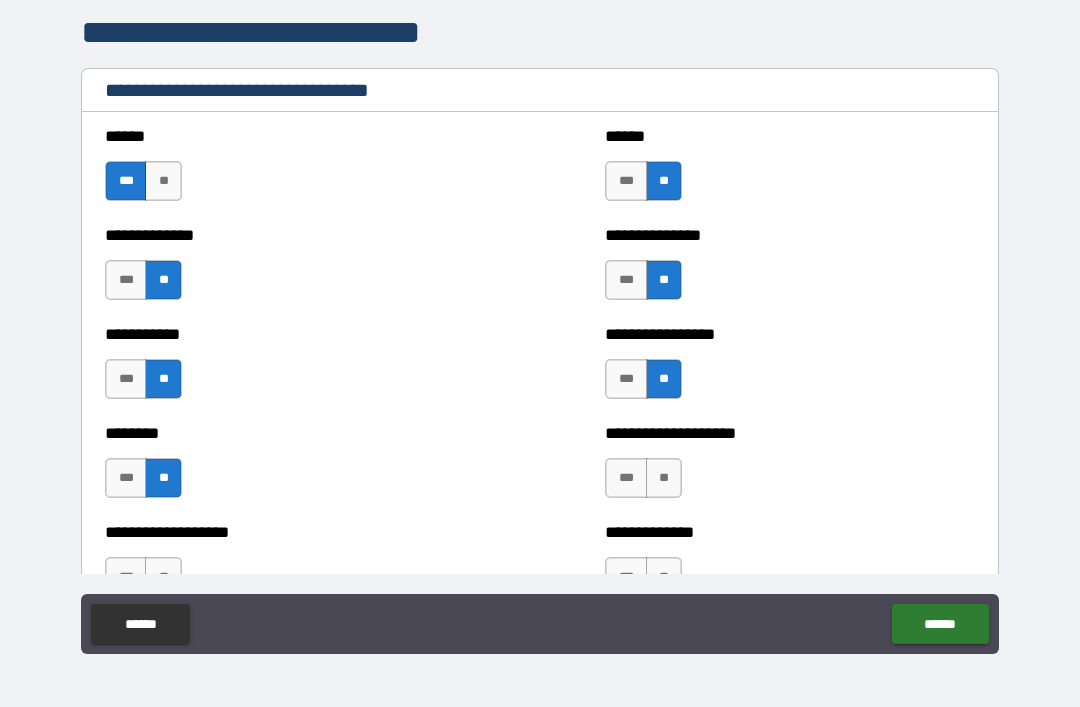 click on "**" at bounding box center [664, 478] 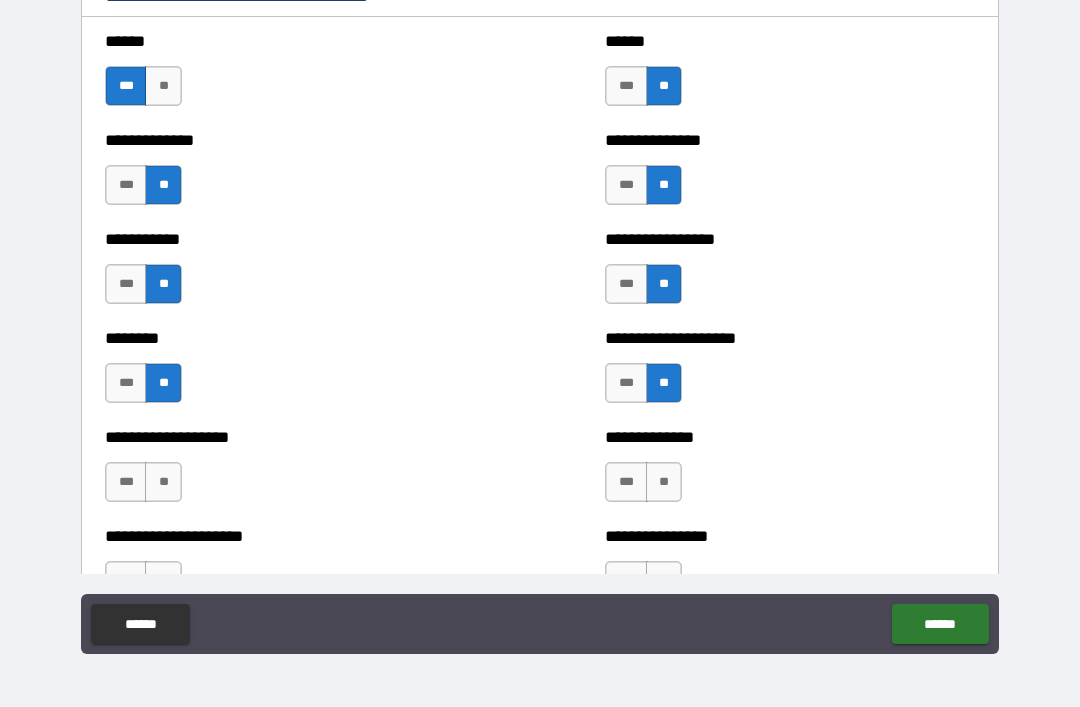scroll, scrollTop: 4084, scrollLeft: 0, axis: vertical 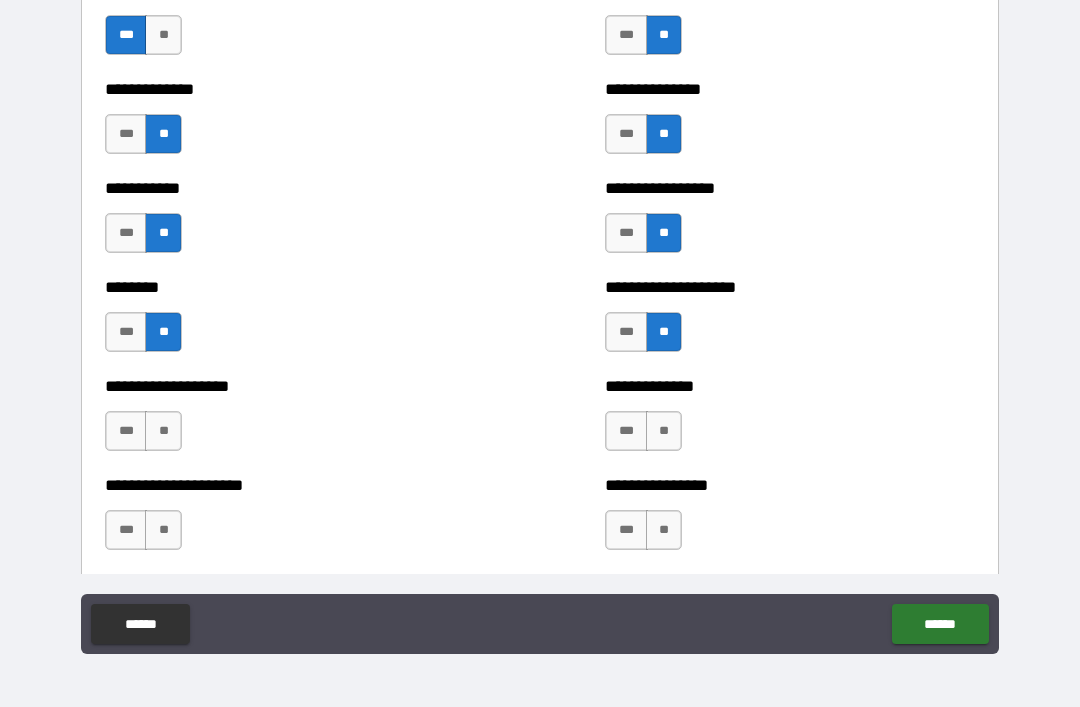 click on "**" at bounding box center (163, 431) 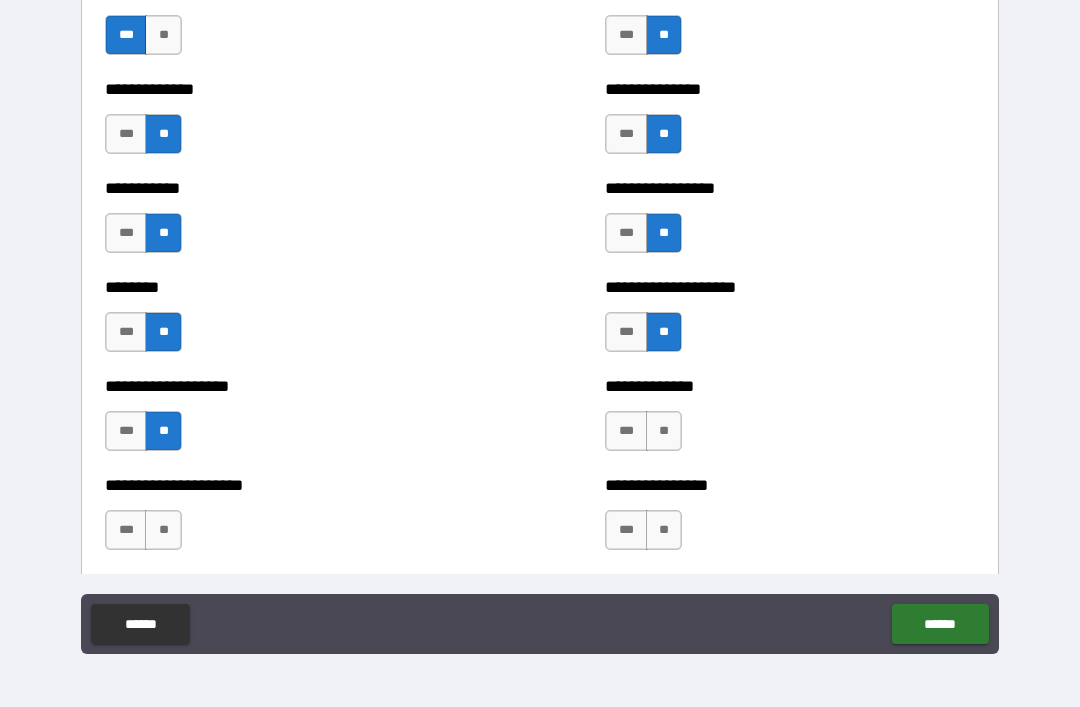 click on "**" at bounding box center (664, 431) 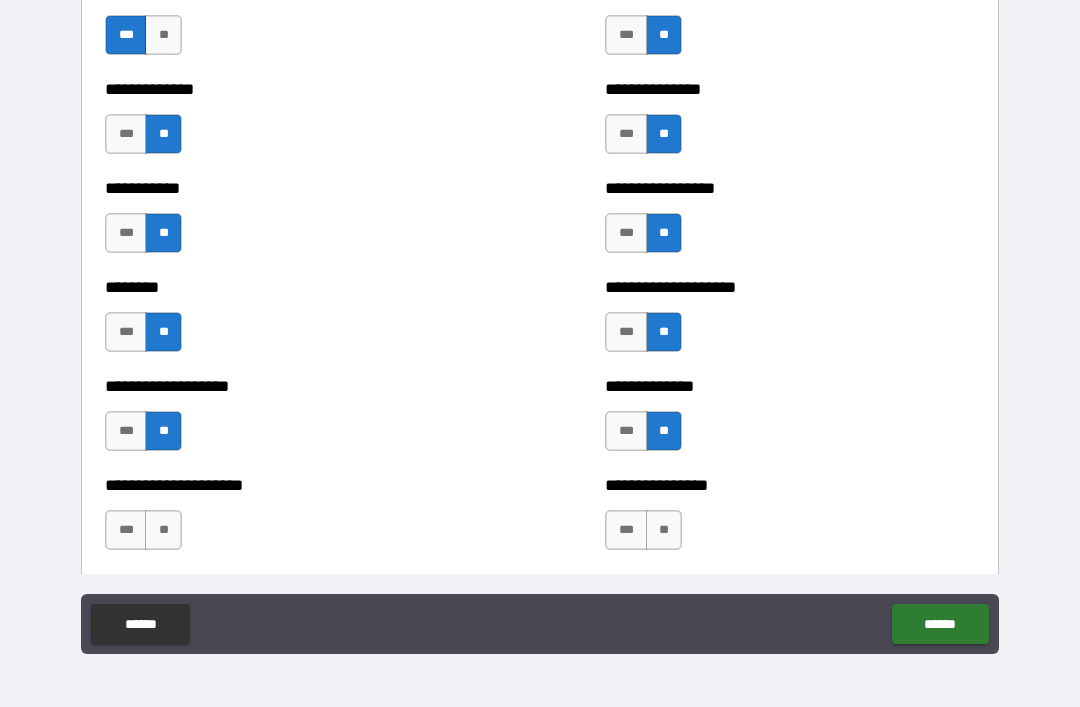 click on "**" at bounding box center (163, 530) 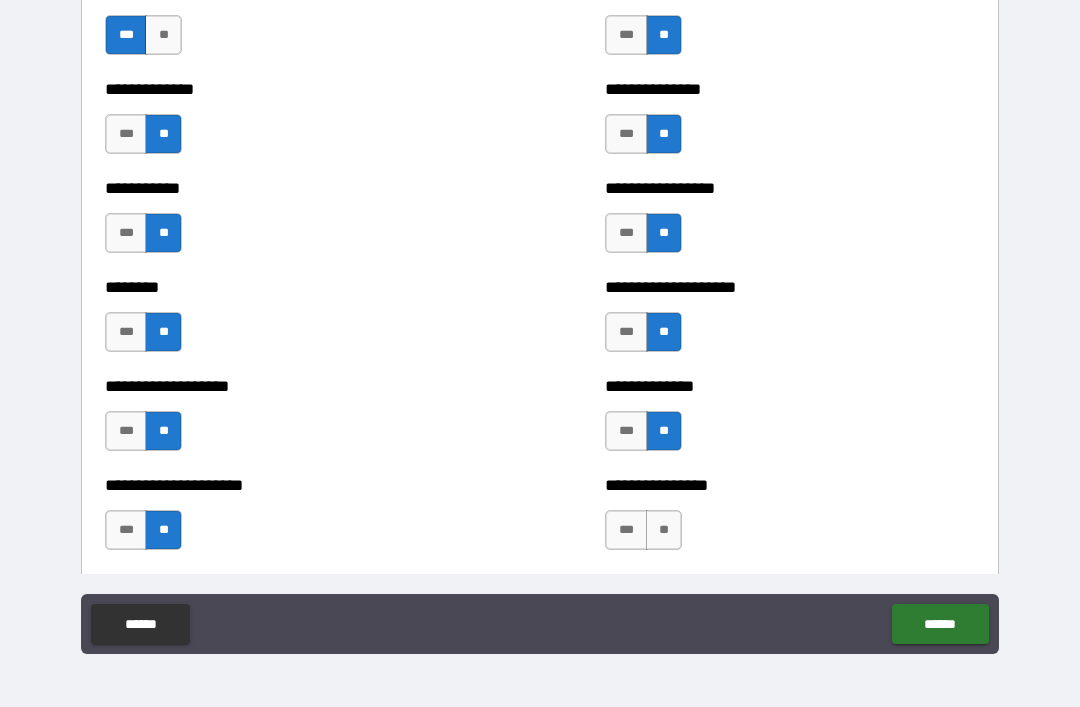 click on "**" at bounding box center (664, 530) 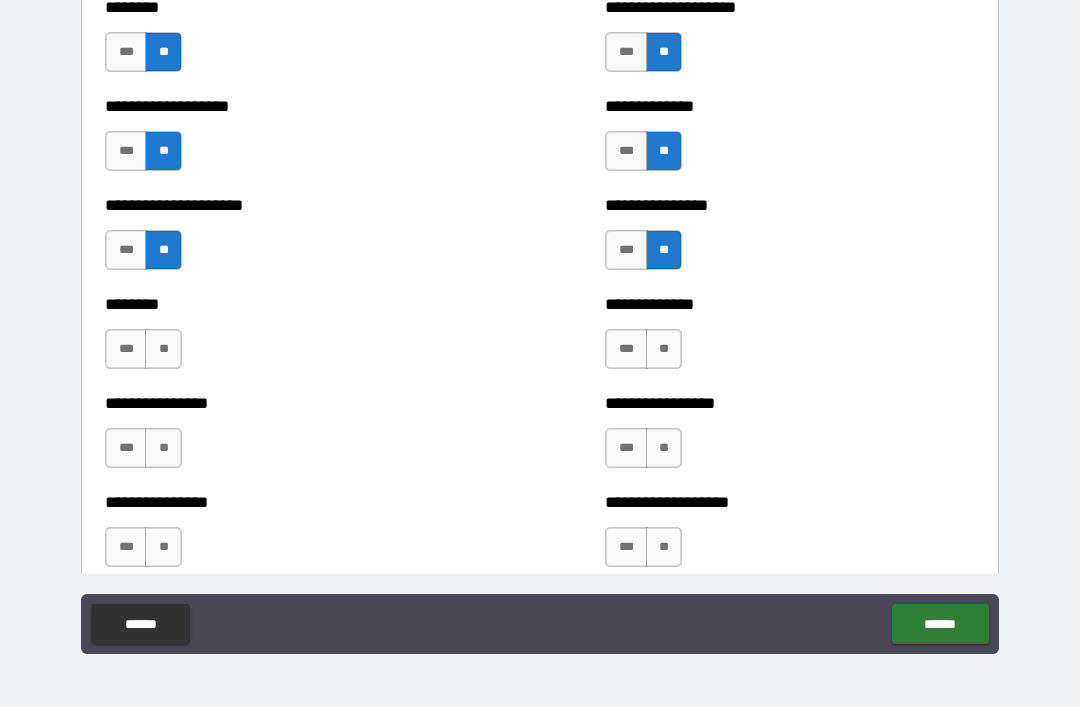 scroll, scrollTop: 4362, scrollLeft: 0, axis: vertical 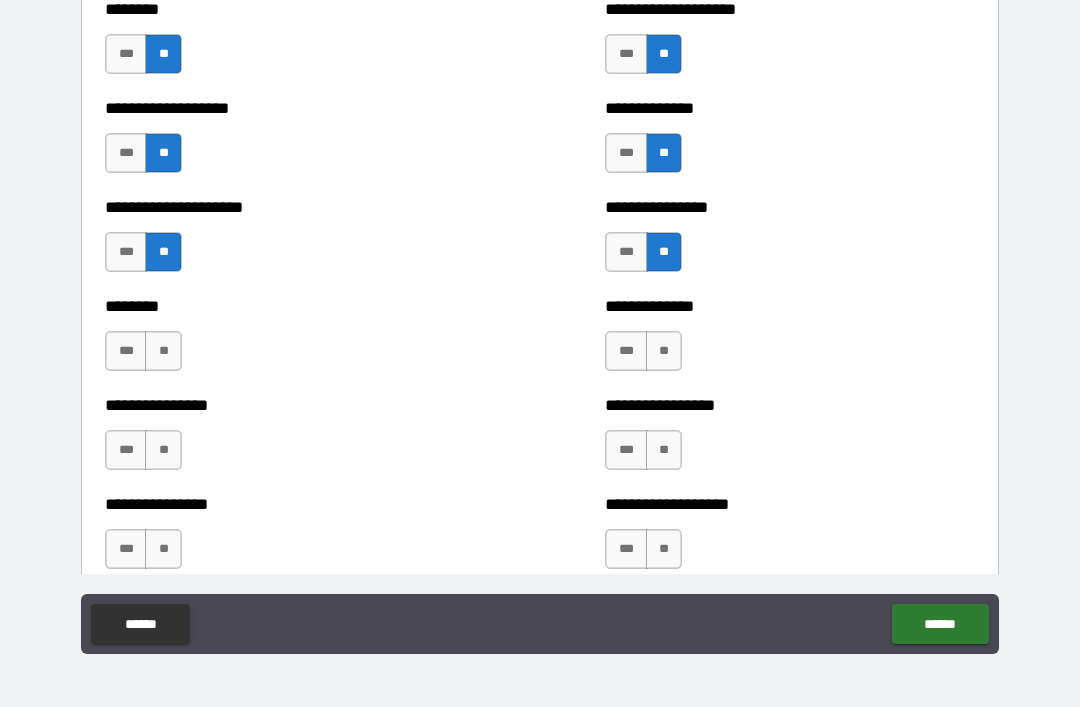 click on "**" at bounding box center [163, 351] 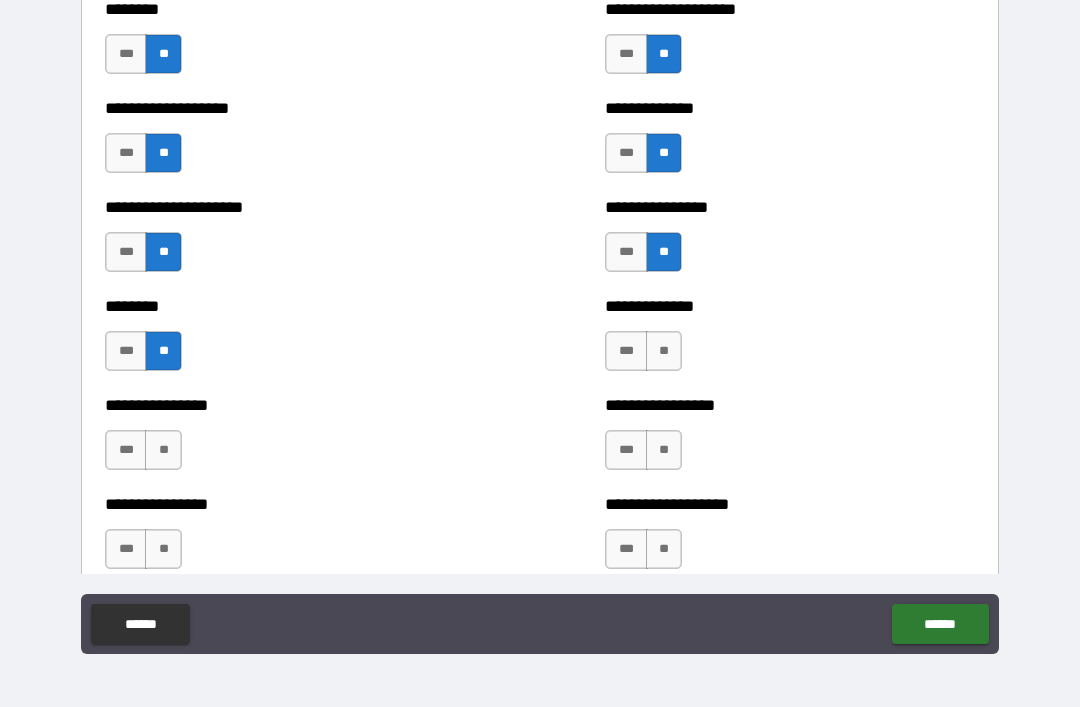 click on "**" at bounding box center [664, 351] 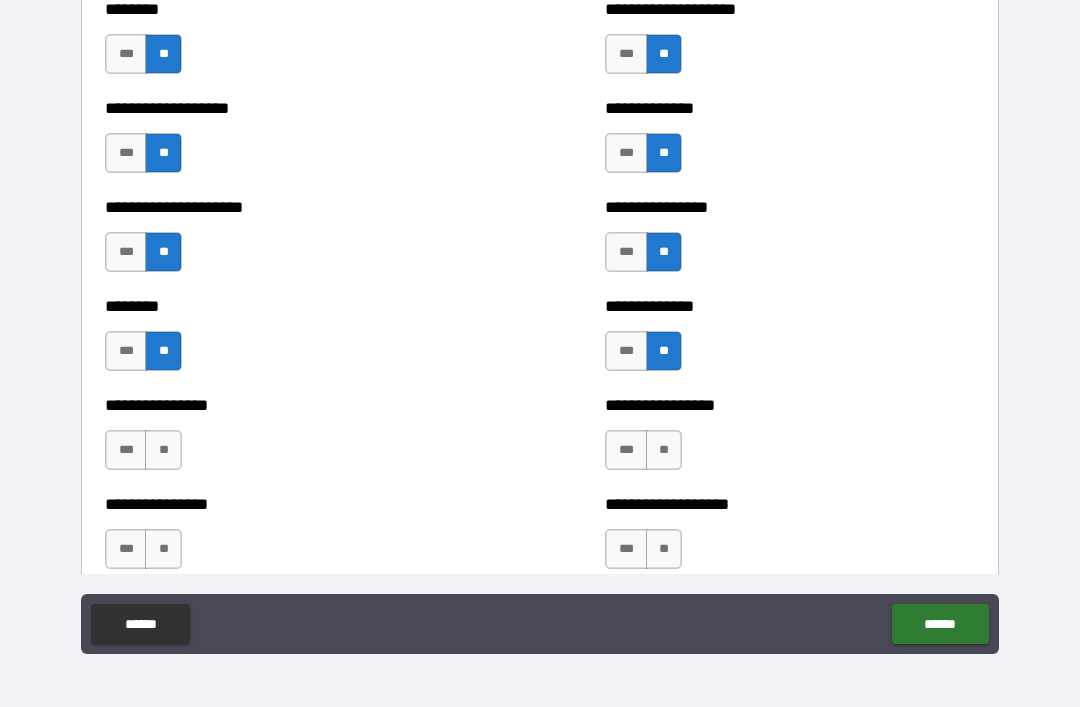 click on "**" at bounding box center [163, 450] 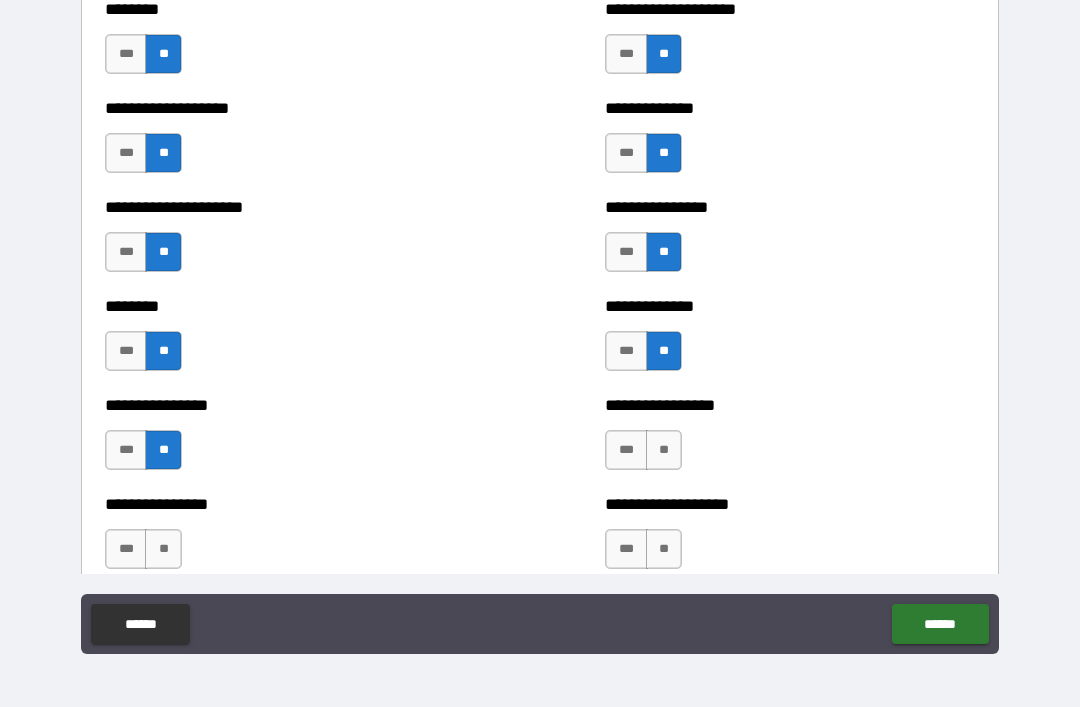 click on "**" at bounding box center [664, 450] 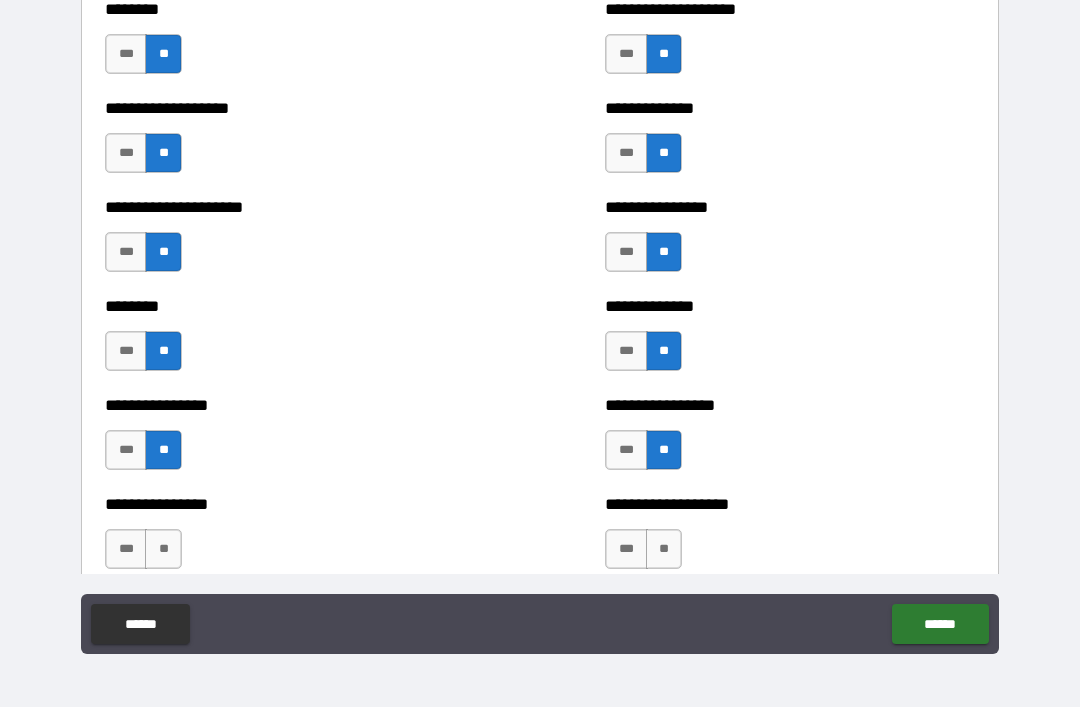 click on "**" at bounding box center [163, 549] 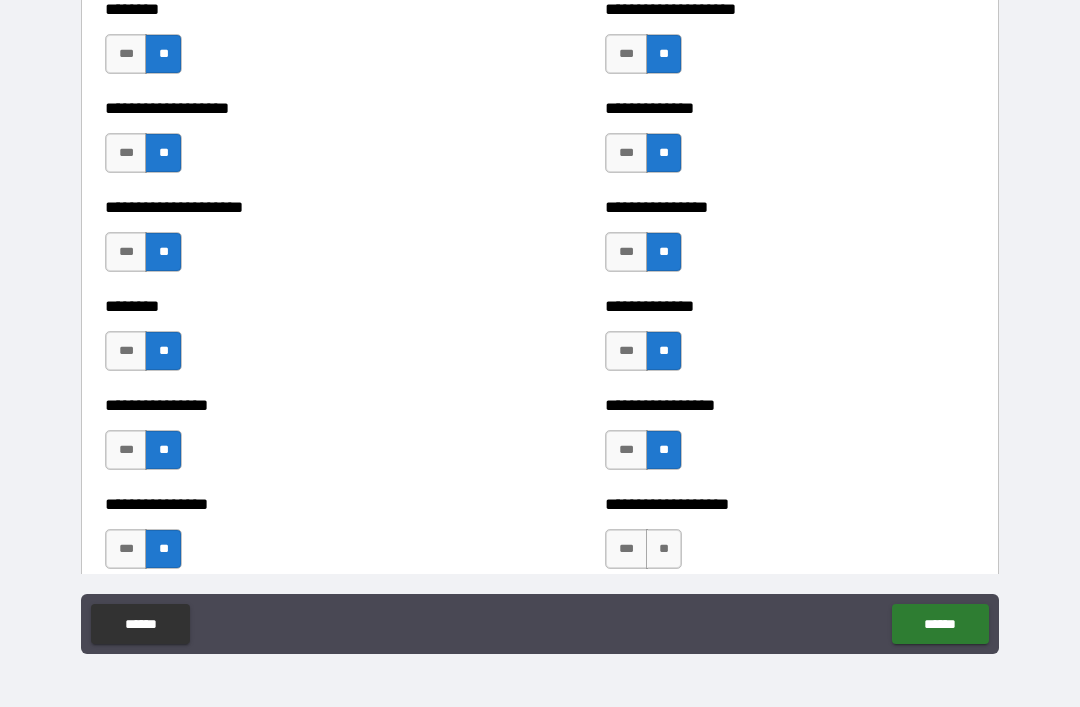click on "**" at bounding box center (664, 549) 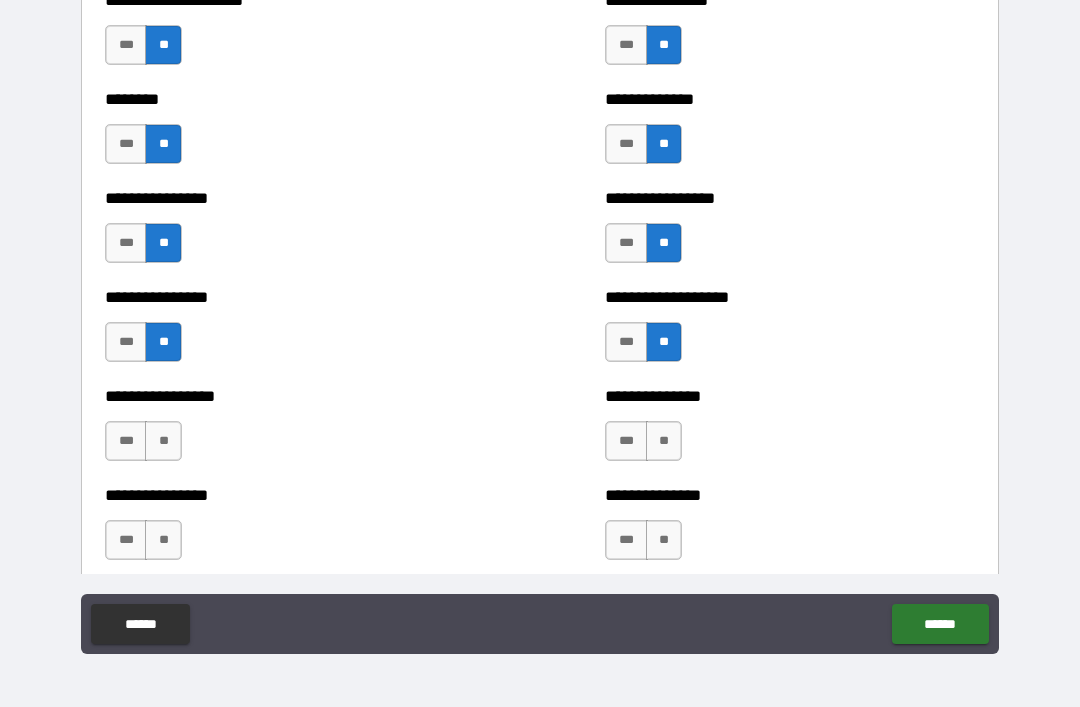 scroll, scrollTop: 4570, scrollLeft: 0, axis: vertical 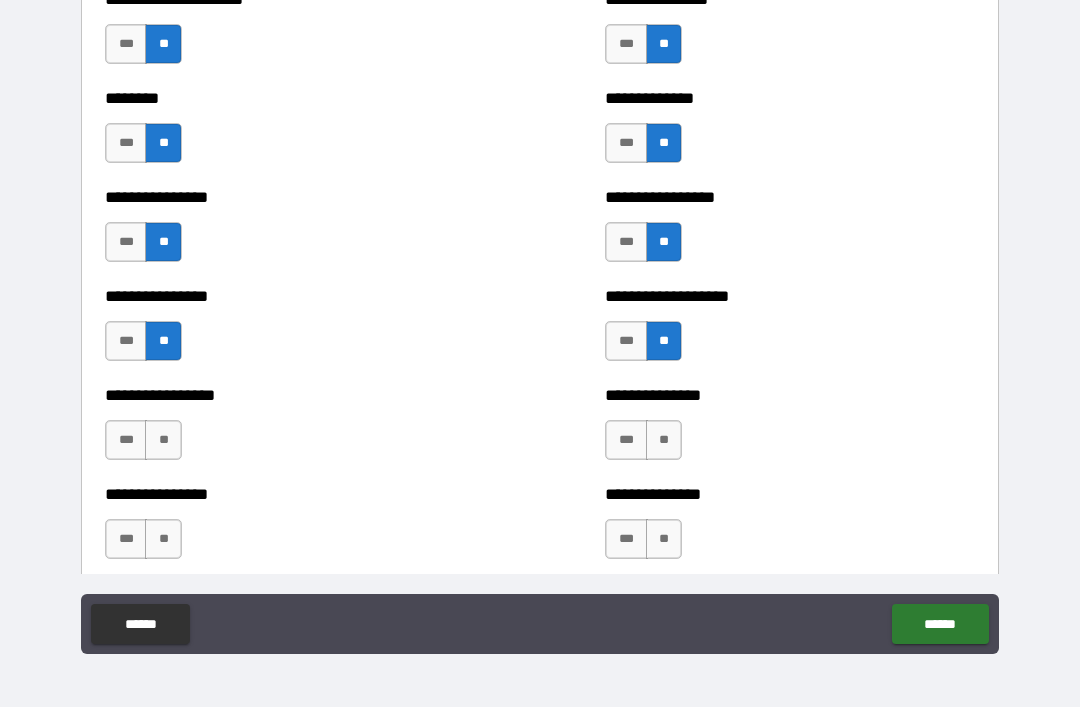 click on "**" at bounding box center [163, 440] 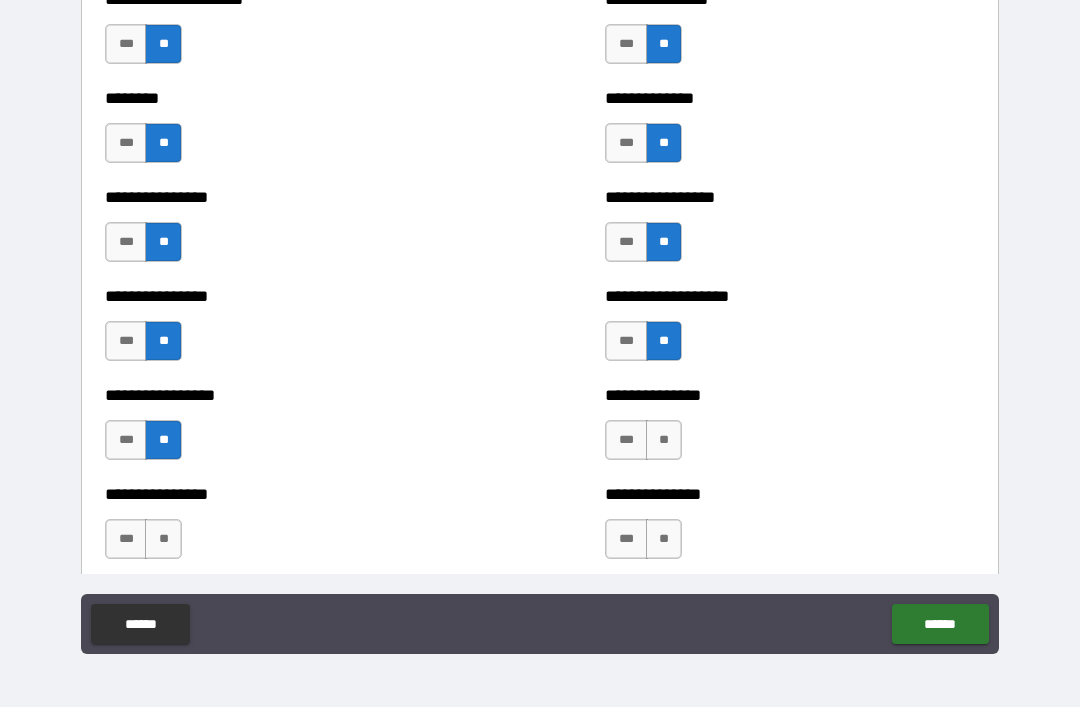 click on "**" at bounding box center (664, 440) 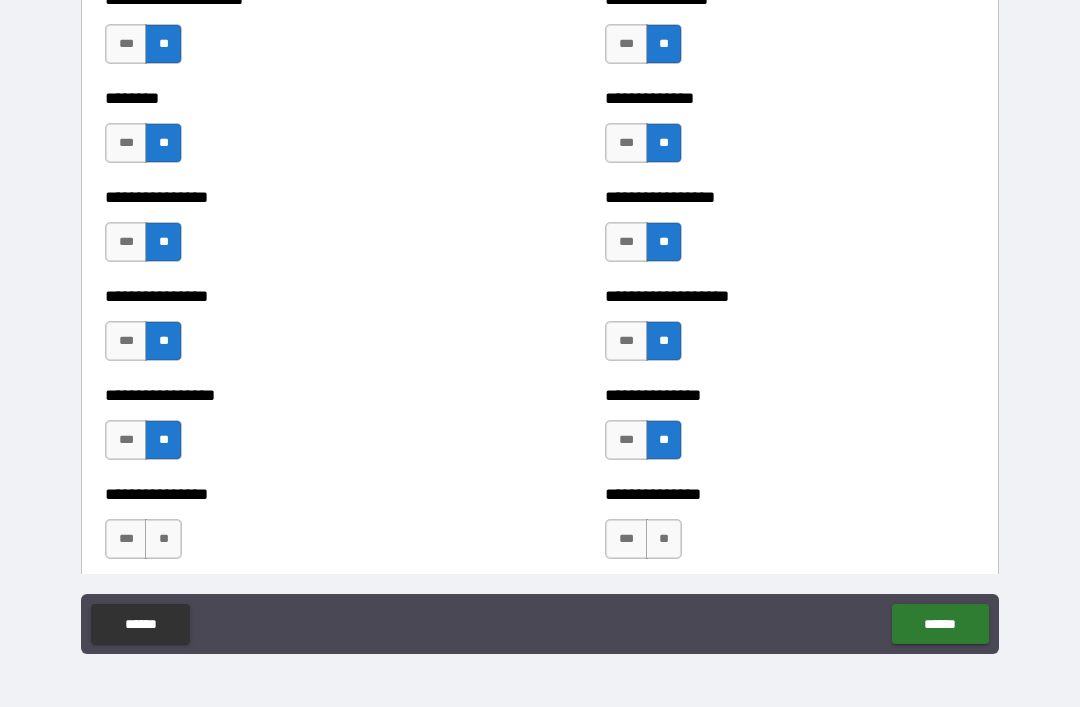 click on "**" at bounding box center [163, 539] 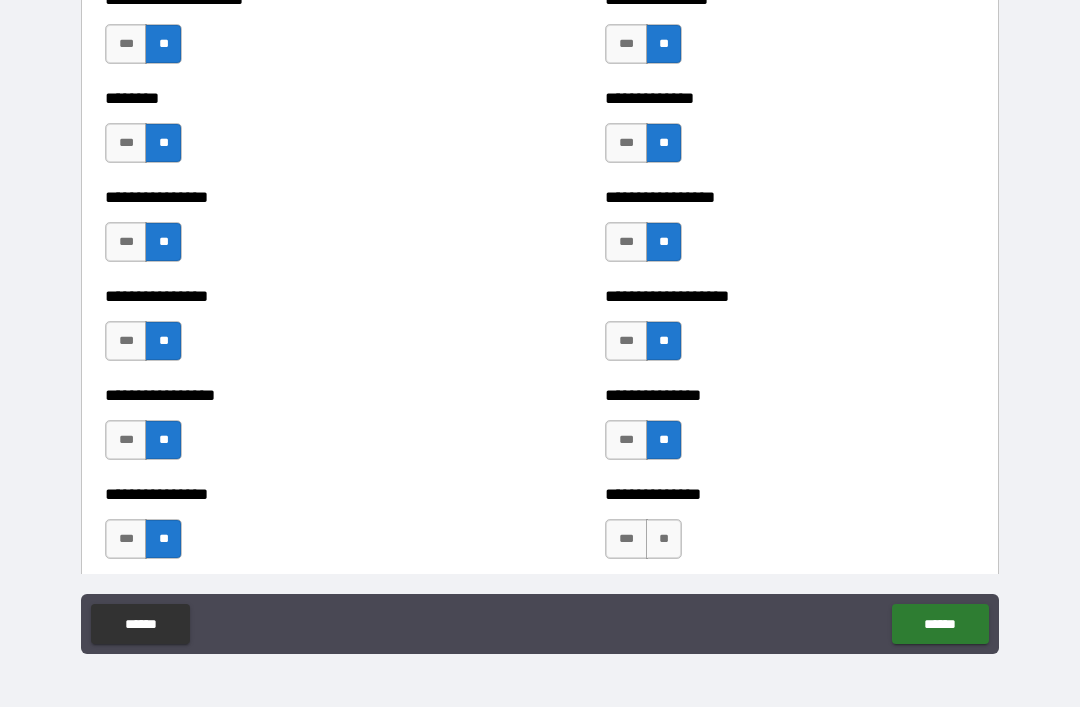click on "**" at bounding box center [664, 539] 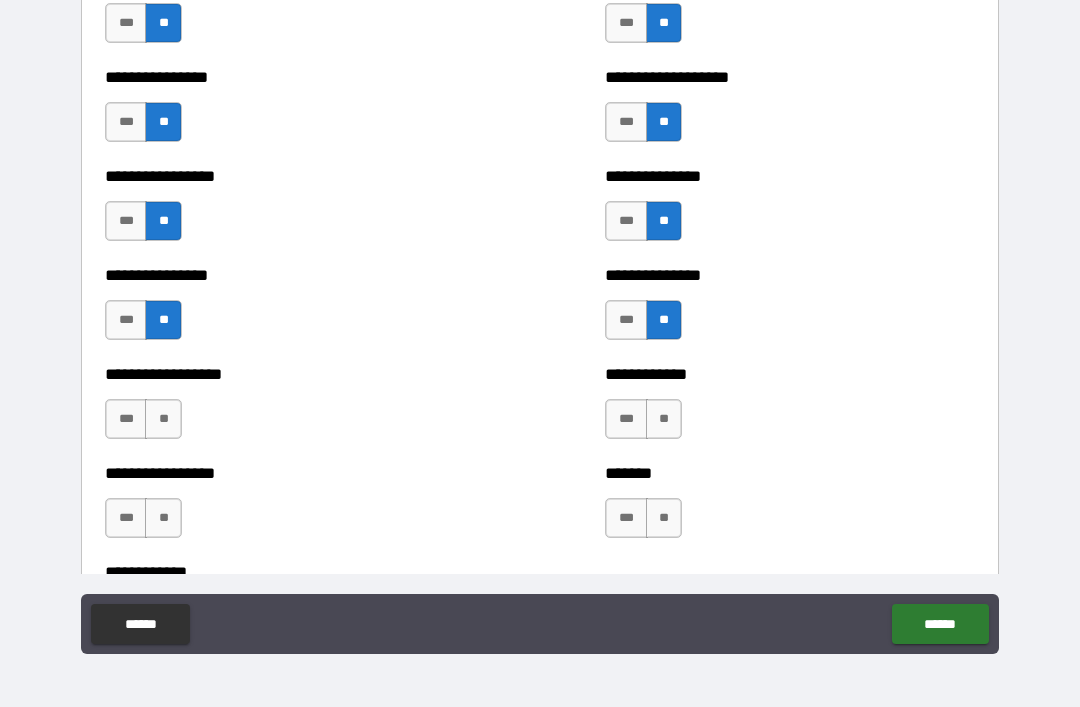 scroll, scrollTop: 4803, scrollLeft: 0, axis: vertical 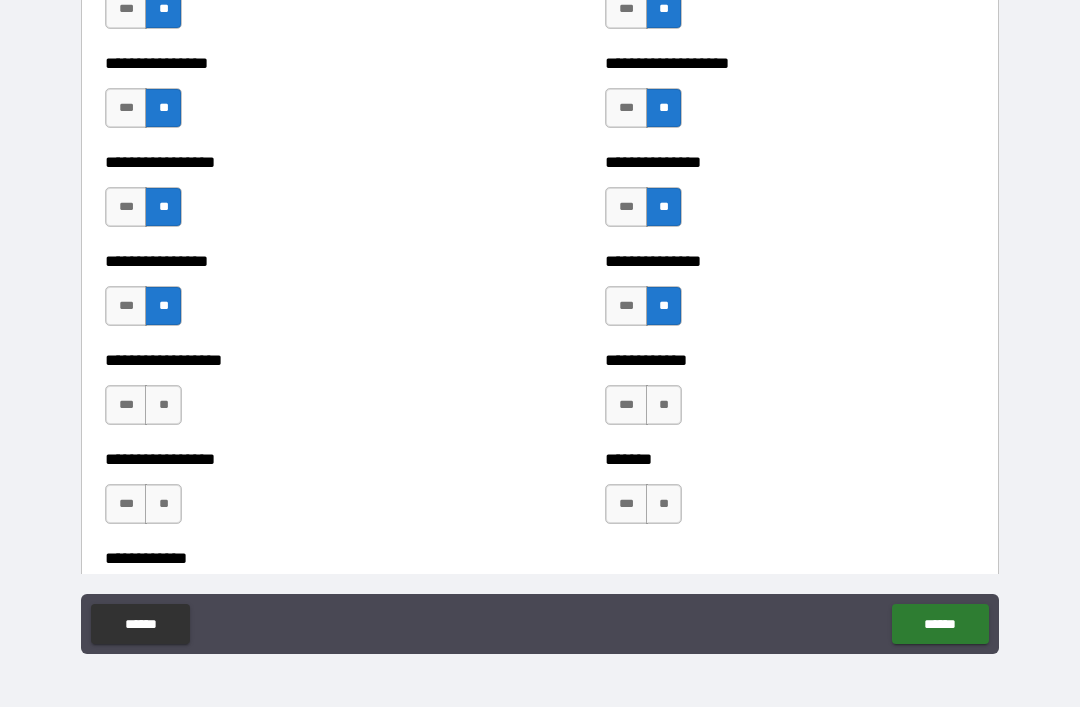 click on "**" at bounding box center (163, 405) 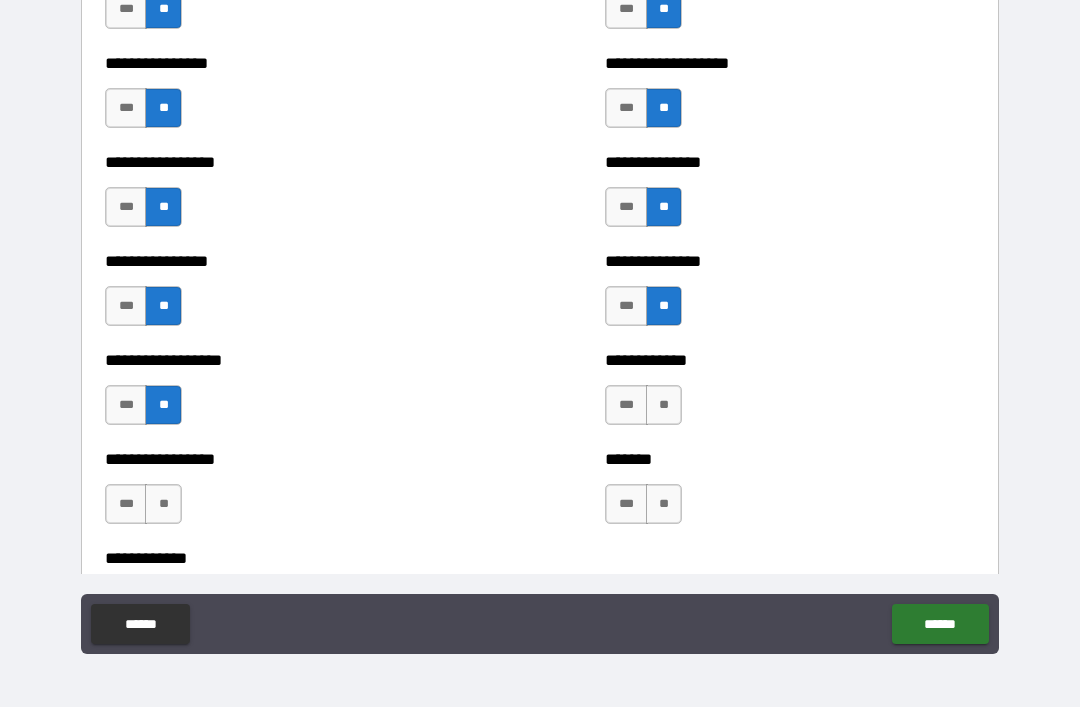 click on "**" at bounding box center [664, 405] 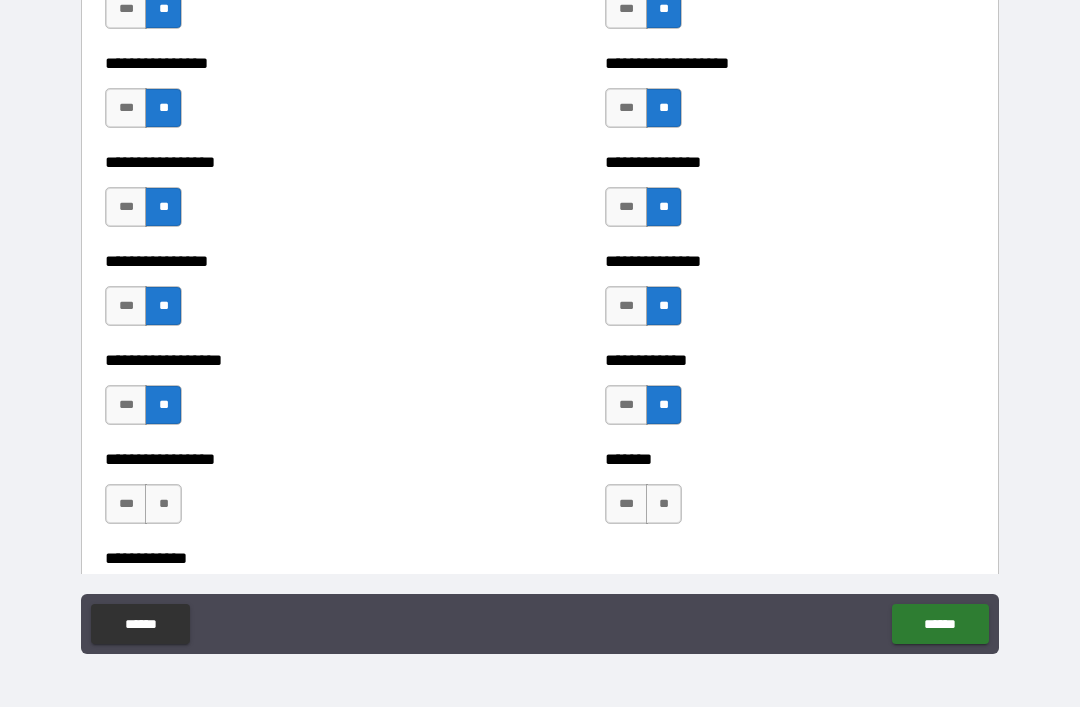 click on "**" at bounding box center [163, 504] 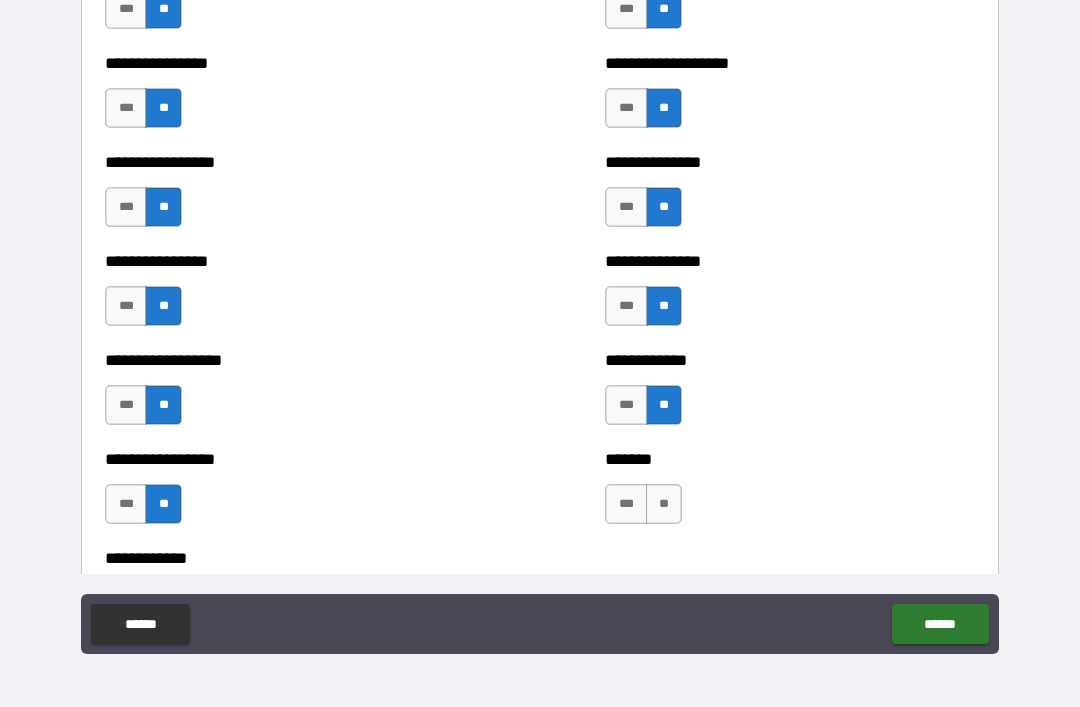 click on "**" at bounding box center (664, 504) 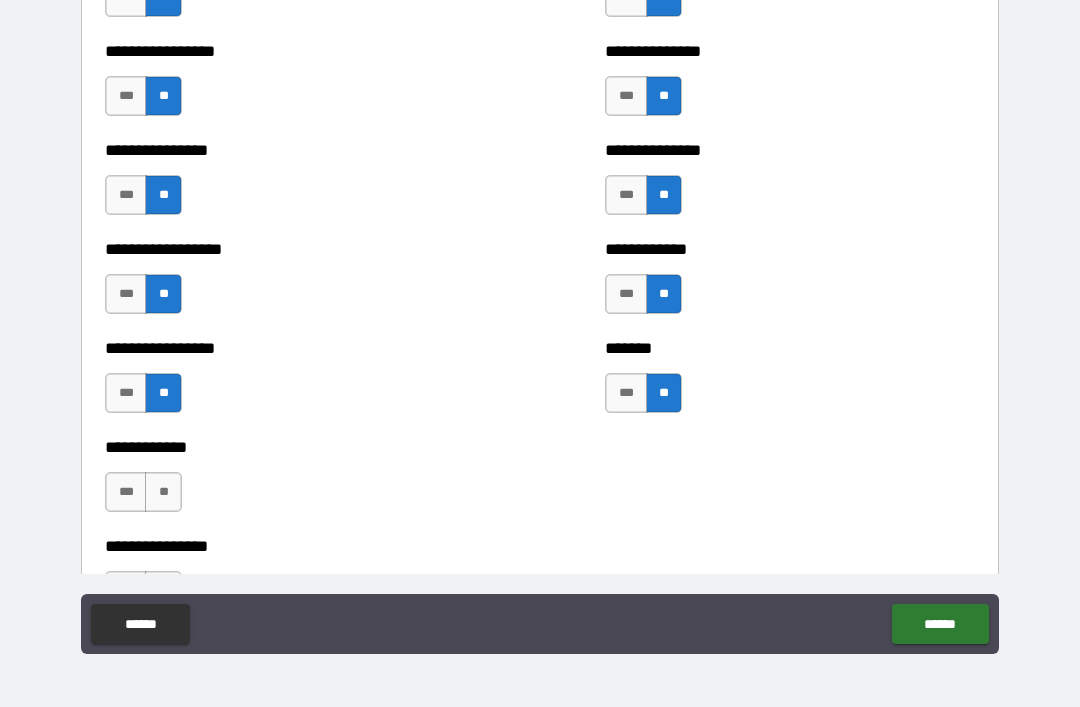 scroll, scrollTop: 4941, scrollLeft: 0, axis: vertical 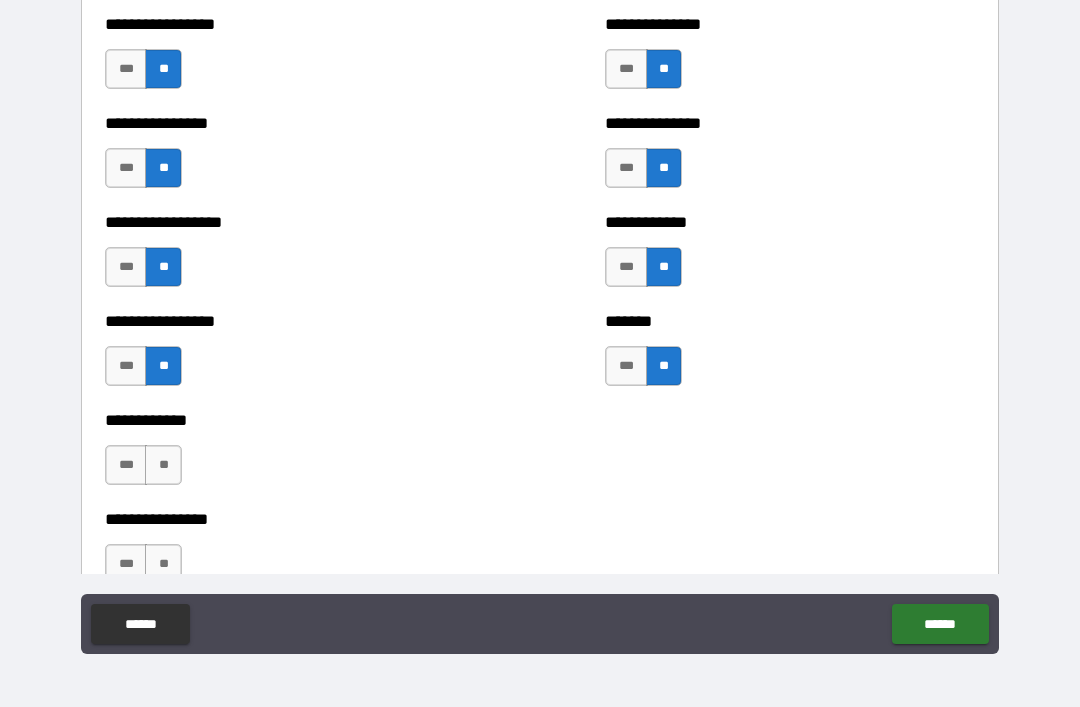 click on "**" at bounding box center [163, 465] 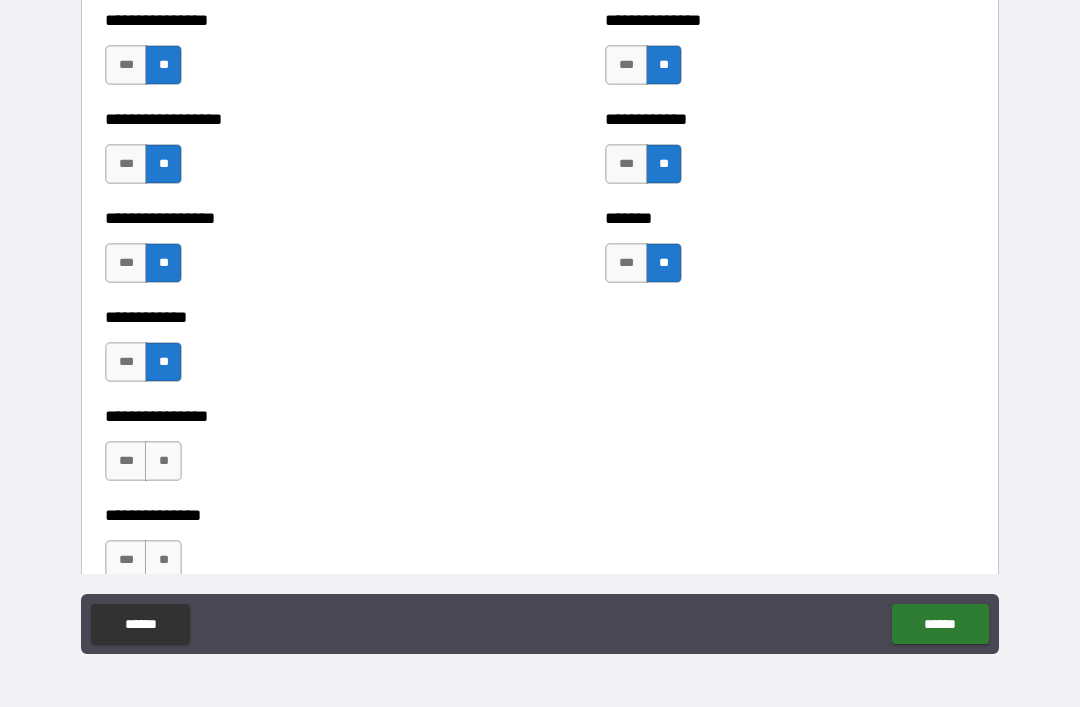 scroll, scrollTop: 5046, scrollLeft: 0, axis: vertical 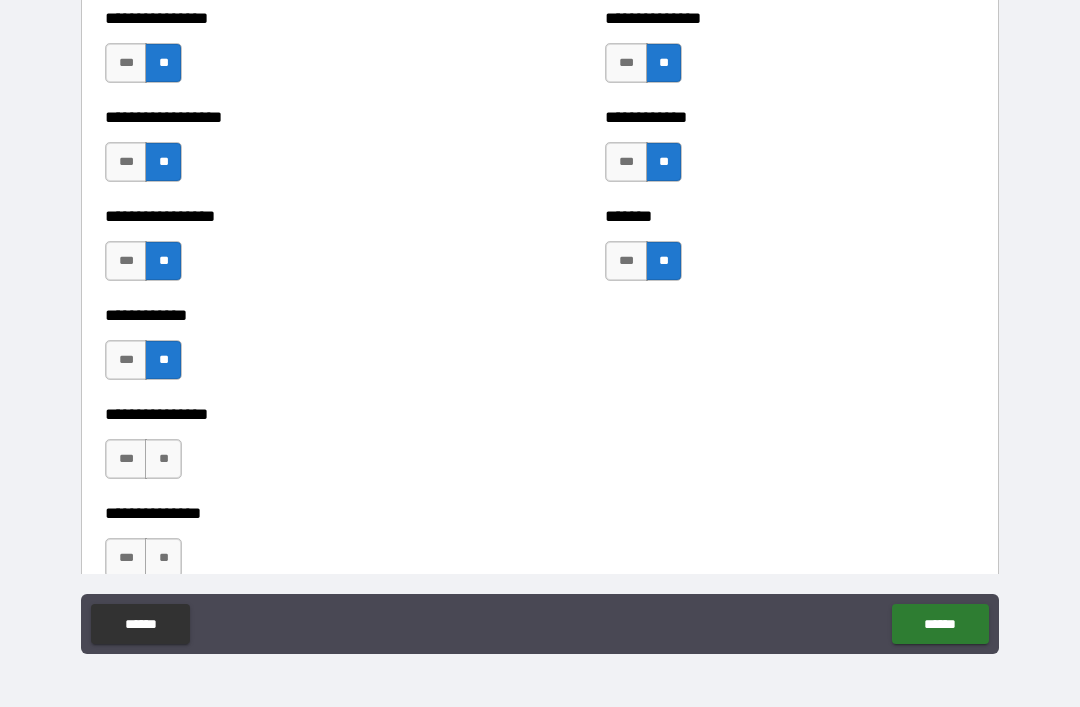 click on "***" at bounding box center [126, 459] 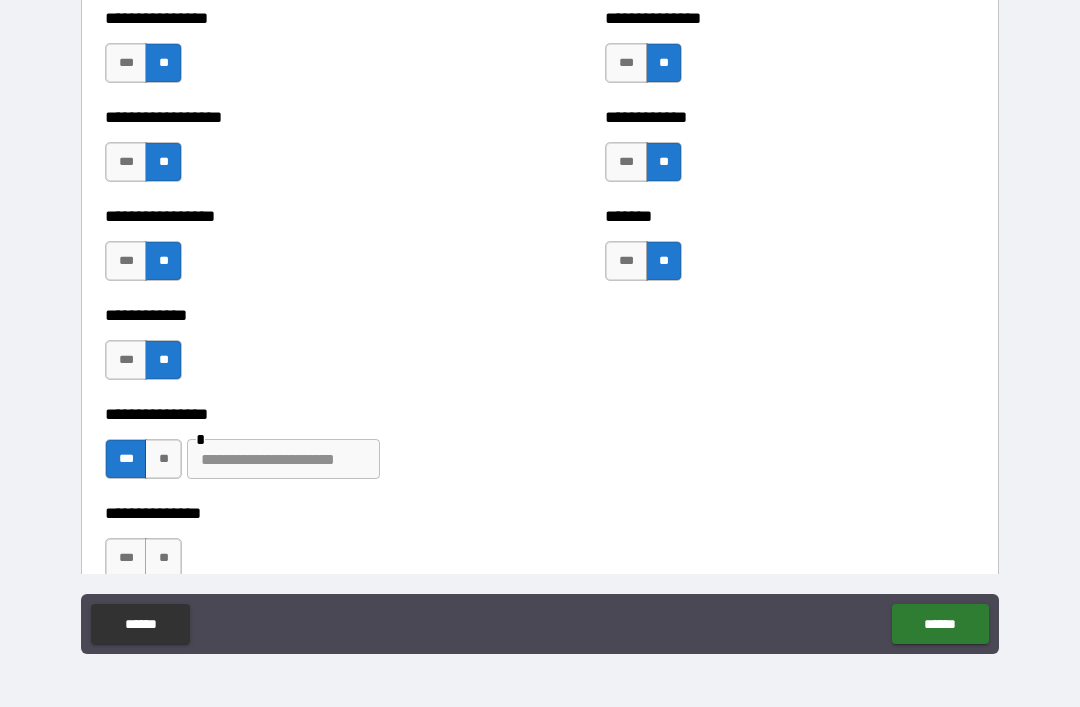 click at bounding box center (283, 459) 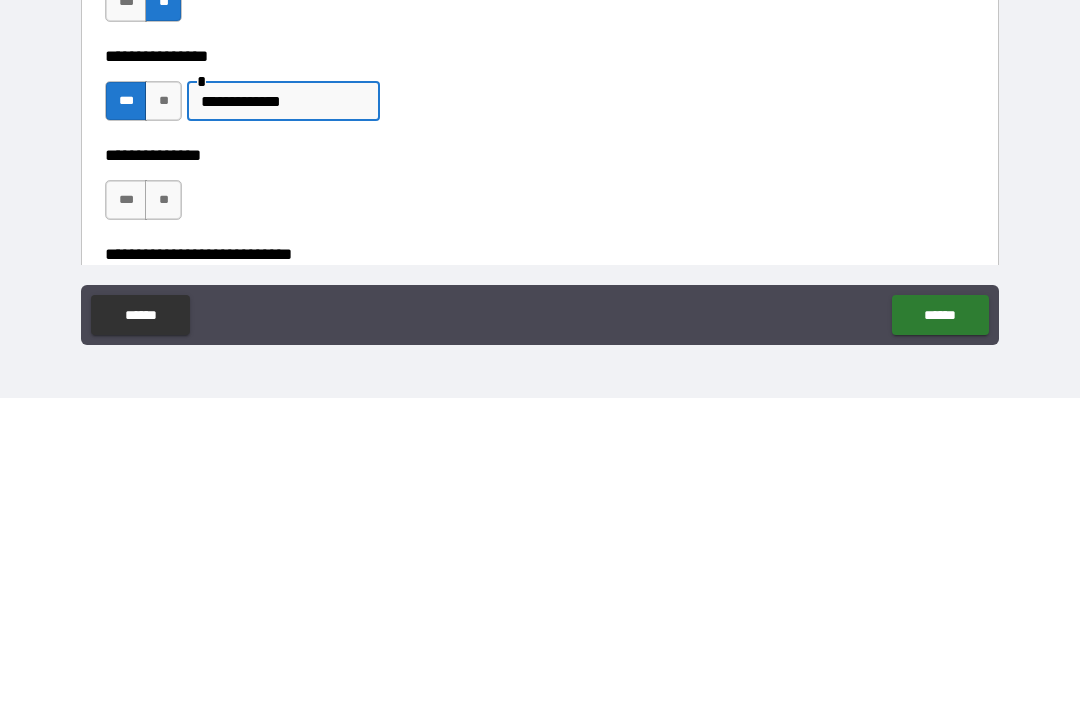 scroll, scrollTop: 5125, scrollLeft: 0, axis: vertical 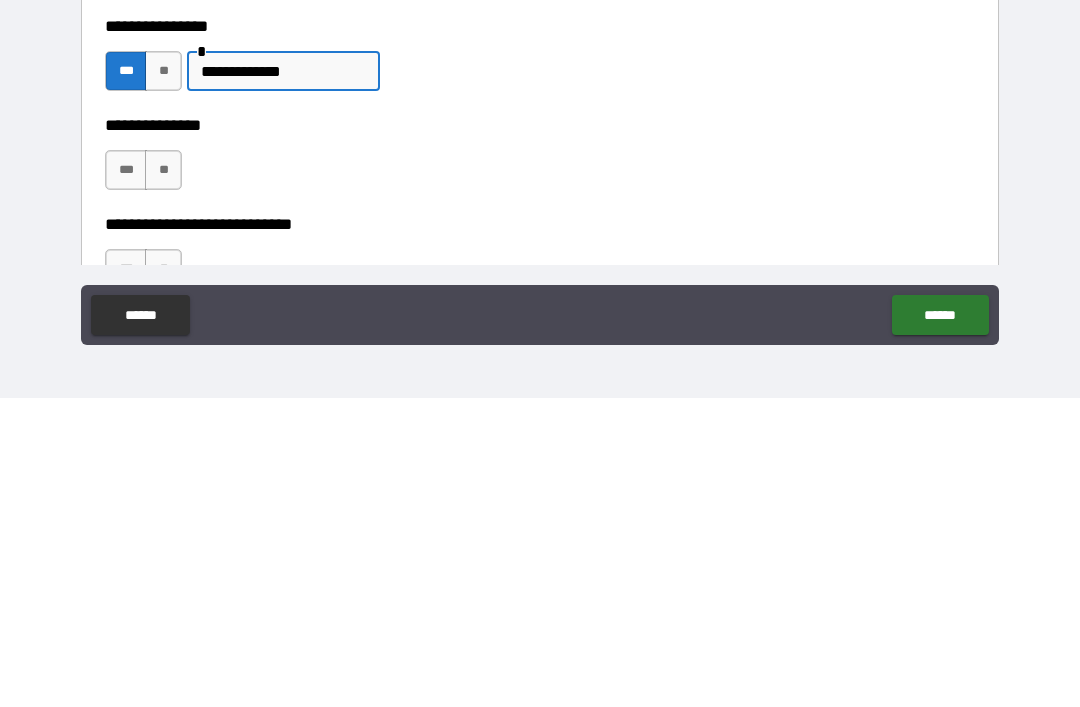 type on "**********" 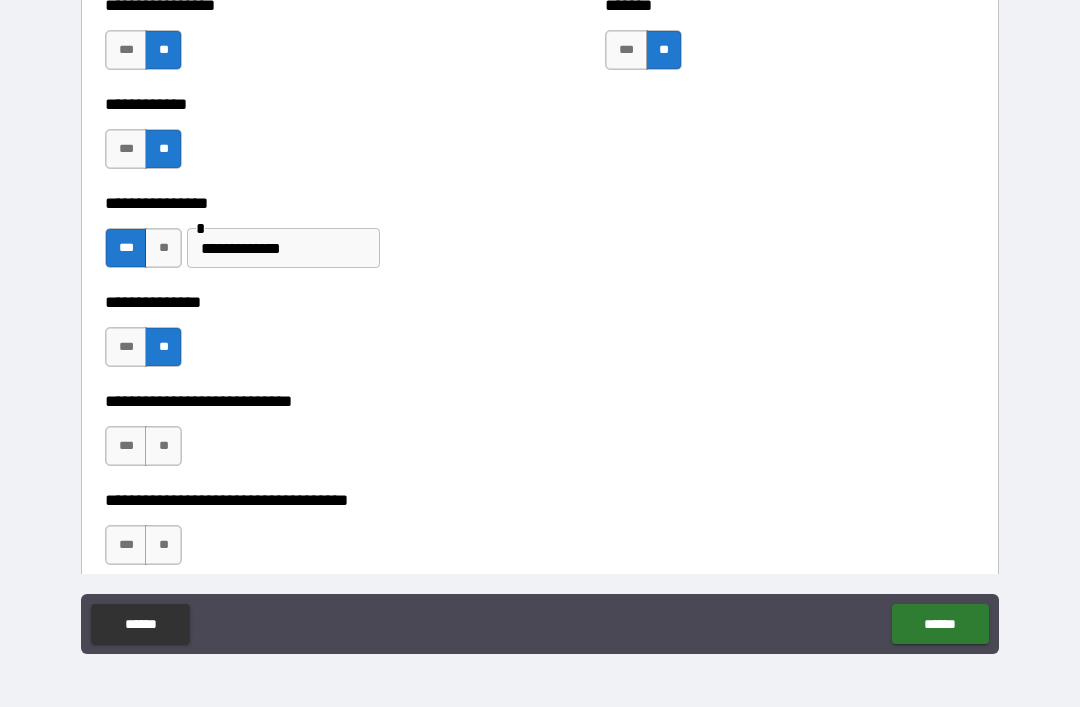 scroll, scrollTop: 5285, scrollLeft: 0, axis: vertical 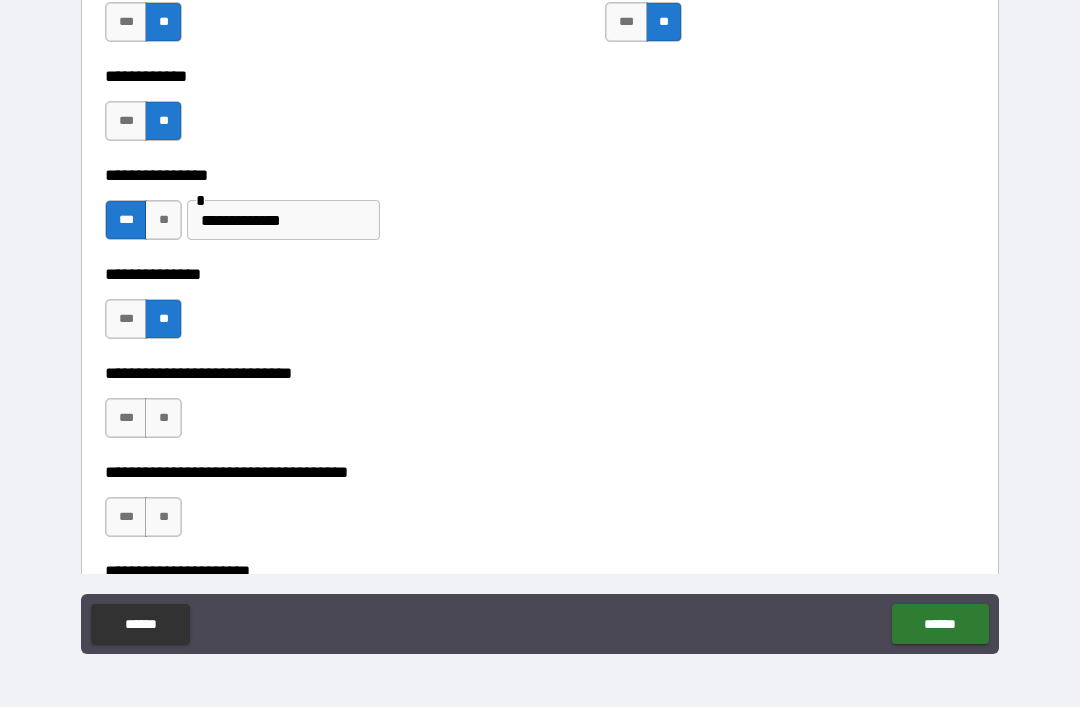 click on "**" at bounding box center [163, 418] 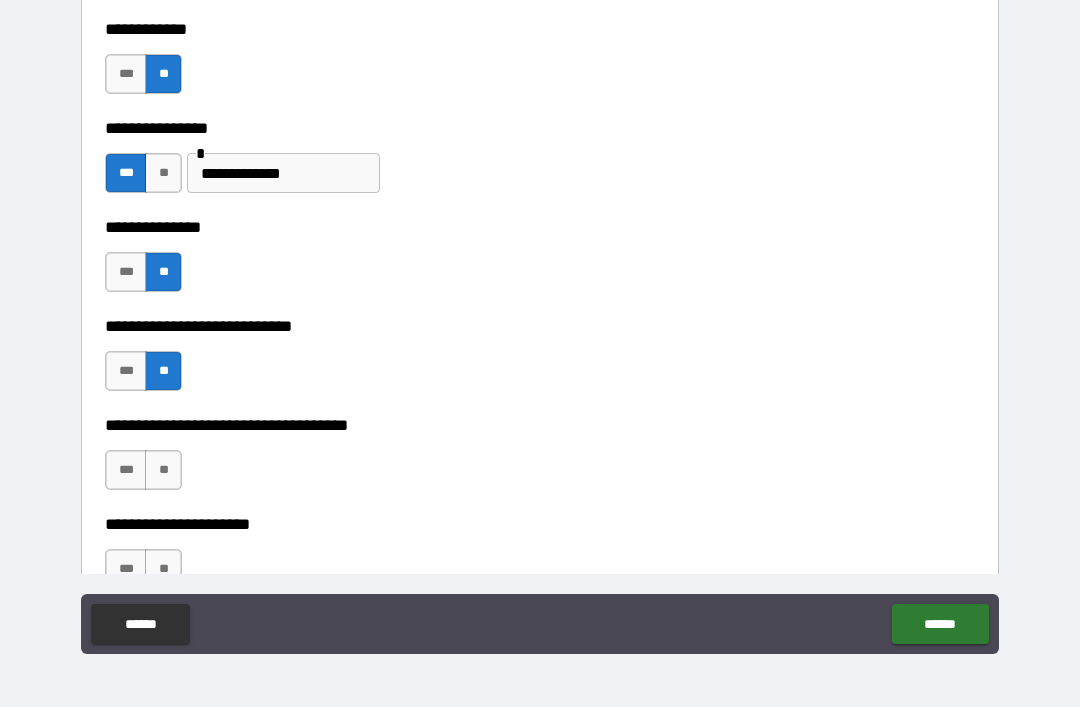 scroll, scrollTop: 5340, scrollLeft: 0, axis: vertical 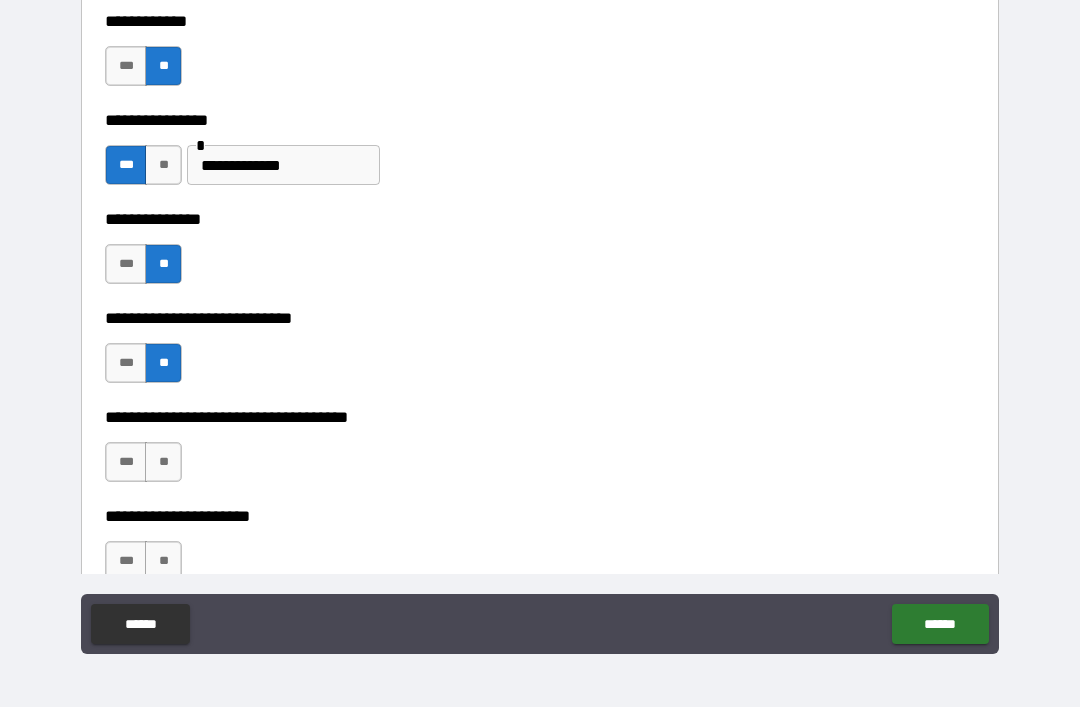 click on "**" at bounding box center (163, 462) 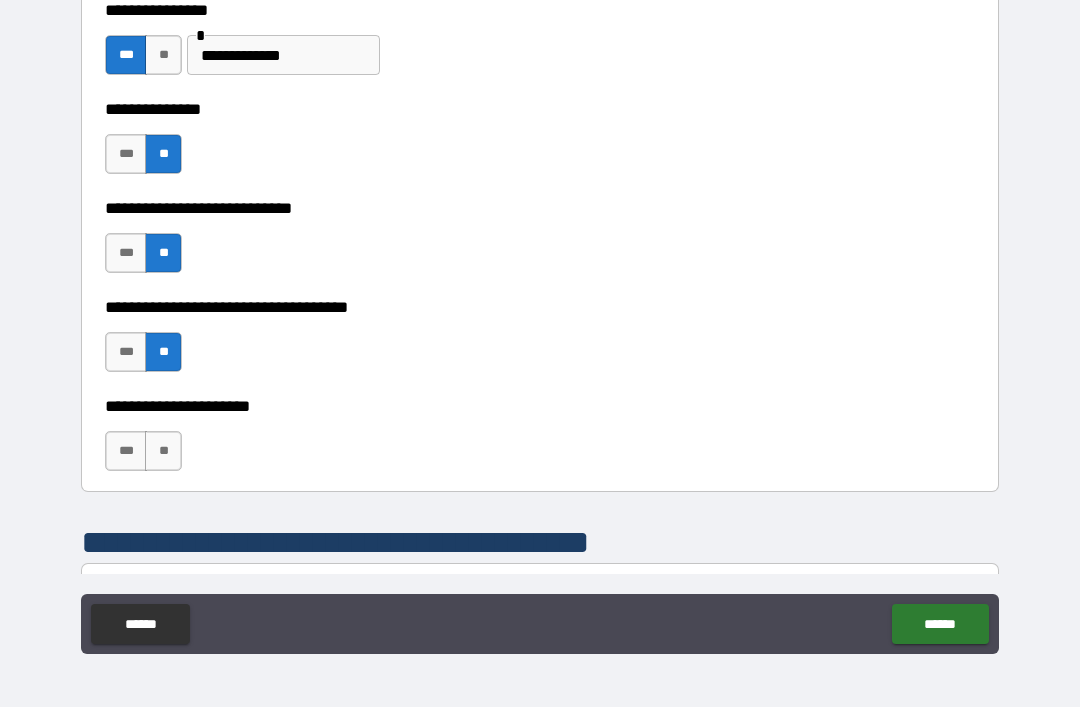 click on "**" at bounding box center (163, 451) 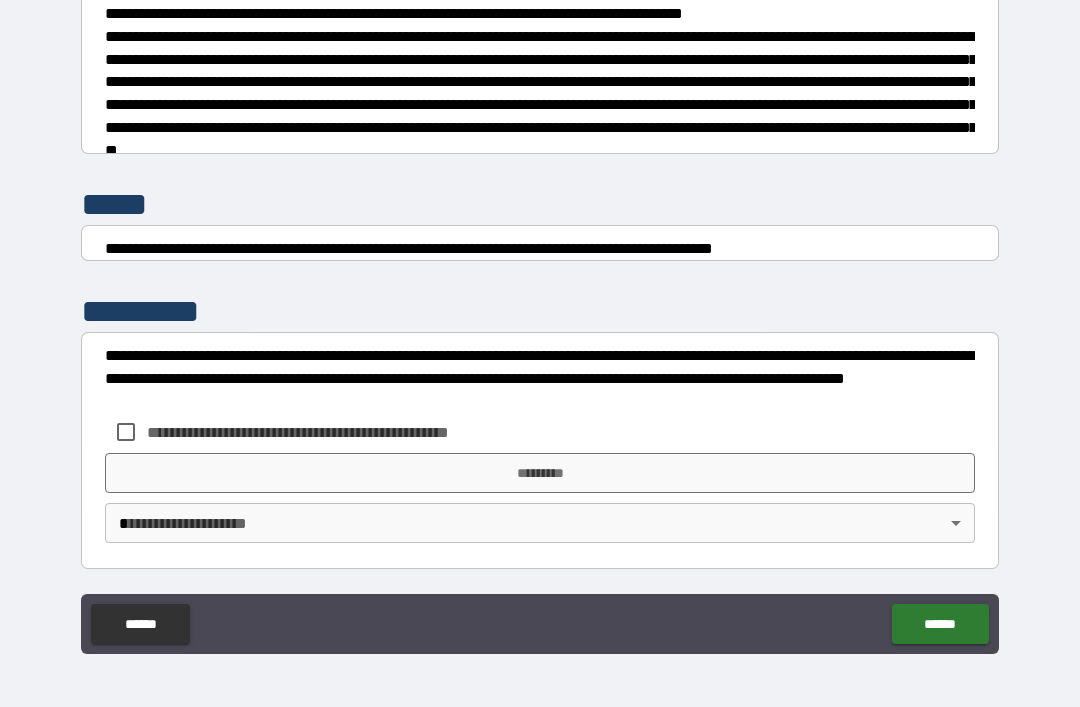 scroll, scrollTop: 7448, scrollLeft: 0, axis: vertical 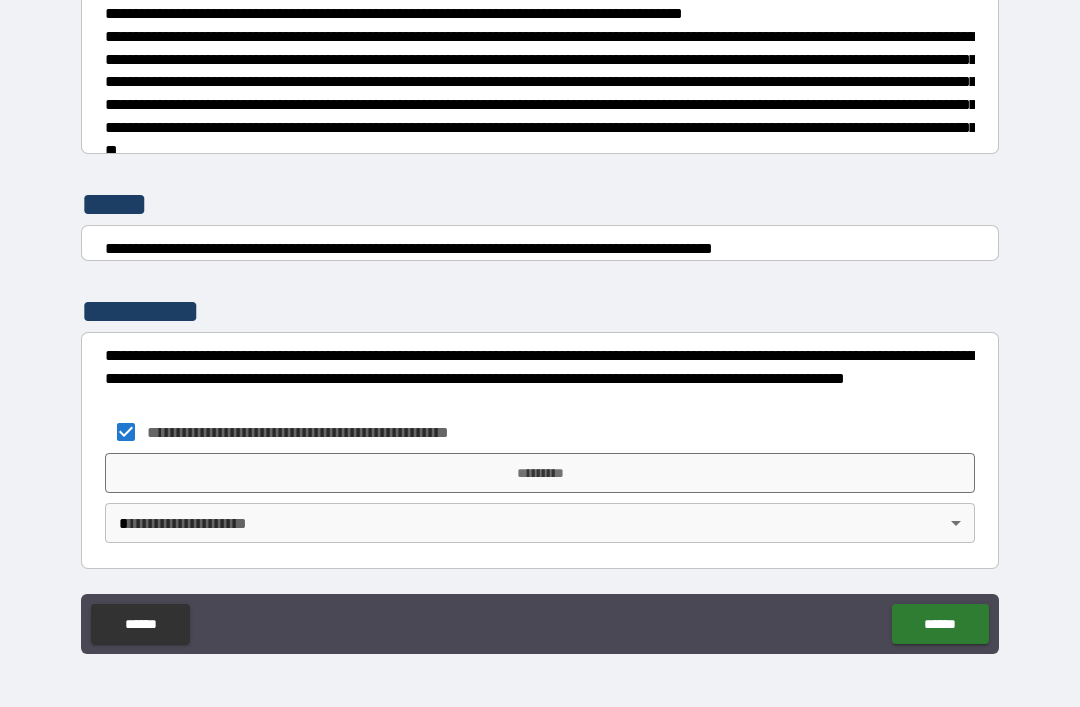 click on "**********" at bounding box center (540, 321) 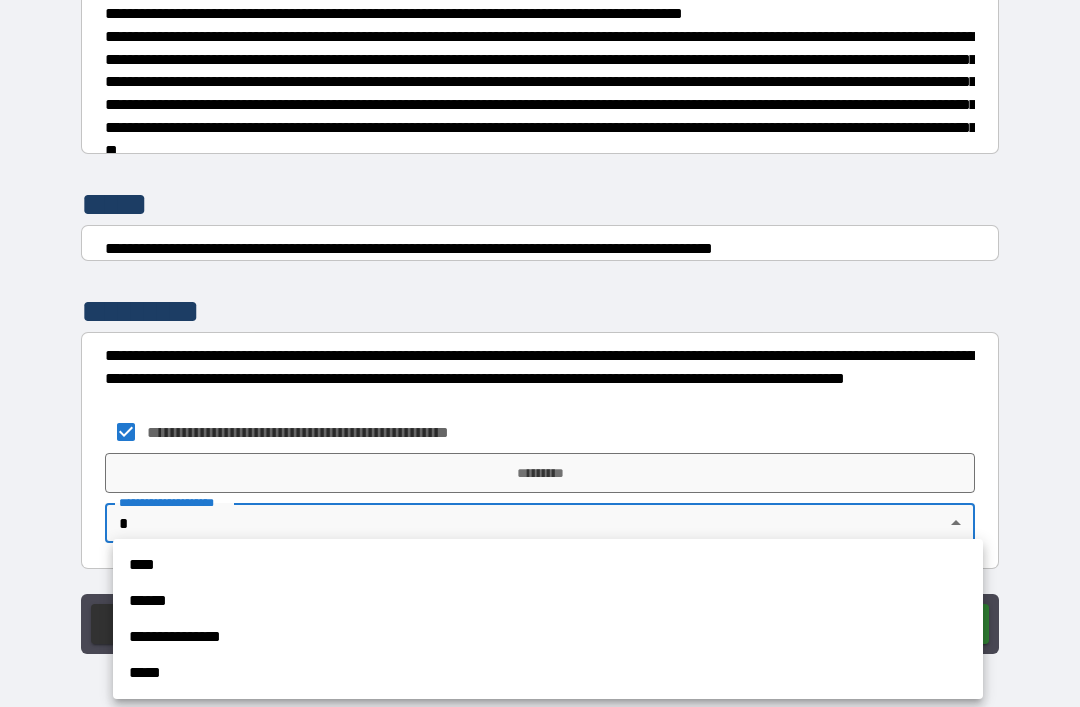 click on "**********" at bounding box center (548, 637) 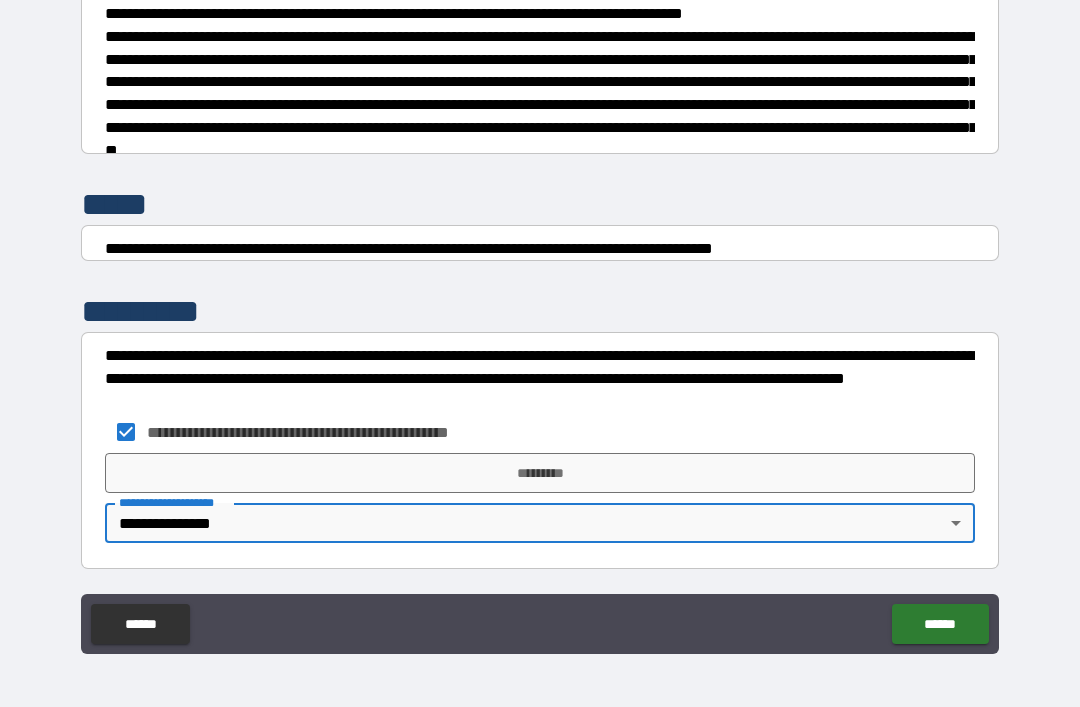click on "*********" at bounding box center (540, 473) 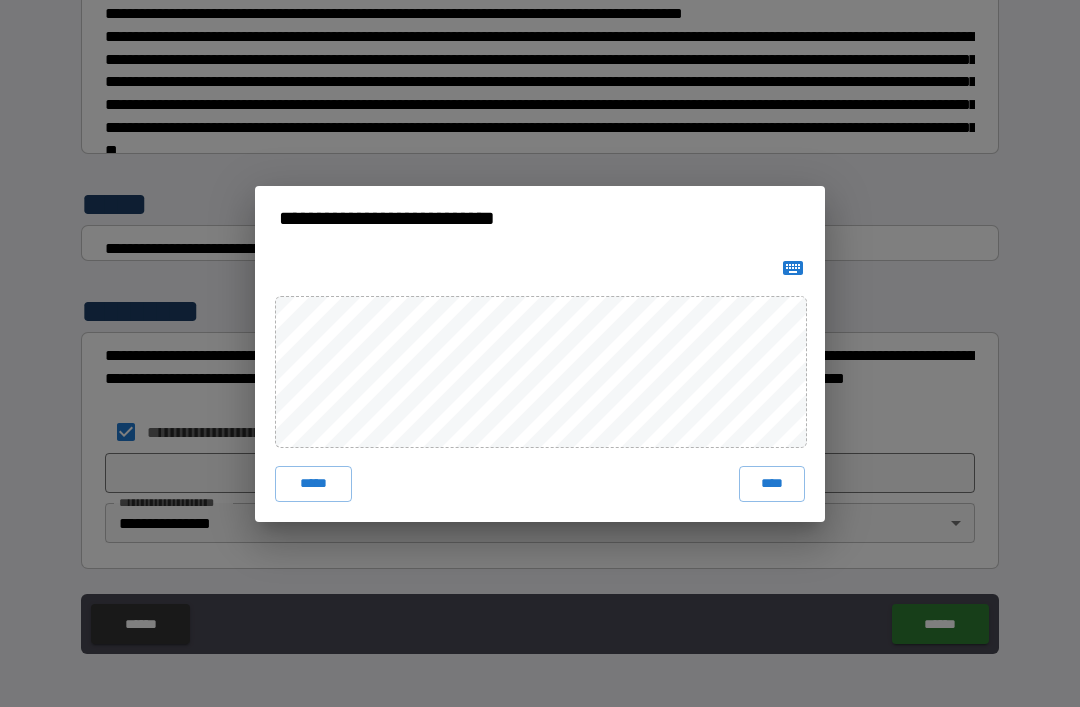 click on "****" at bounding box center (772, 484) 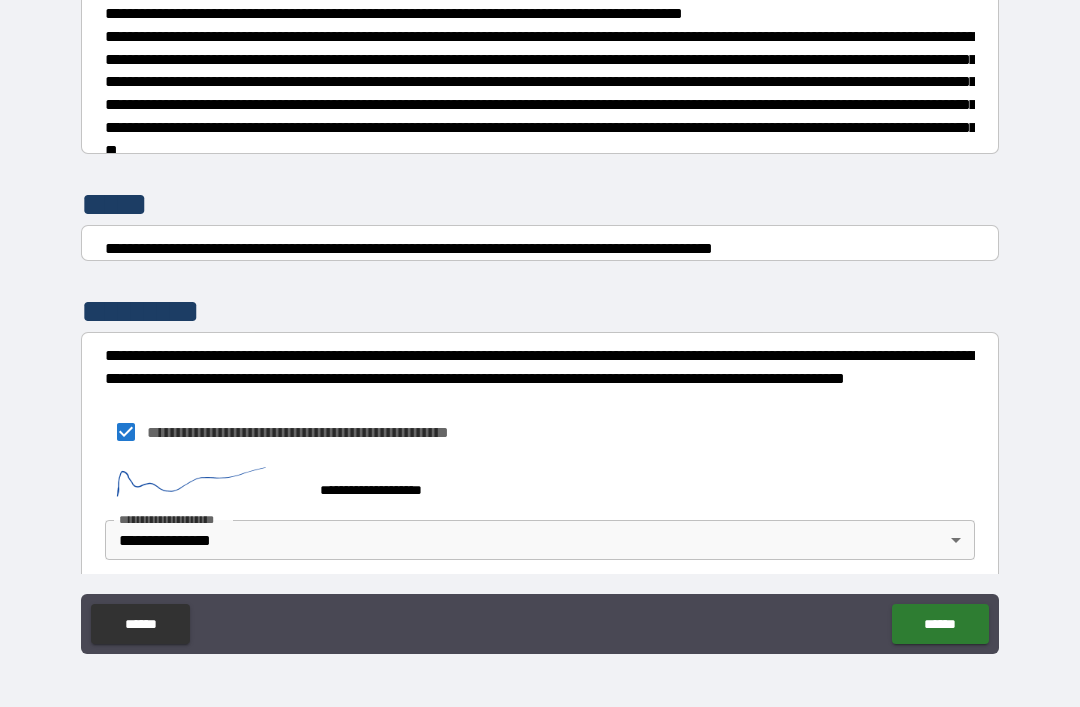 click on "******" at bounding box center (940, 624) 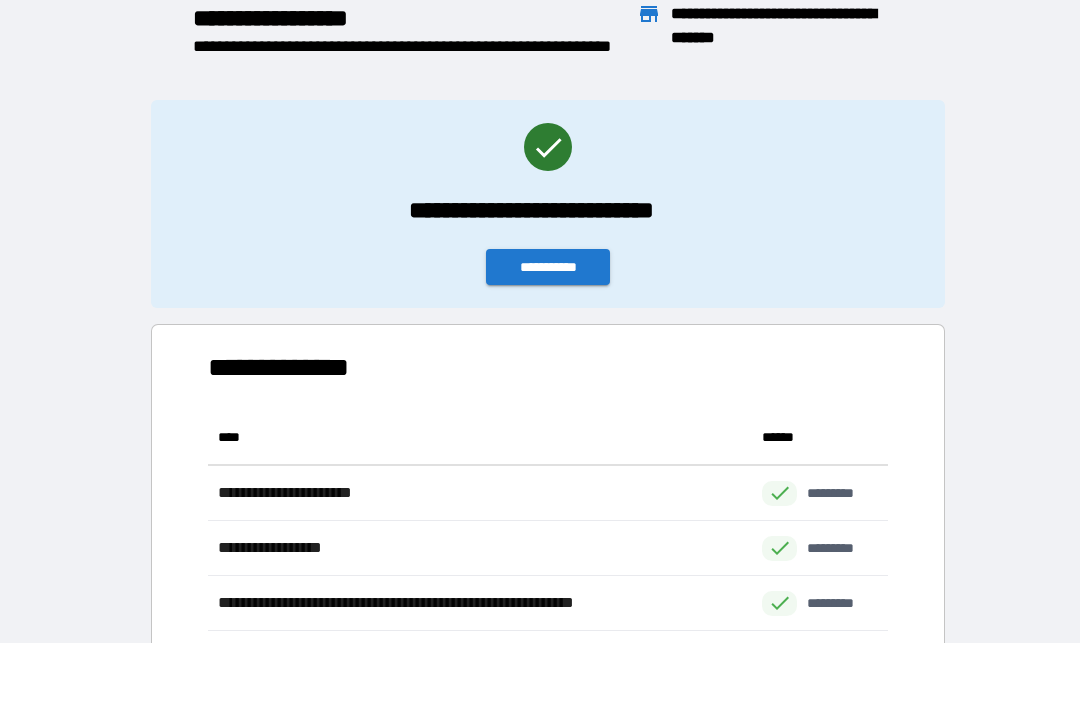 scroll, scrollTop: 331, scrollLeft: 680, axis: both 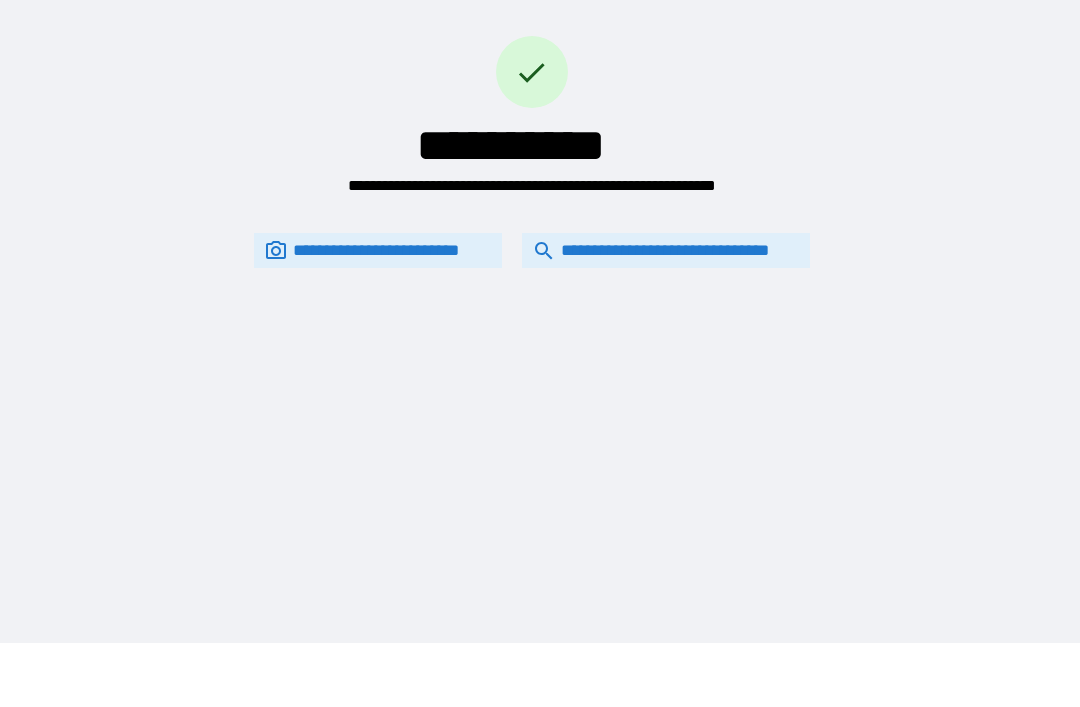 click on "**********" at bounding box center (666, 250) 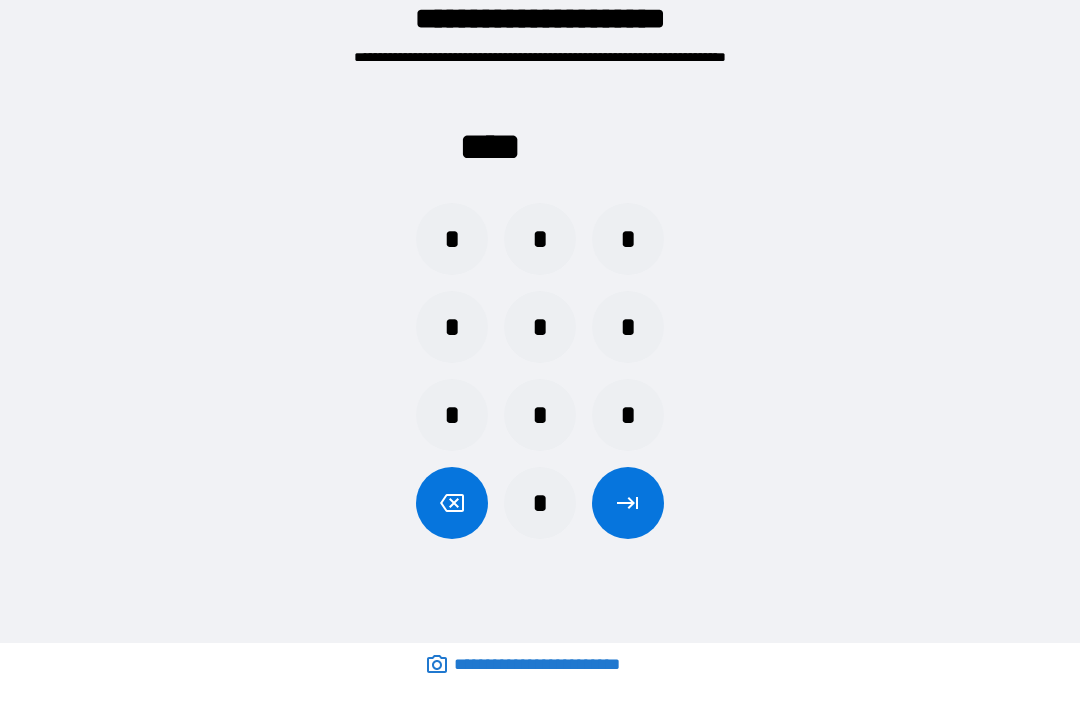 click on "*" at bounding box center (540, 239) 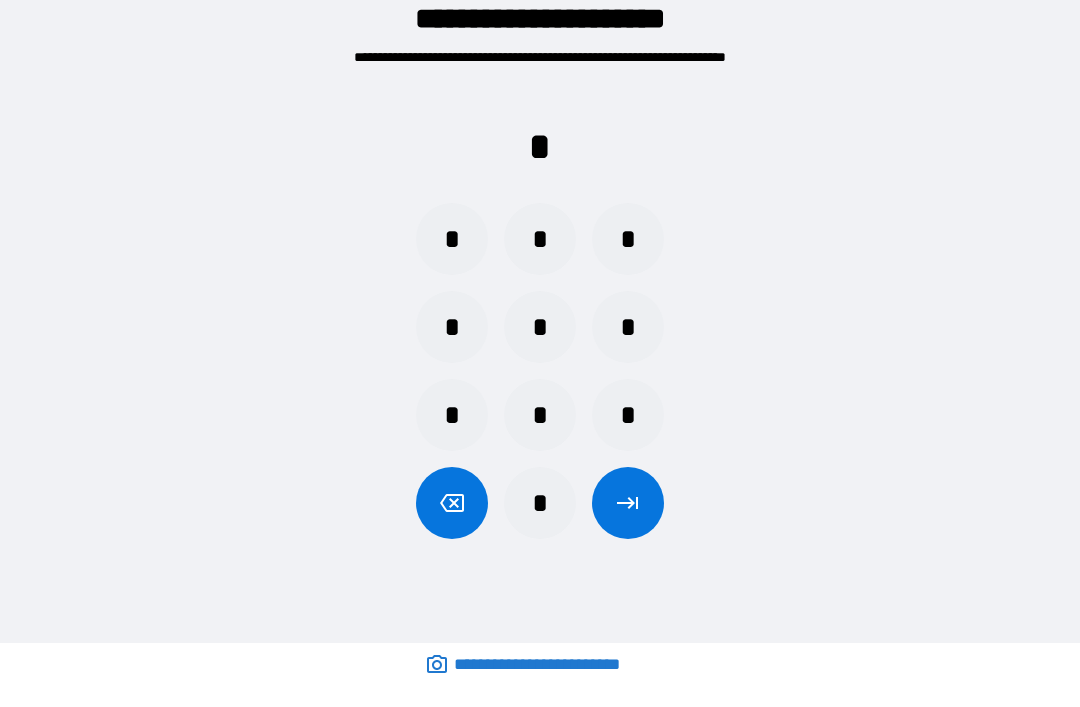 click on "*" at bounding box center [628, 415] 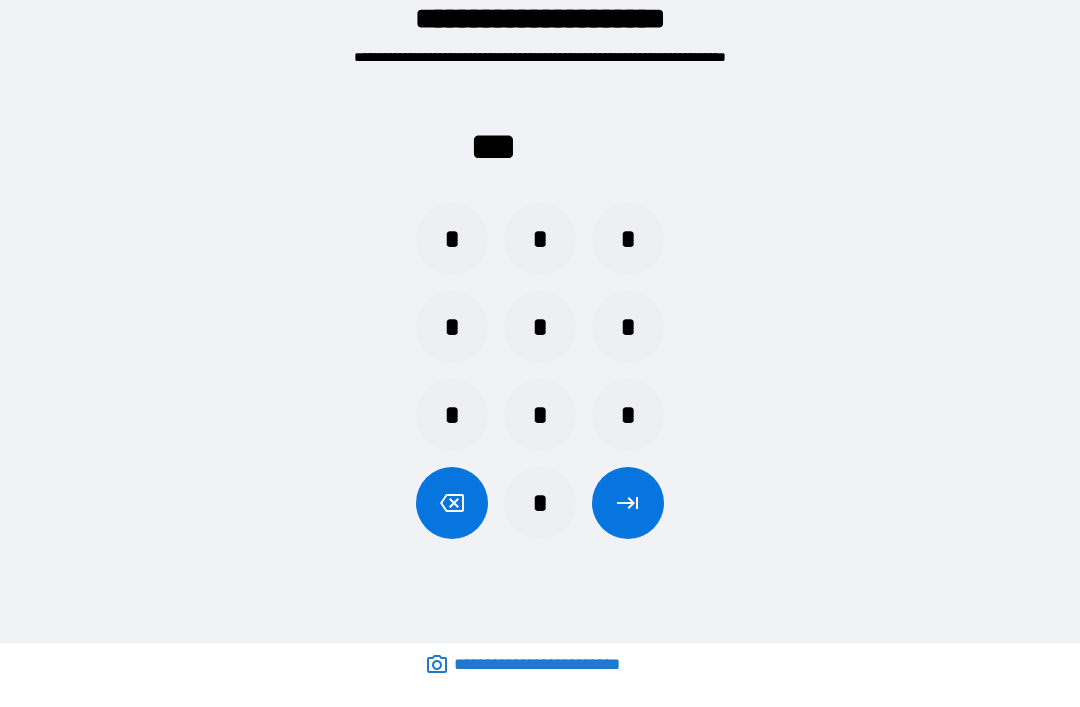 click on "*" at bounding box center [452, 239] 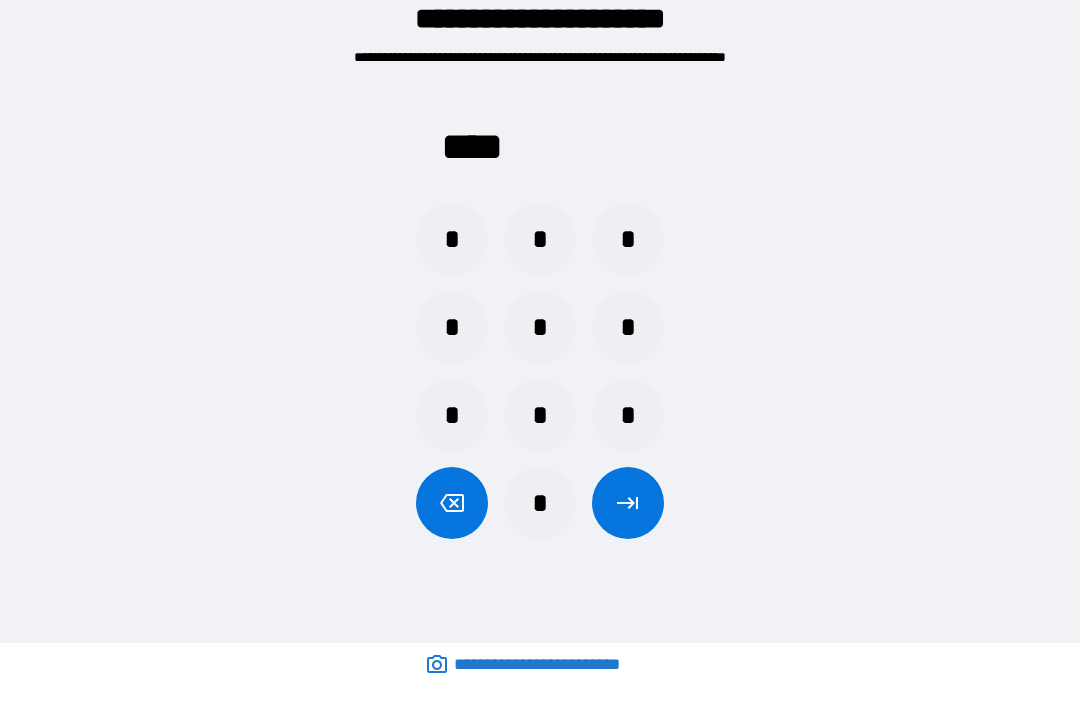 click at bounding box center (628, 503) 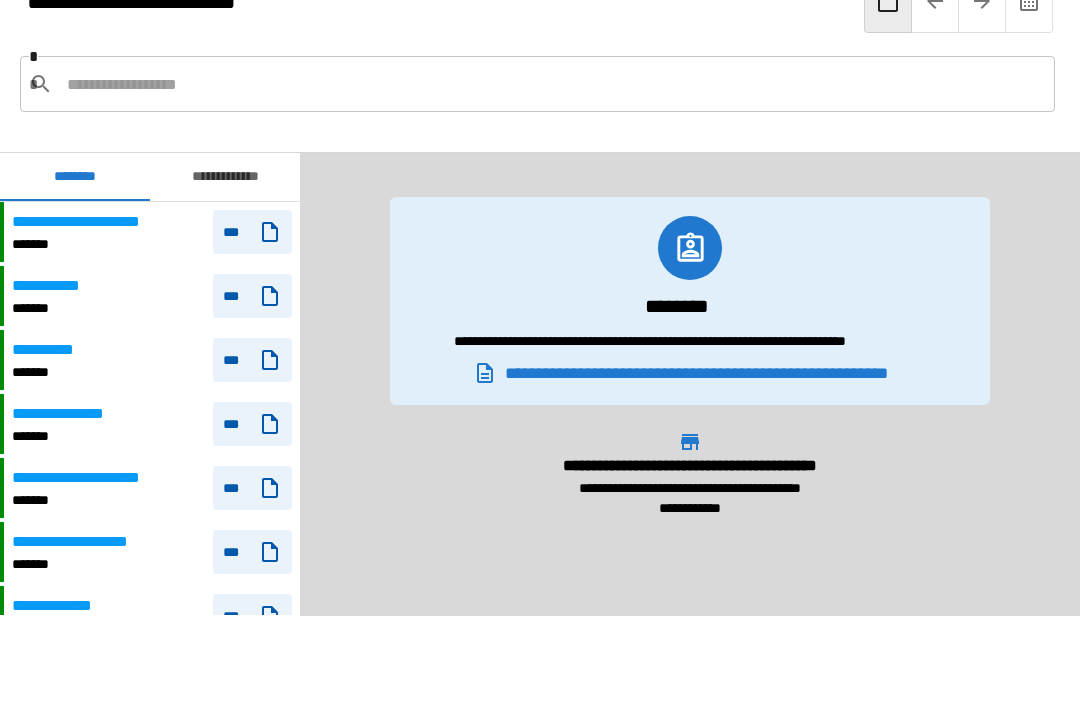 scroll, scrollTop: 1140, scrollLeft: 0, axis: vertical 